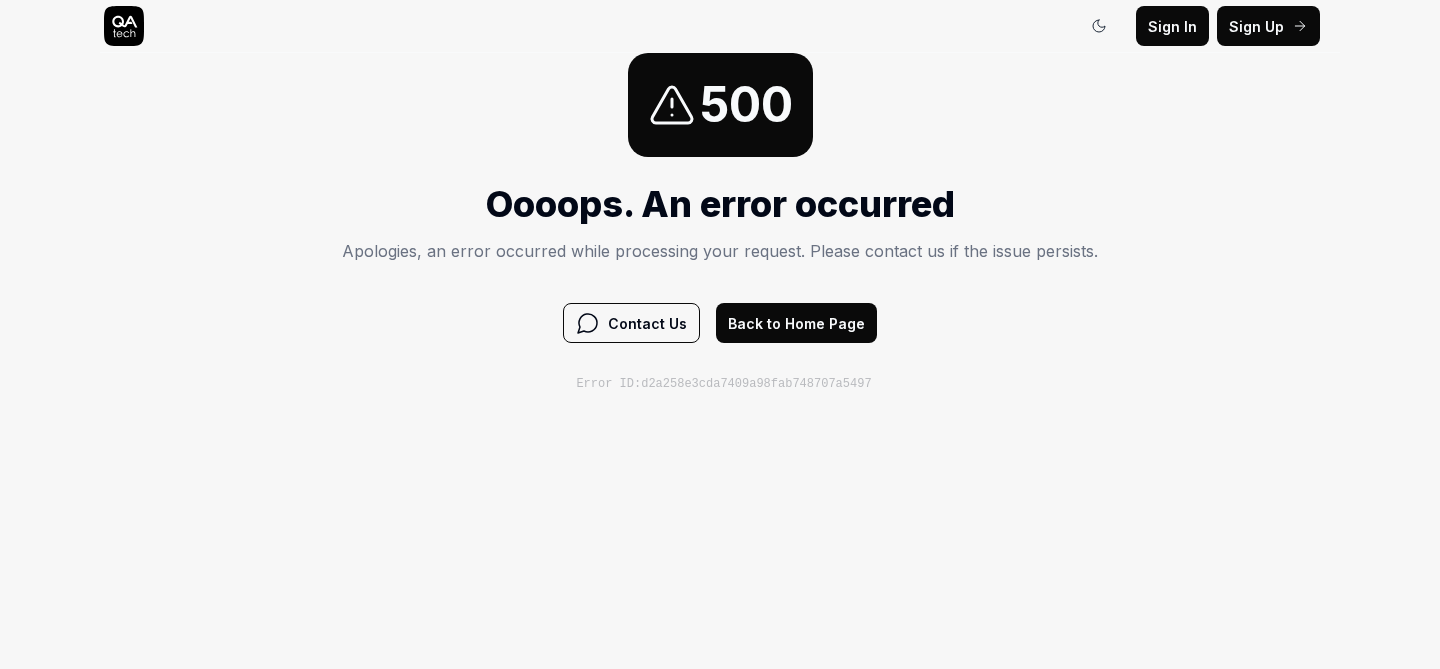 scroll, scrollTop: 0, scrollLeft: 0, axis: both 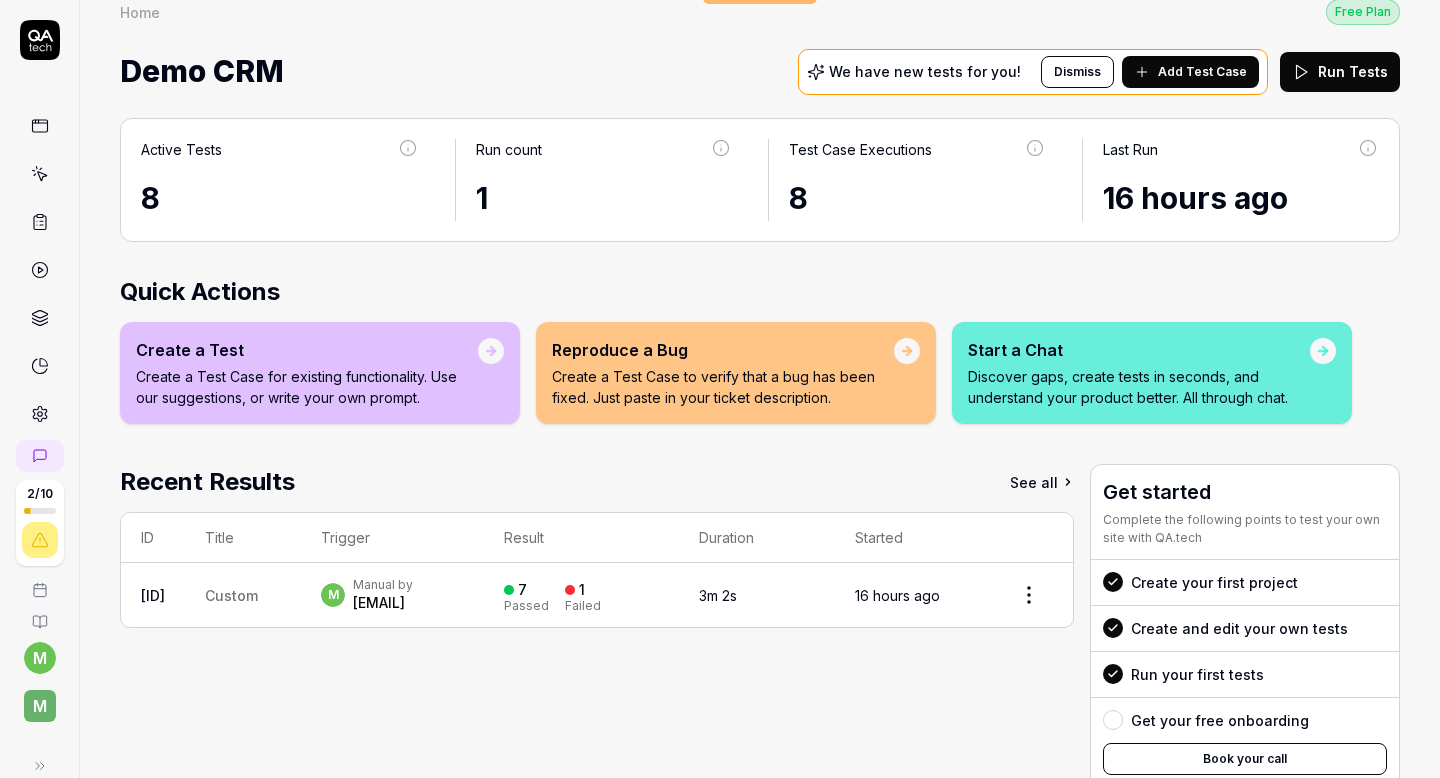 click on "Manual by" at bounding box center (383, 585) 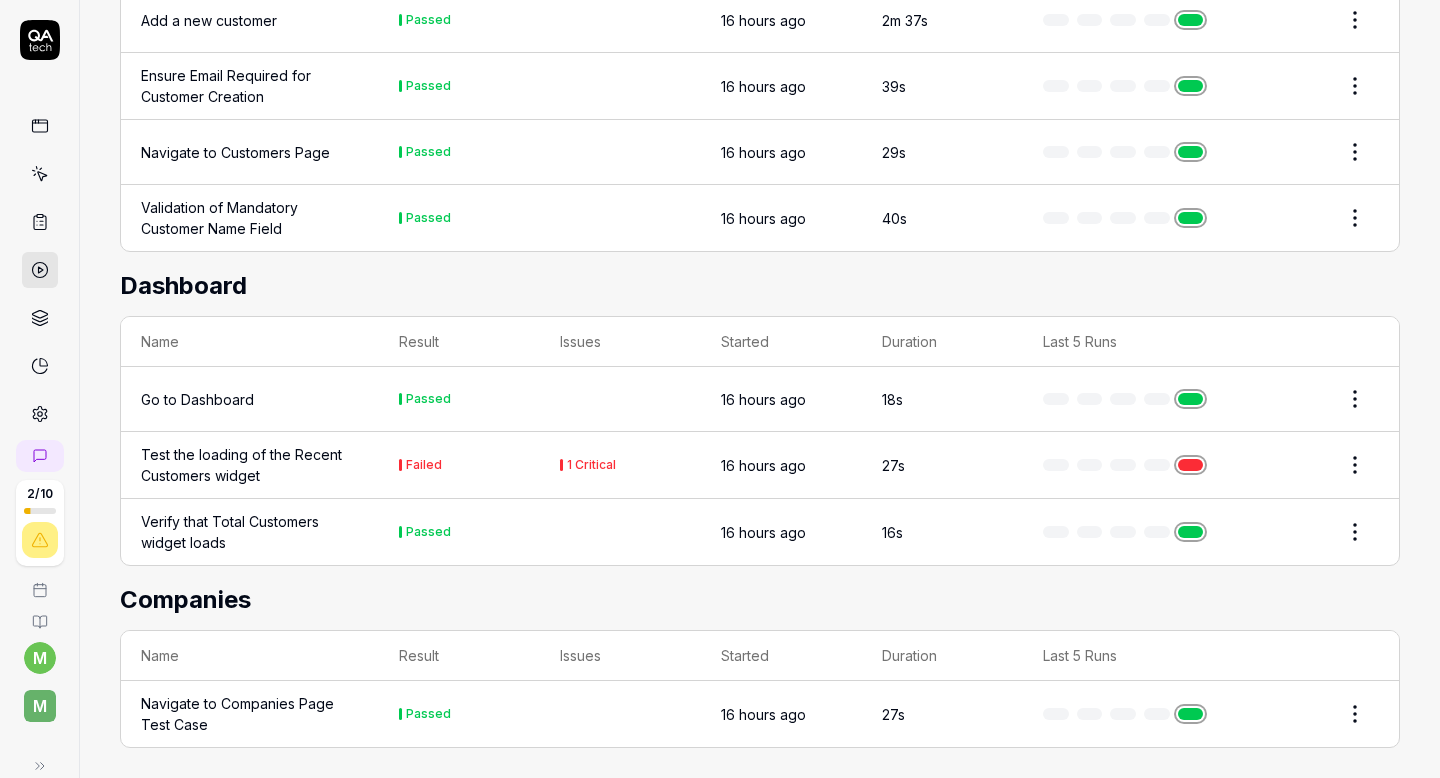 scroll, scrollTop: 0, scrollLeft: 0, axis: both 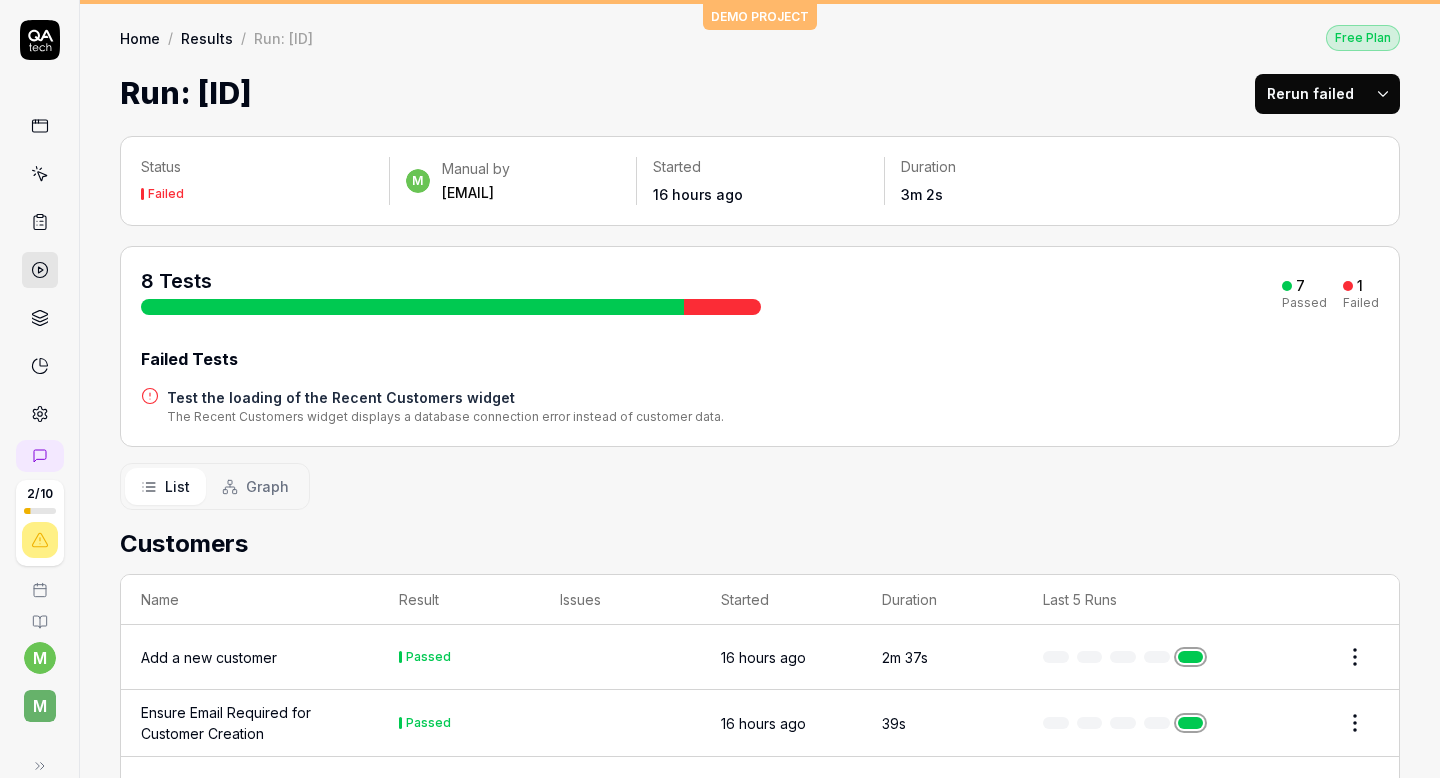 click on "Status" at bounding box center (257, 167) 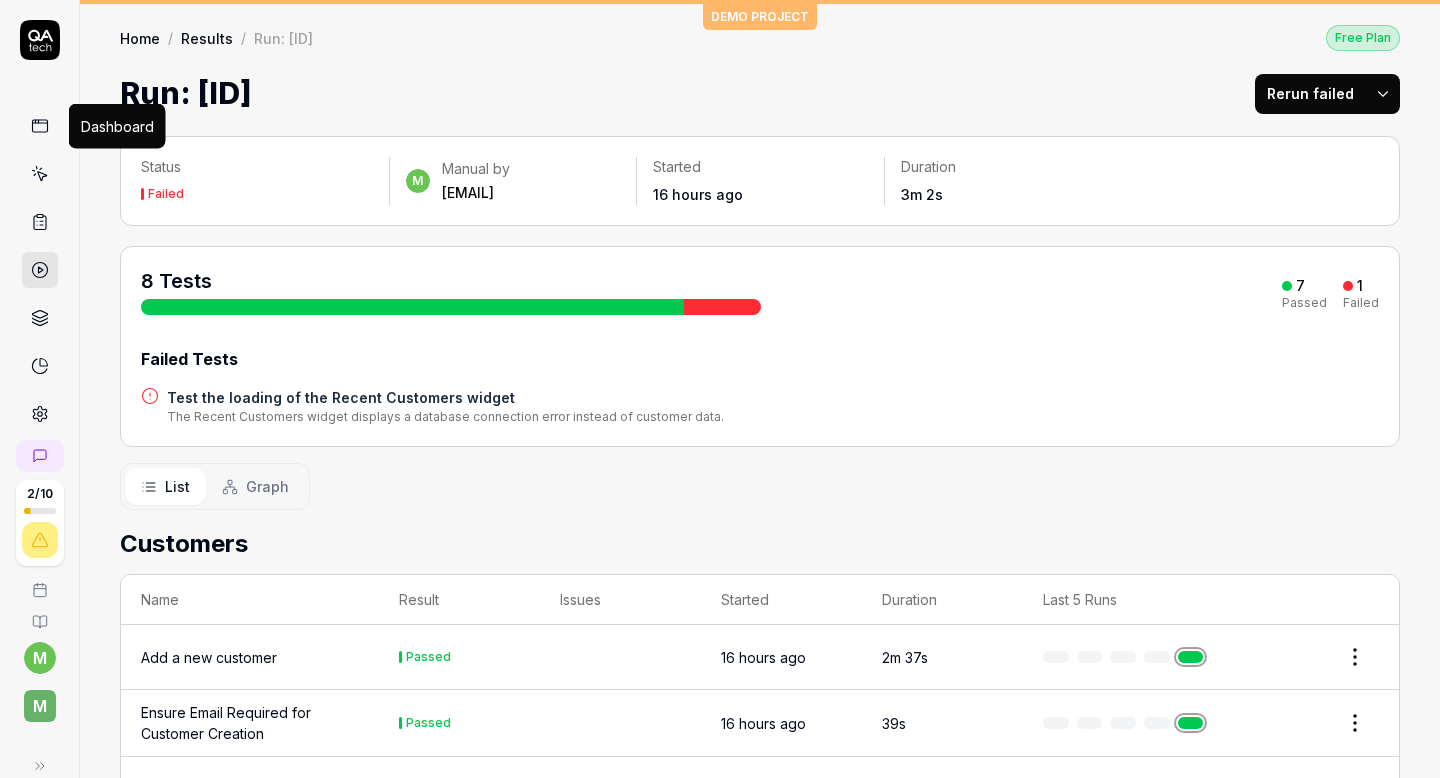 click 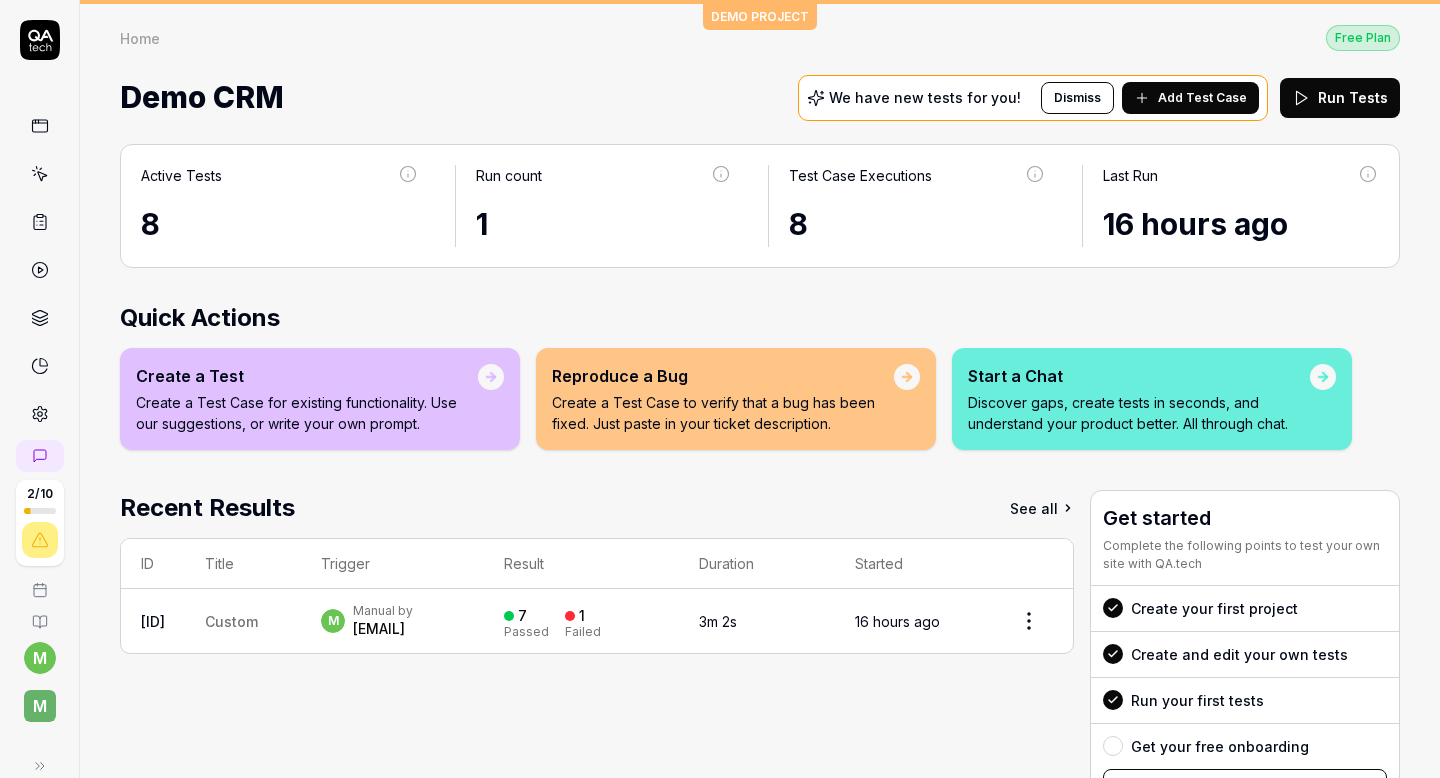click 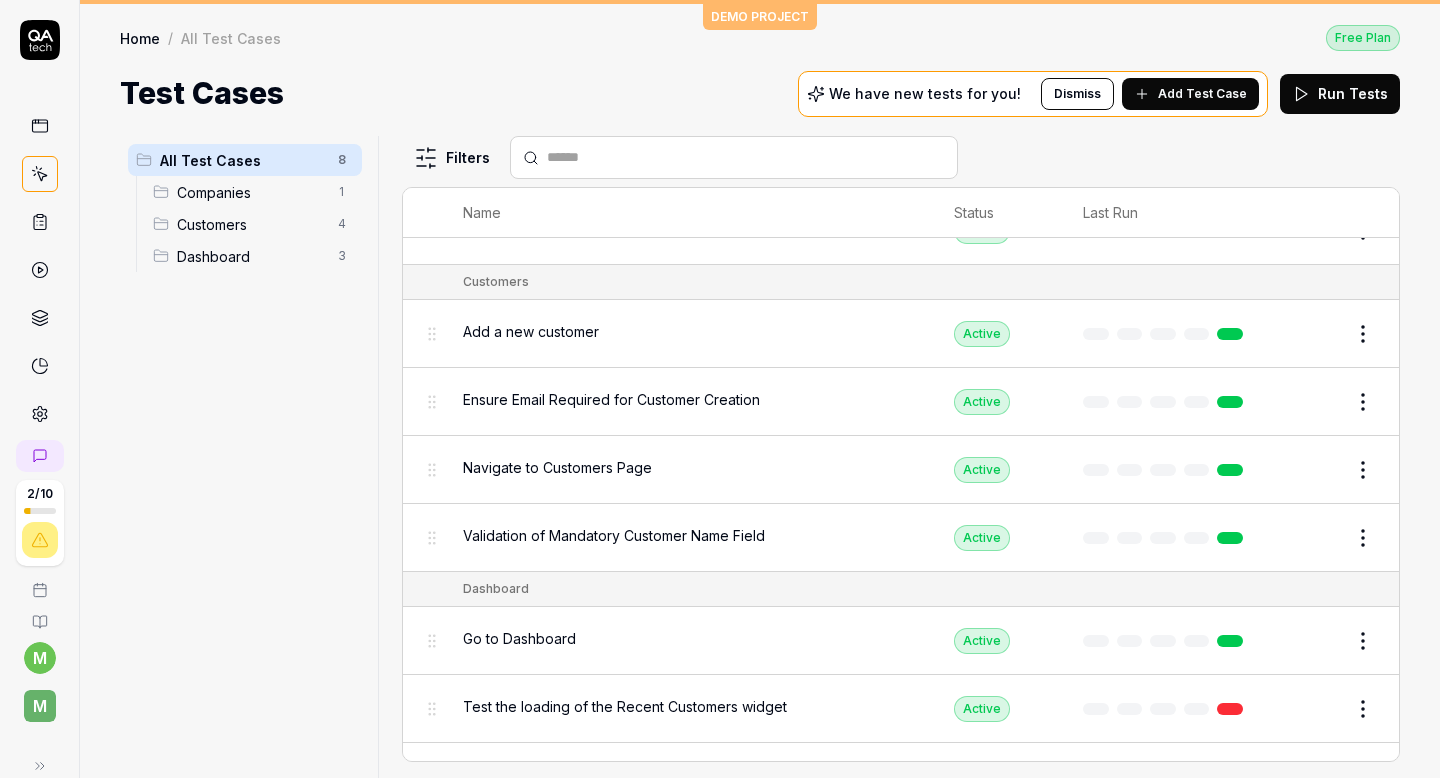 scroll, scrollTop: 117, scrollLeft: 0, axis: vertical 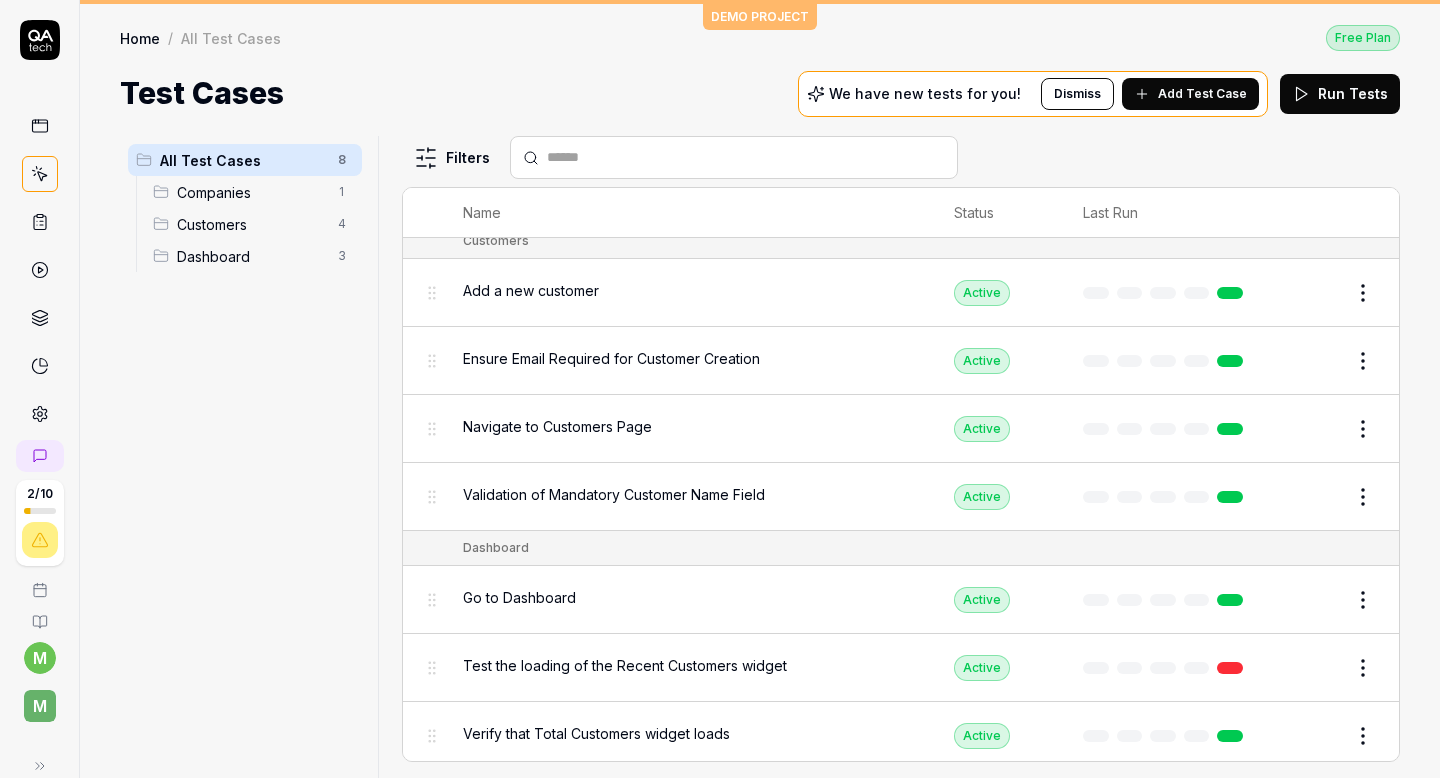 click on "Dashboard" at bounding box center [251, 256] 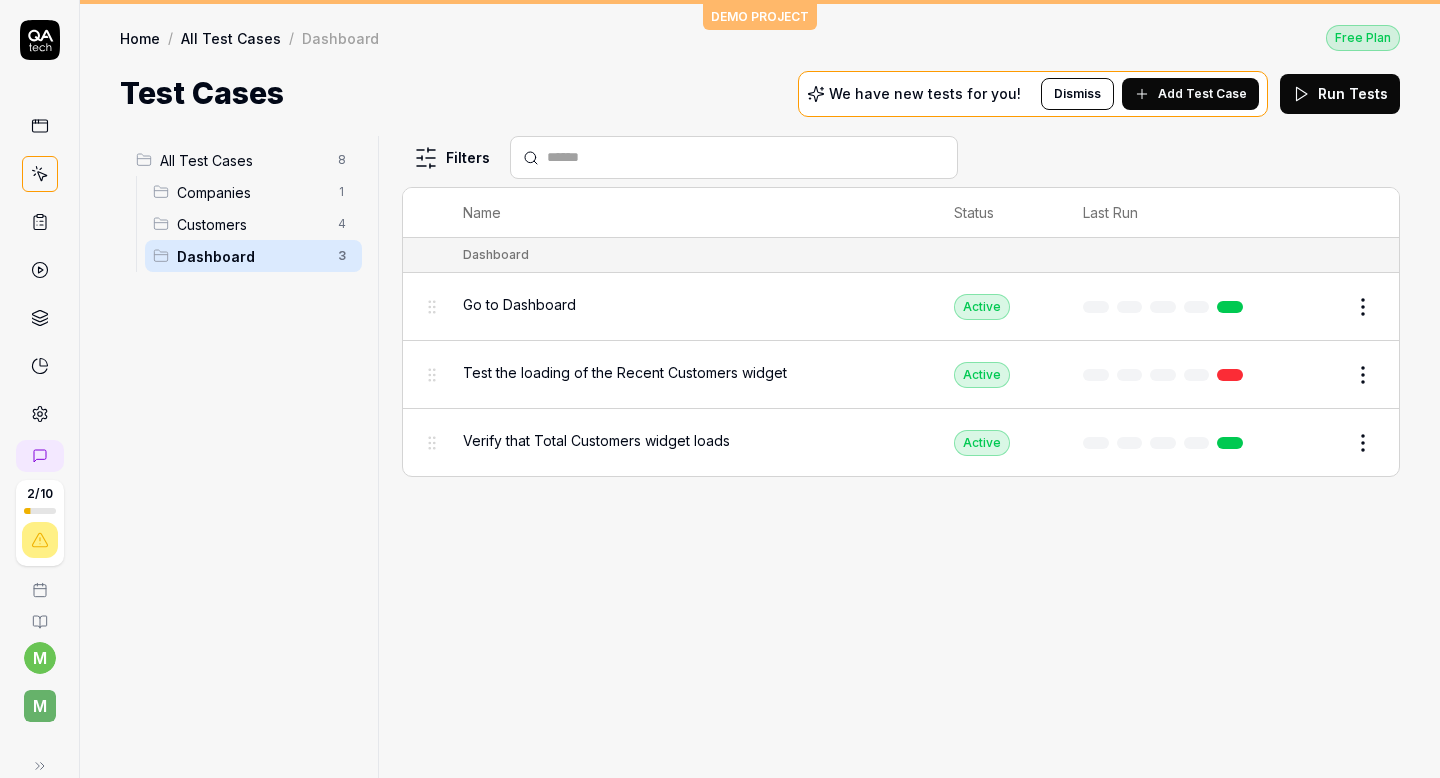click on "Test the loading of the Recent Customers widget" at bounding box center [625, 372] 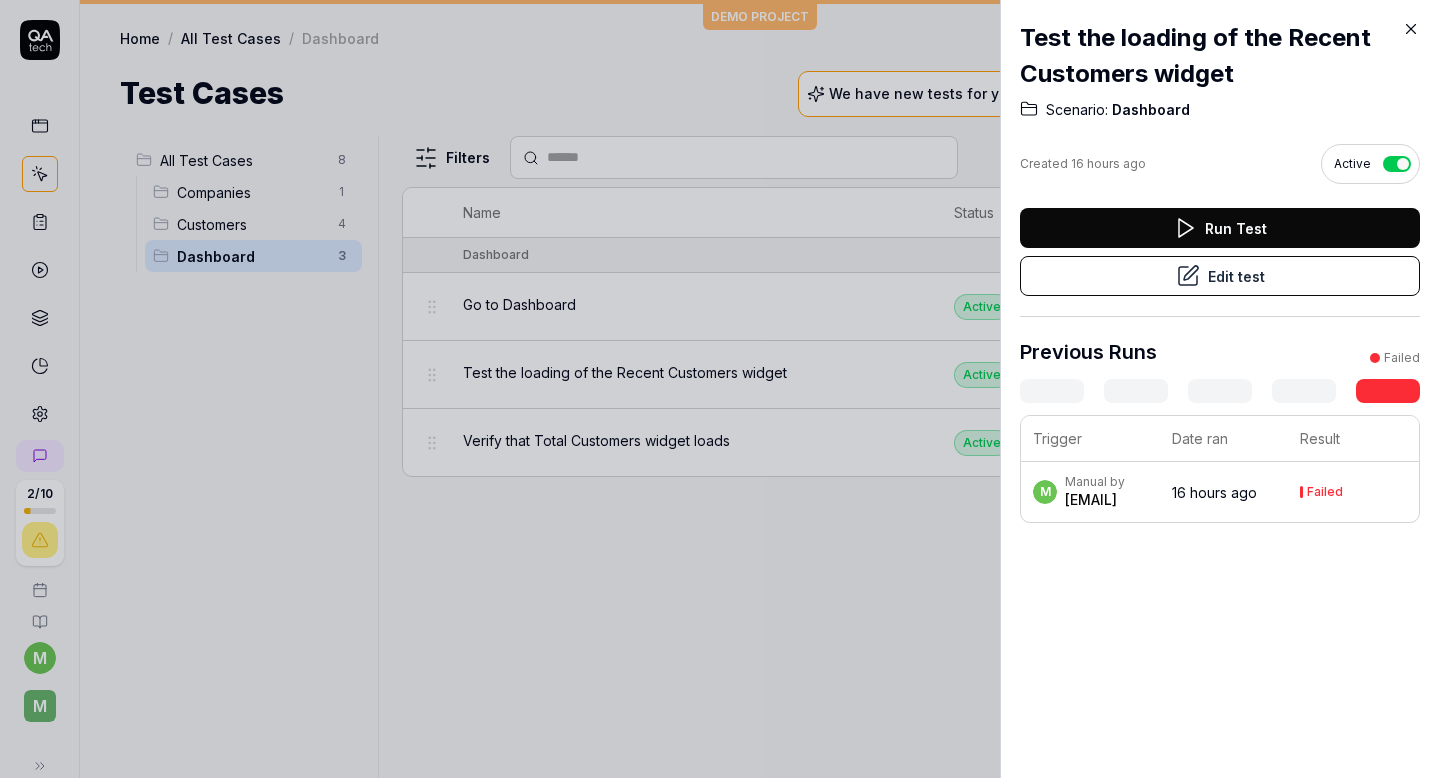 click 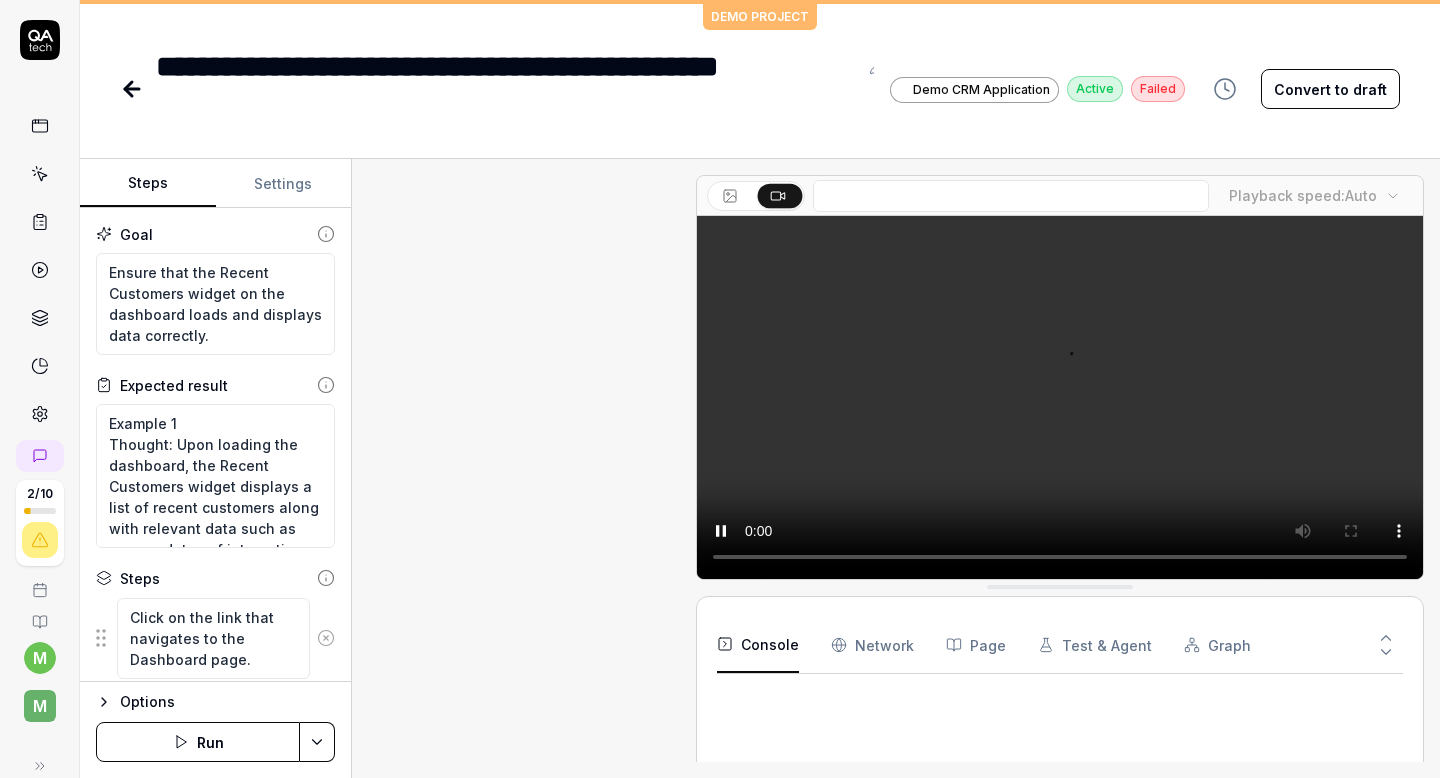 scroll, scrollTop: 41, scrollLeft: 0, axis: vertical 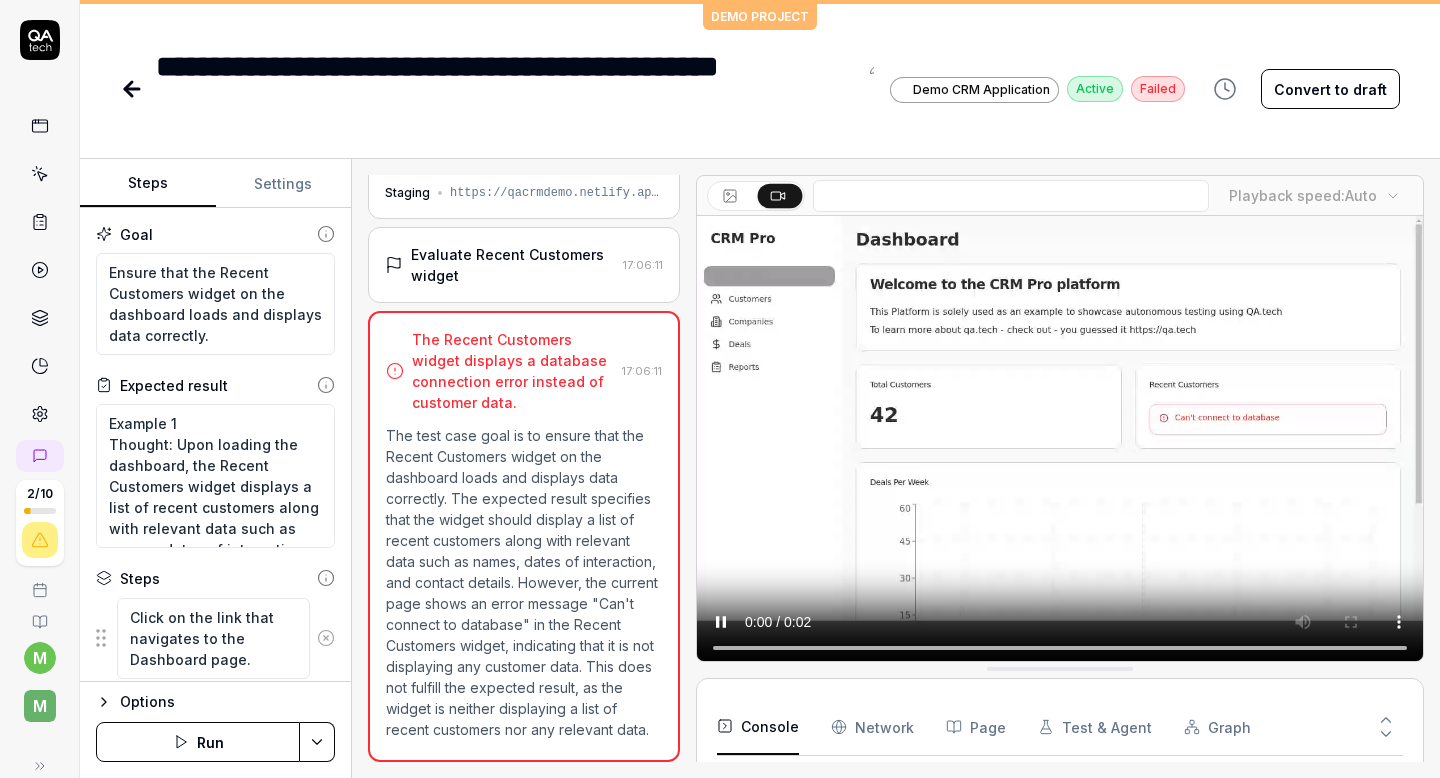 type on "*" 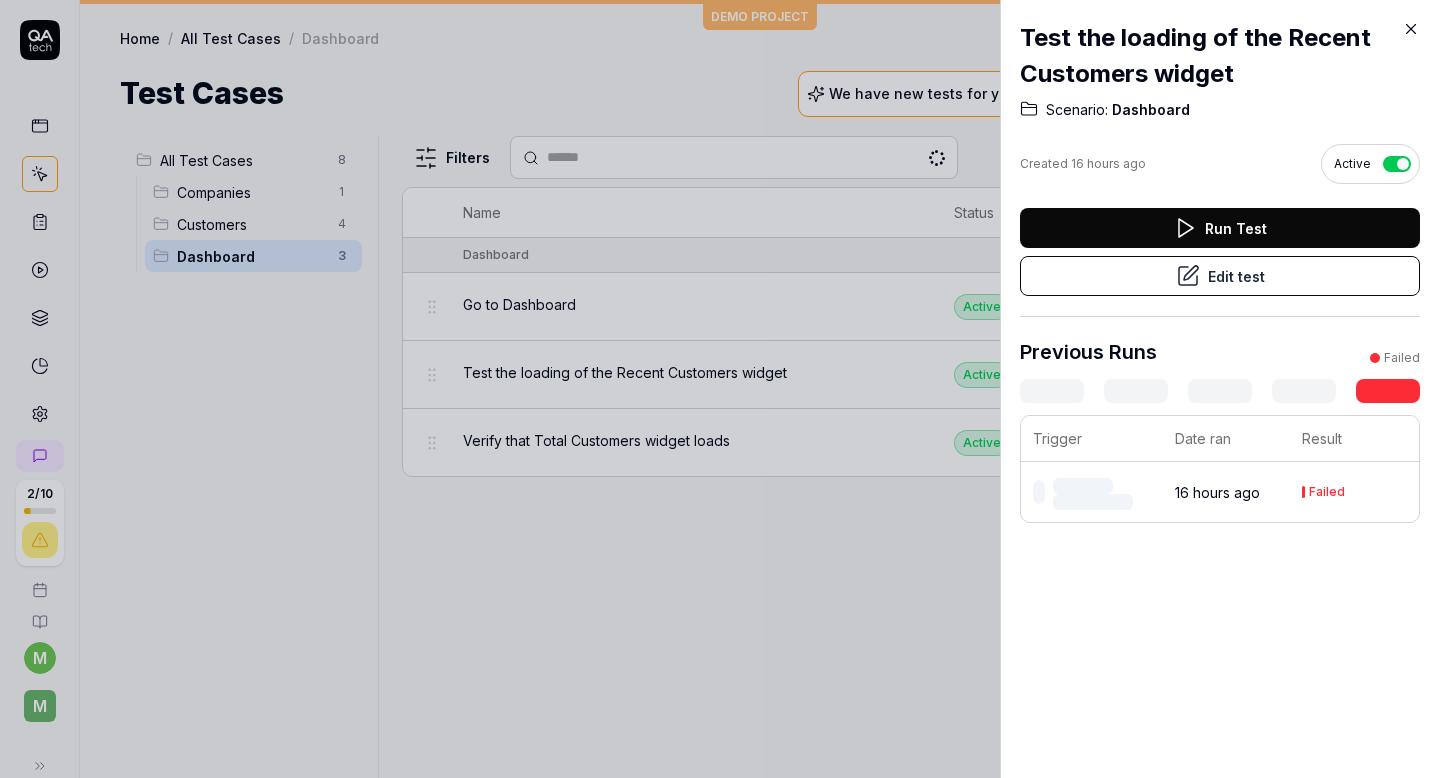 scroll, scrollTop: 0, scrollLeft: 0, axis: both 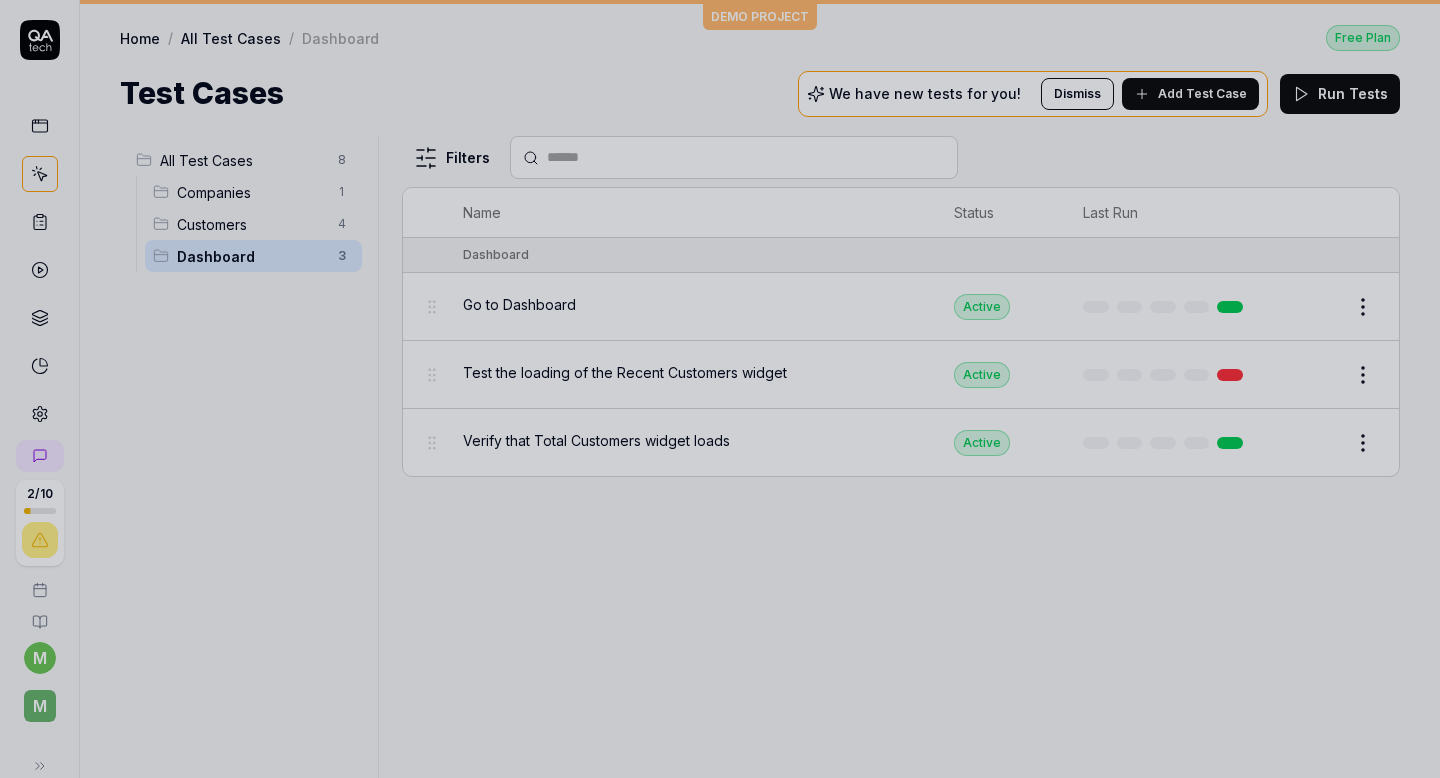click at bounding box center [720, 389] 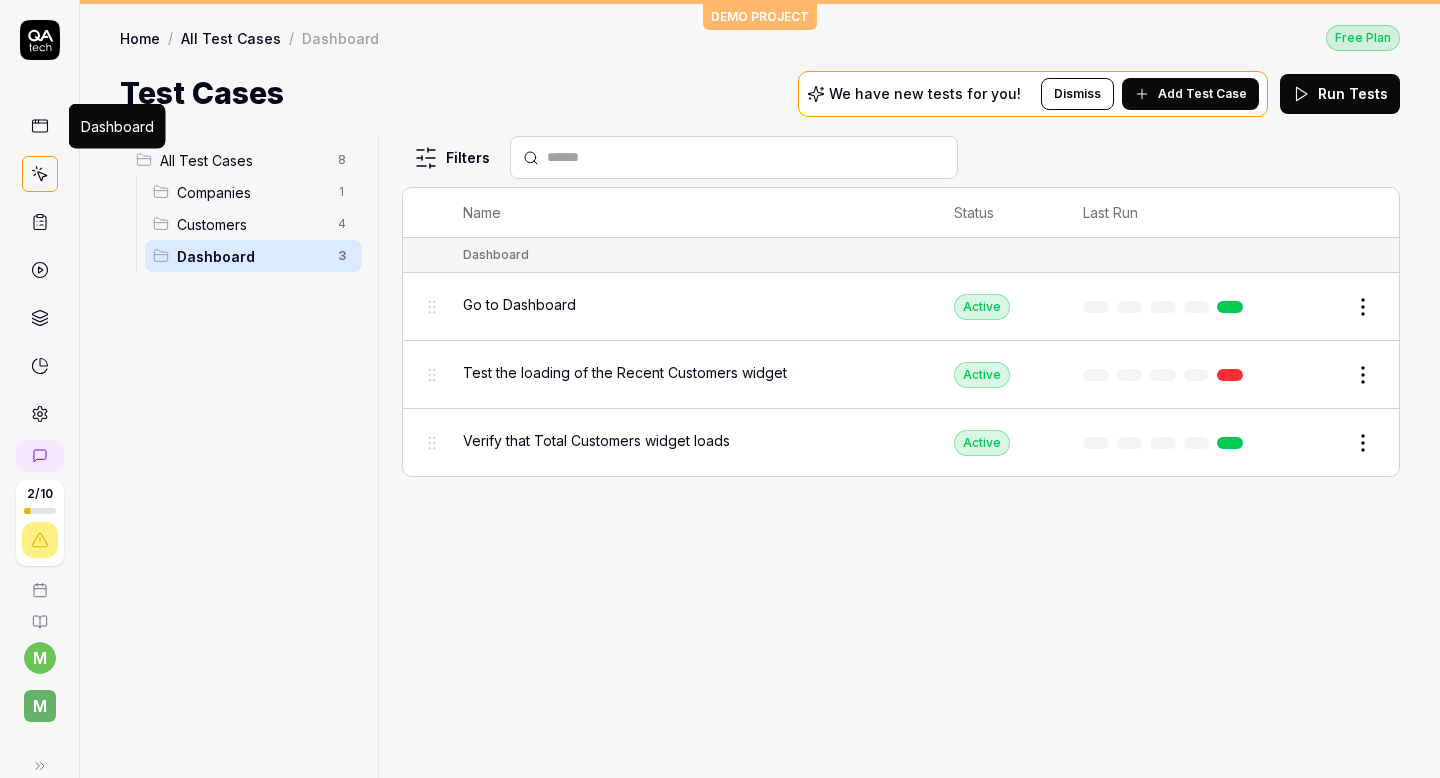 click at bounding box center [40, 126] 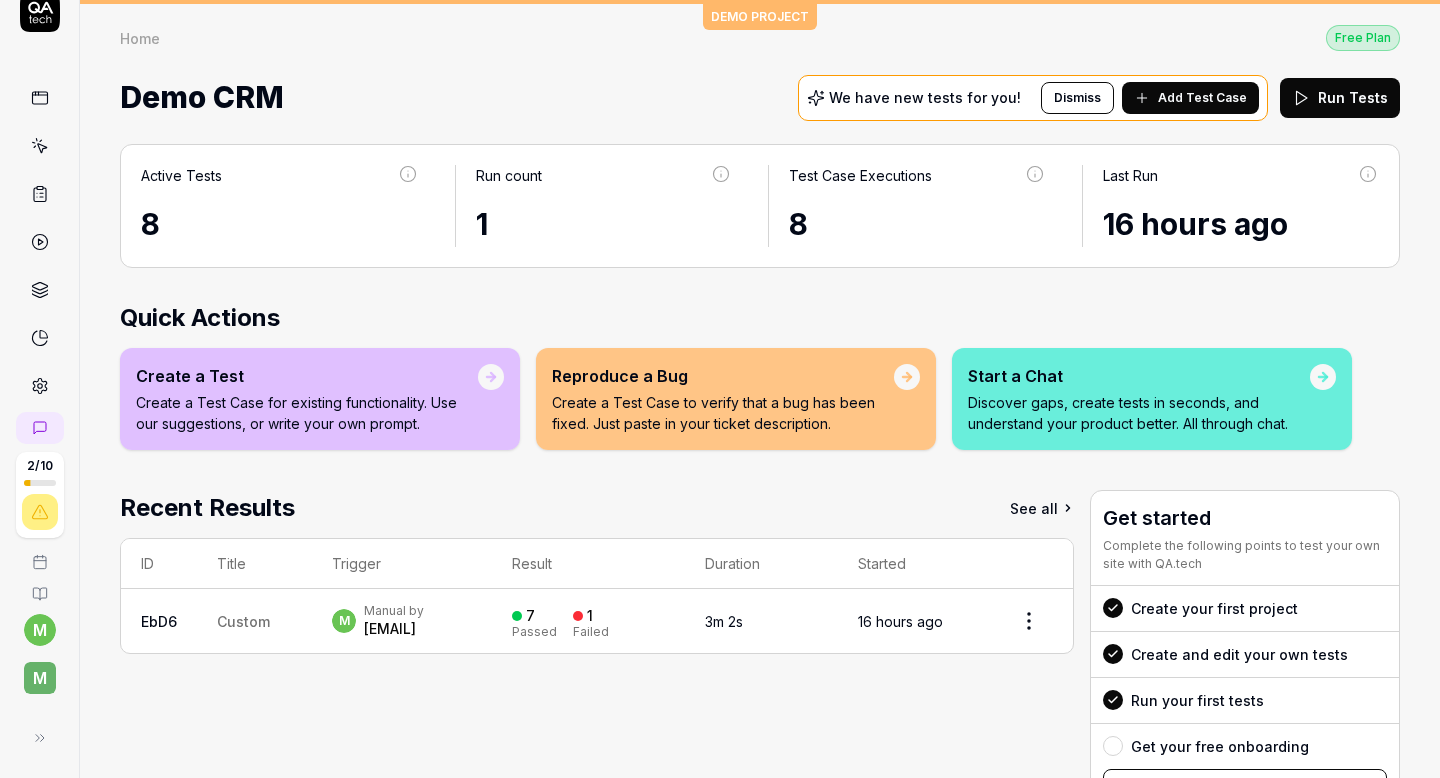 scroll, scrollTop: 0, scrollLeft: 0, axis: both 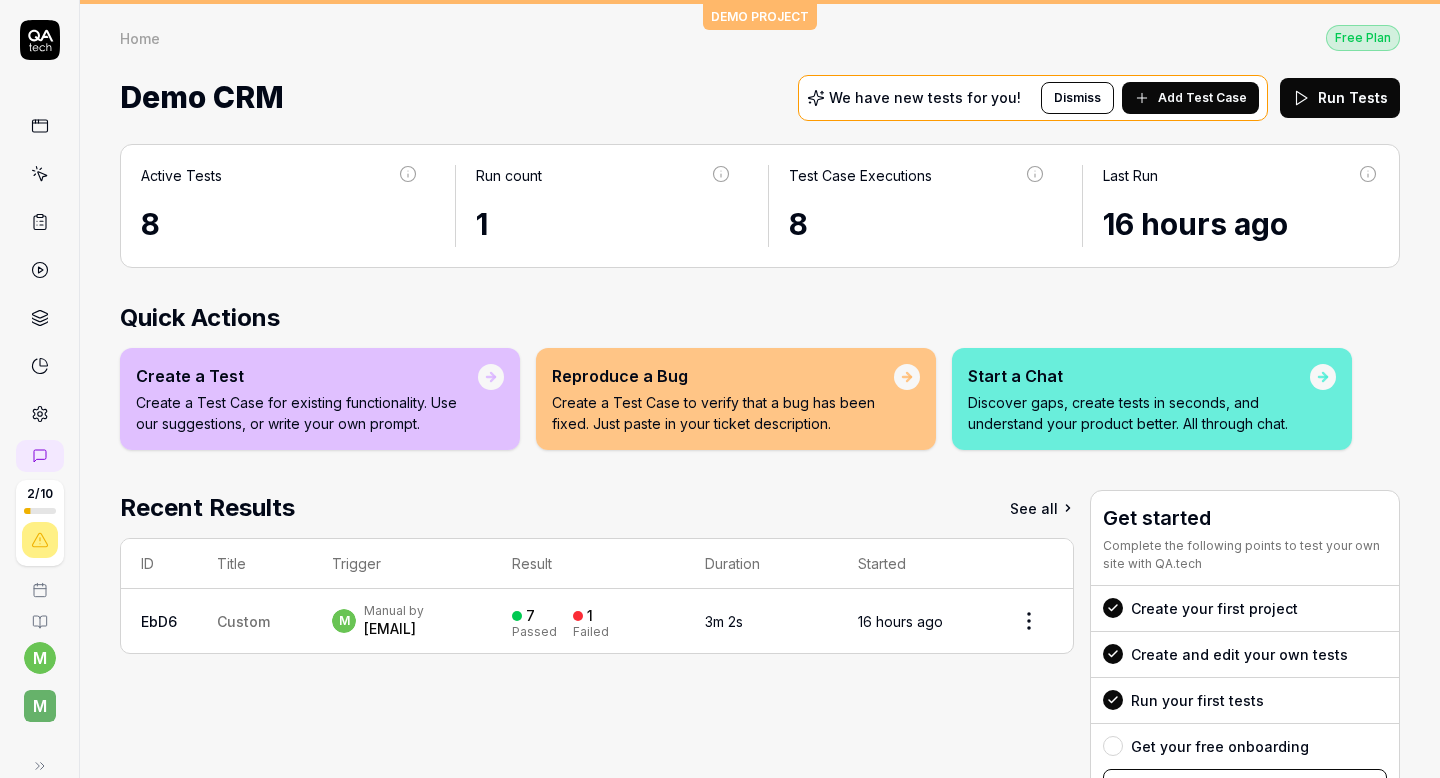 click 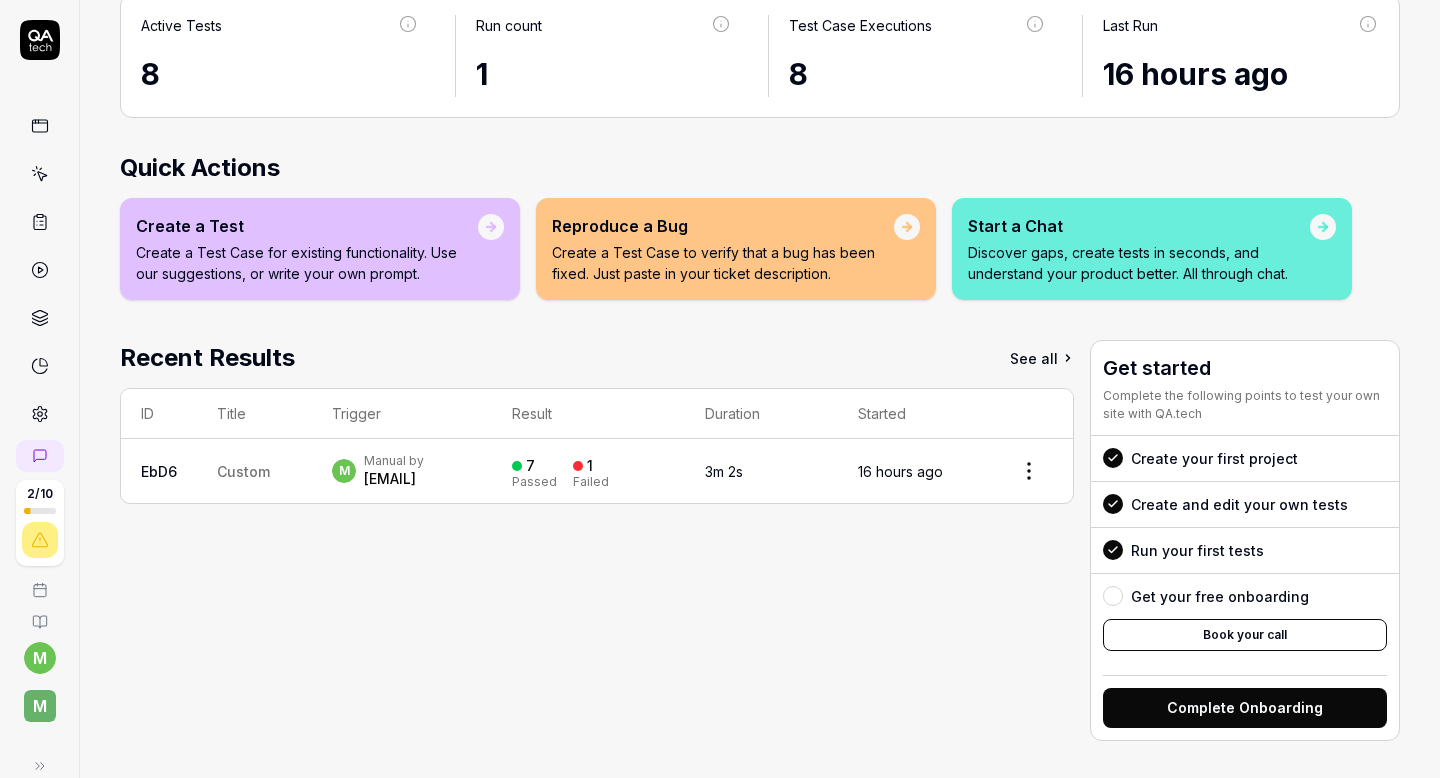 scroll, scrollTop: 0, scrollLeft: 0, axis: both 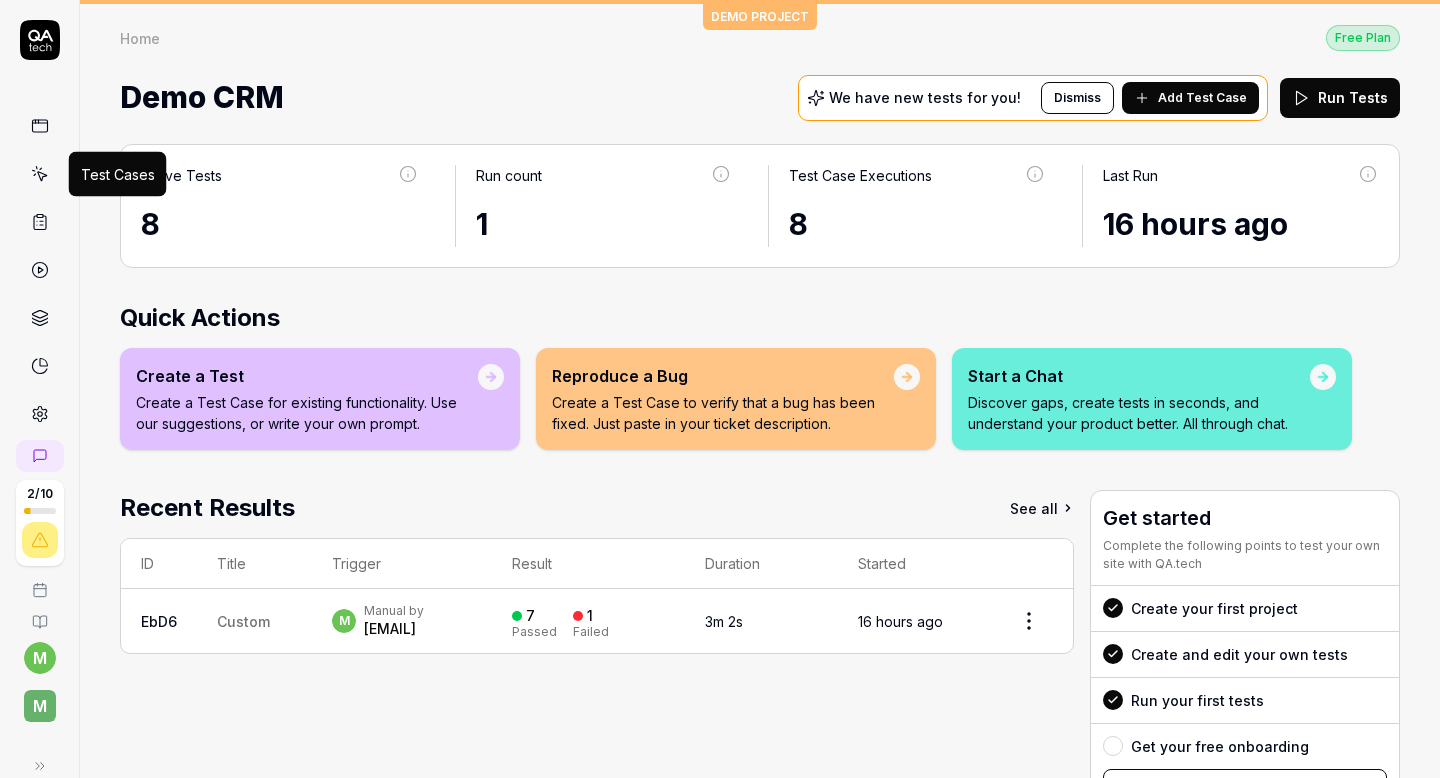 click 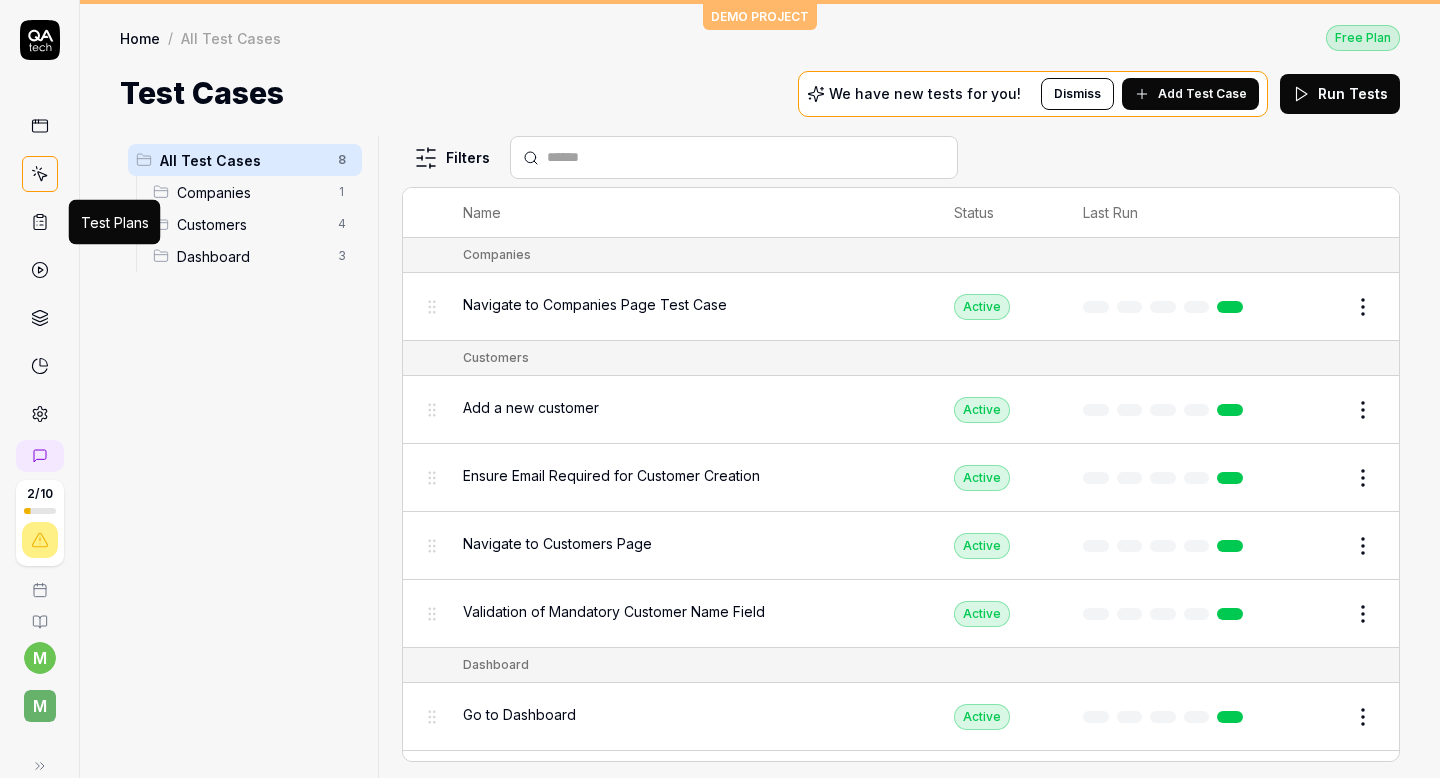 click 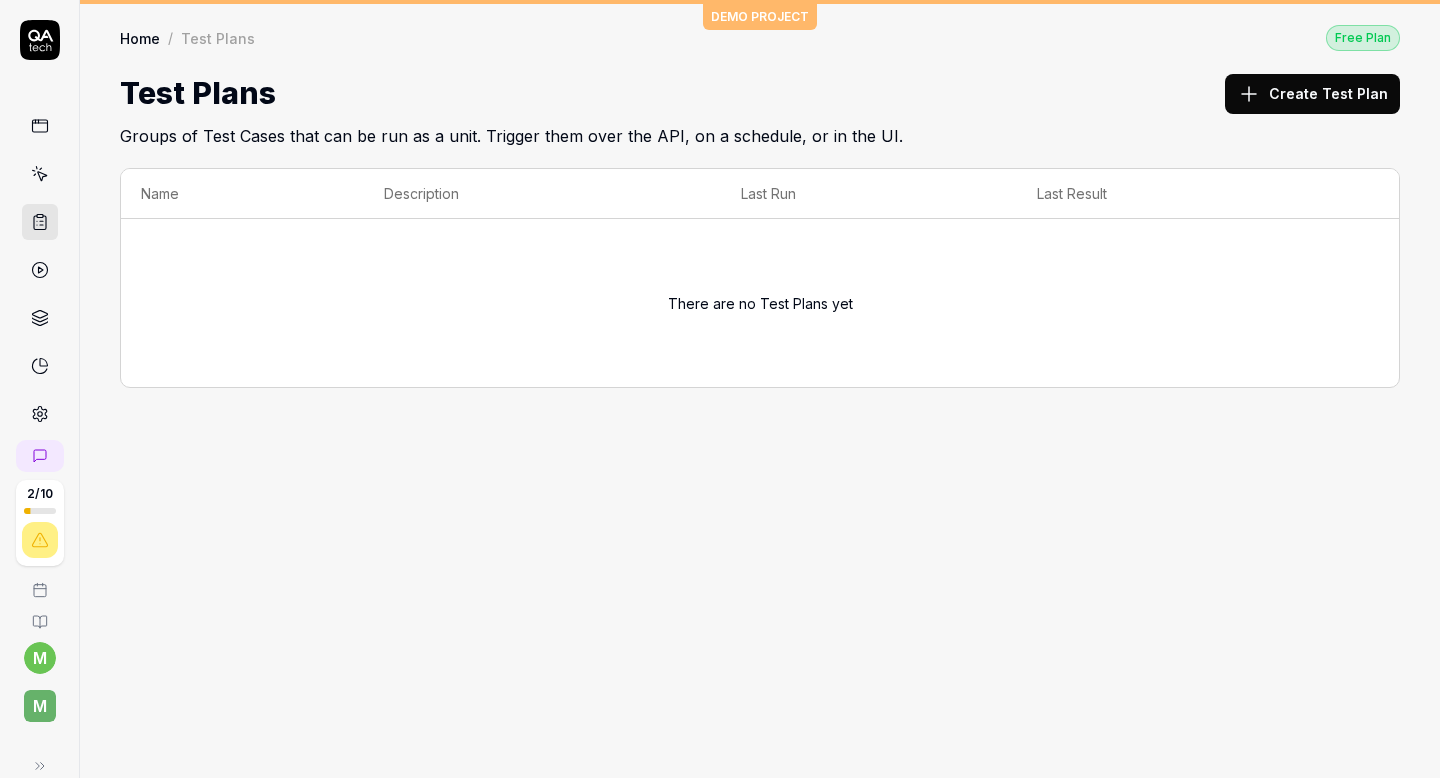 click 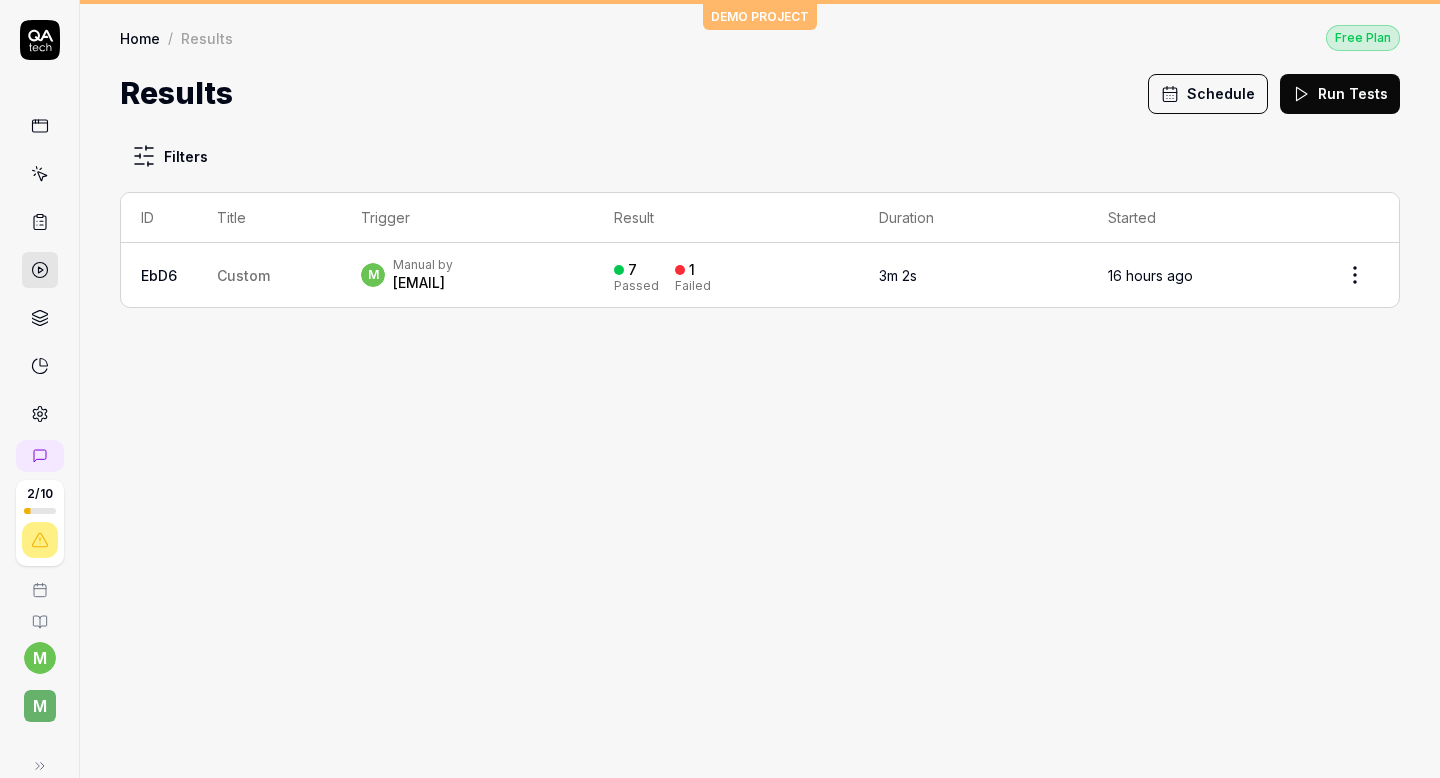 click 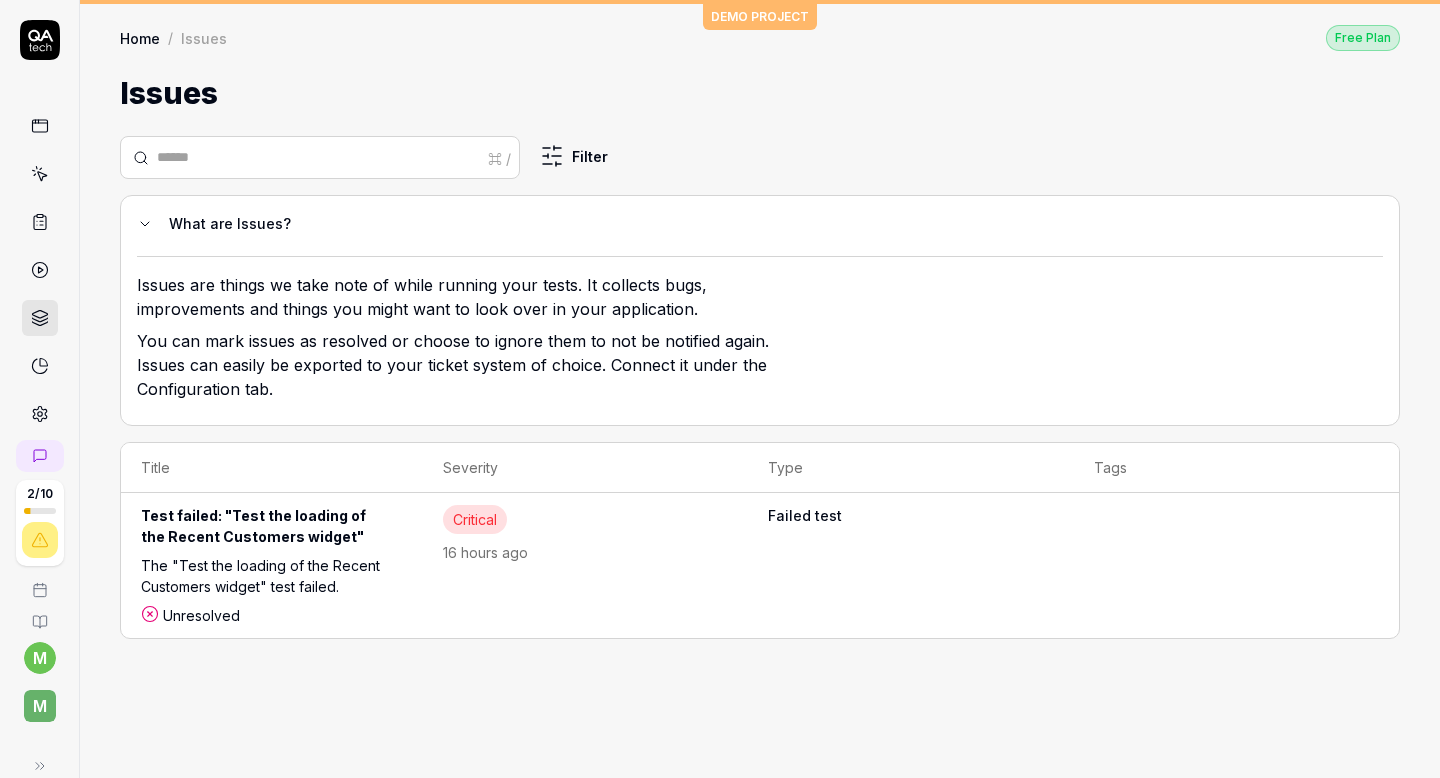 click 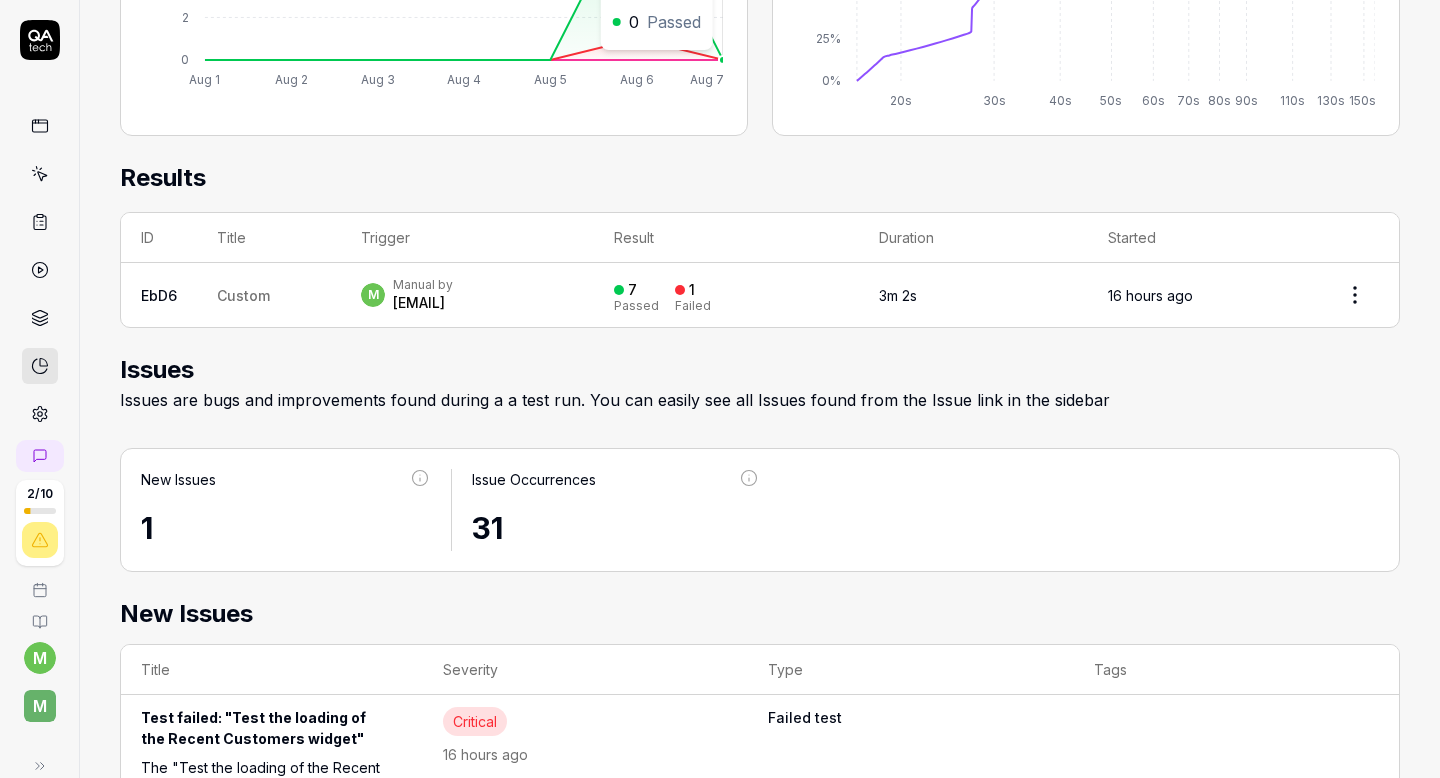 scroll, scrollTop: 642, scrollLeft: 0, axis: vertical 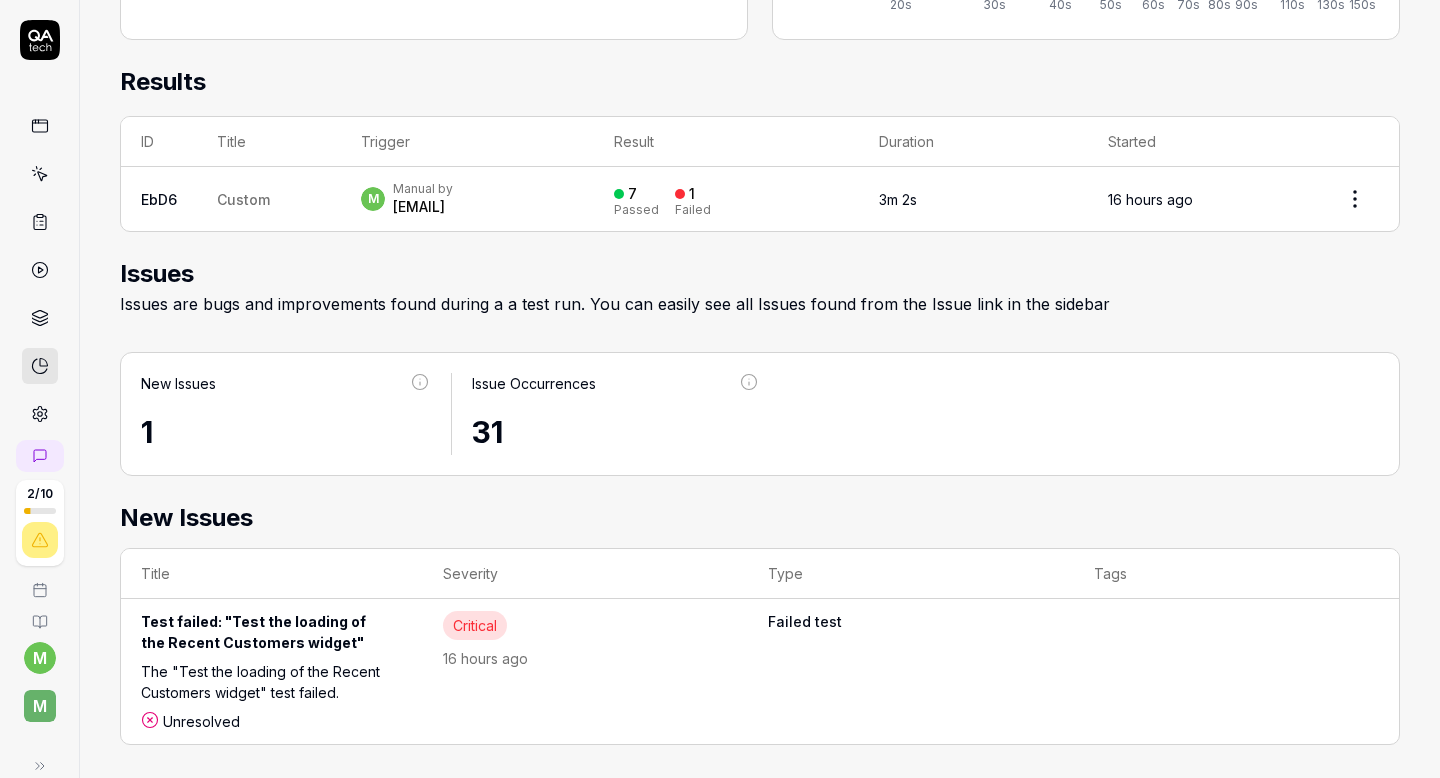 click 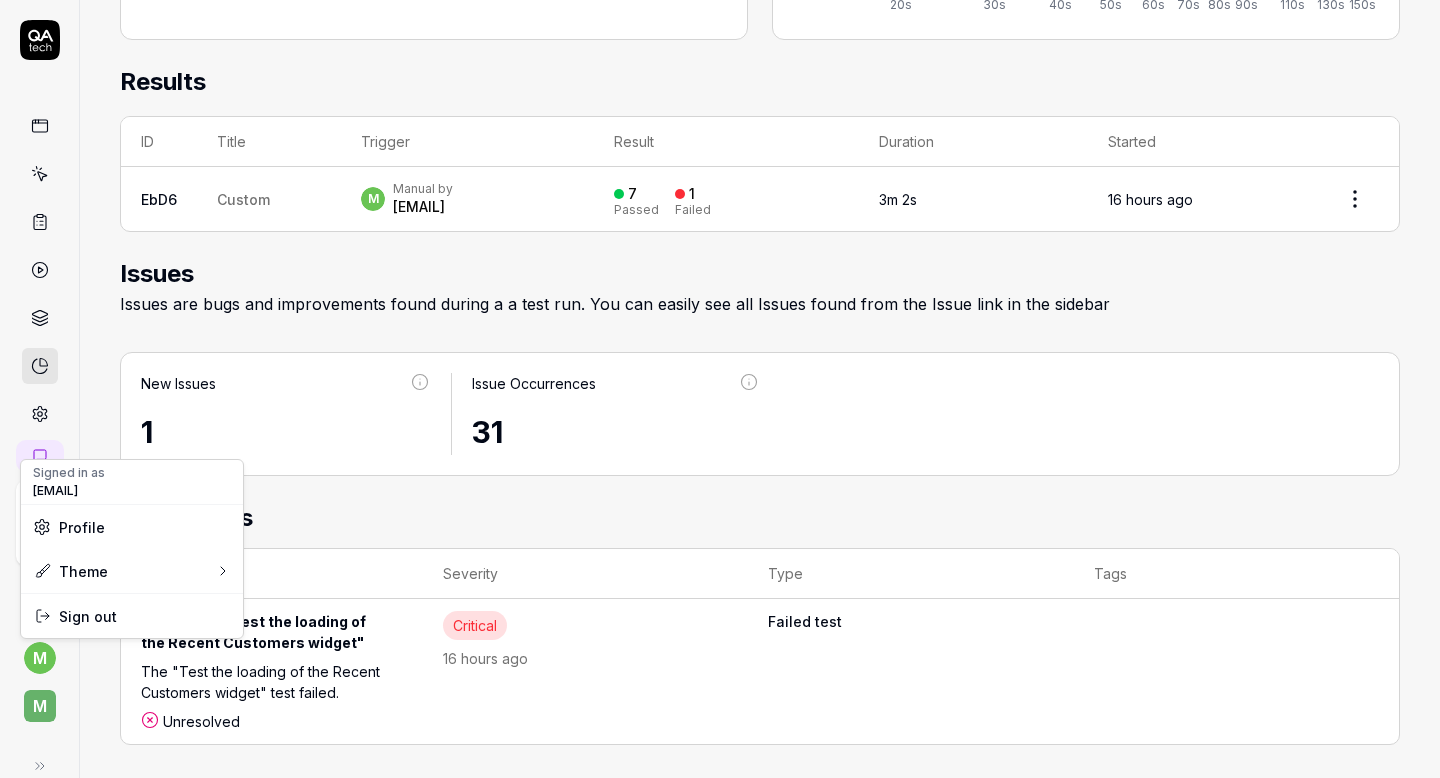 click on "2 / 10 m M DEMO PROJECT Home / Insights Free Plan Home / Insights Free Plan Insights August 1st, 2025 - August 7th, 2025 Run count 1 Time saved 39 minutes Test execution count 8 Passed Percentage 88% Test Execution Trend 8 Aug 1 Aug 2 Aug 3 Aug 4 Aug 5 Aug 6 Aug 7 0 2 4 6 8 Execution Time Distribution 0m 28s p95: 1m 57s 0% 25% 50% 75% 100% 20s 30s 40s 50s 60s 70s 80s 90s 110s 130s 150s Results ID Title Trigger Result Duration Started EbD6 Custom m Manual by [EMAIL] 7 Passed 1 Failed 3m 2s 16 hours ago Issues Issues are bugs and improvements found during a a test run. You can easily see all Issues found from the Issue link in the sidebar New Issues 1 Issue Occurrences 31 New Issues Title Severity Type Tags Test failed: "Test the loading of the Recent Customers widget" The "Test the loading of the Recent Customers widget" test failed. Unresolved Critical 16 hours ago Failed test
20s Signed in as [EMAIL] Profile Theme Sign out" at bounding box center [720, 389] 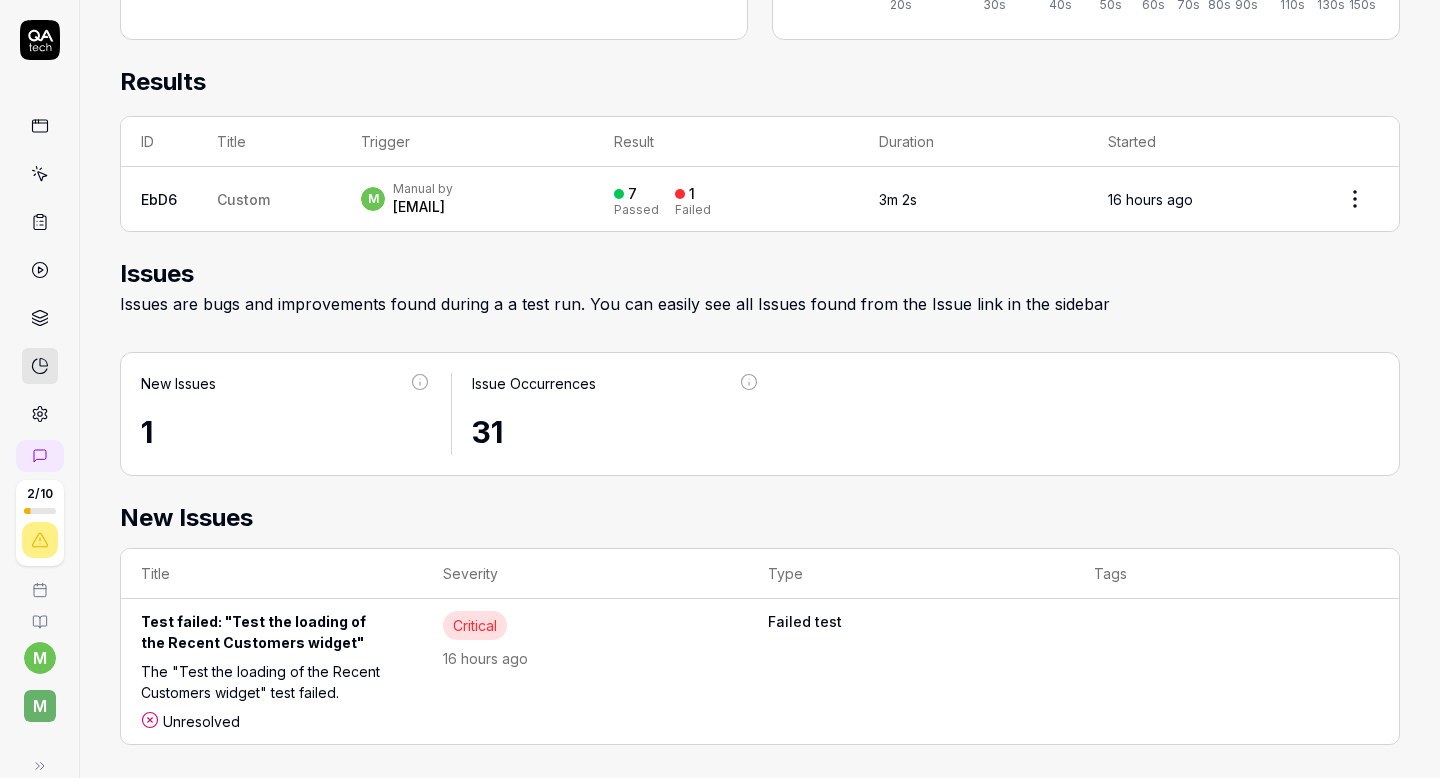 click on "M" at bounding box center (40, 706) 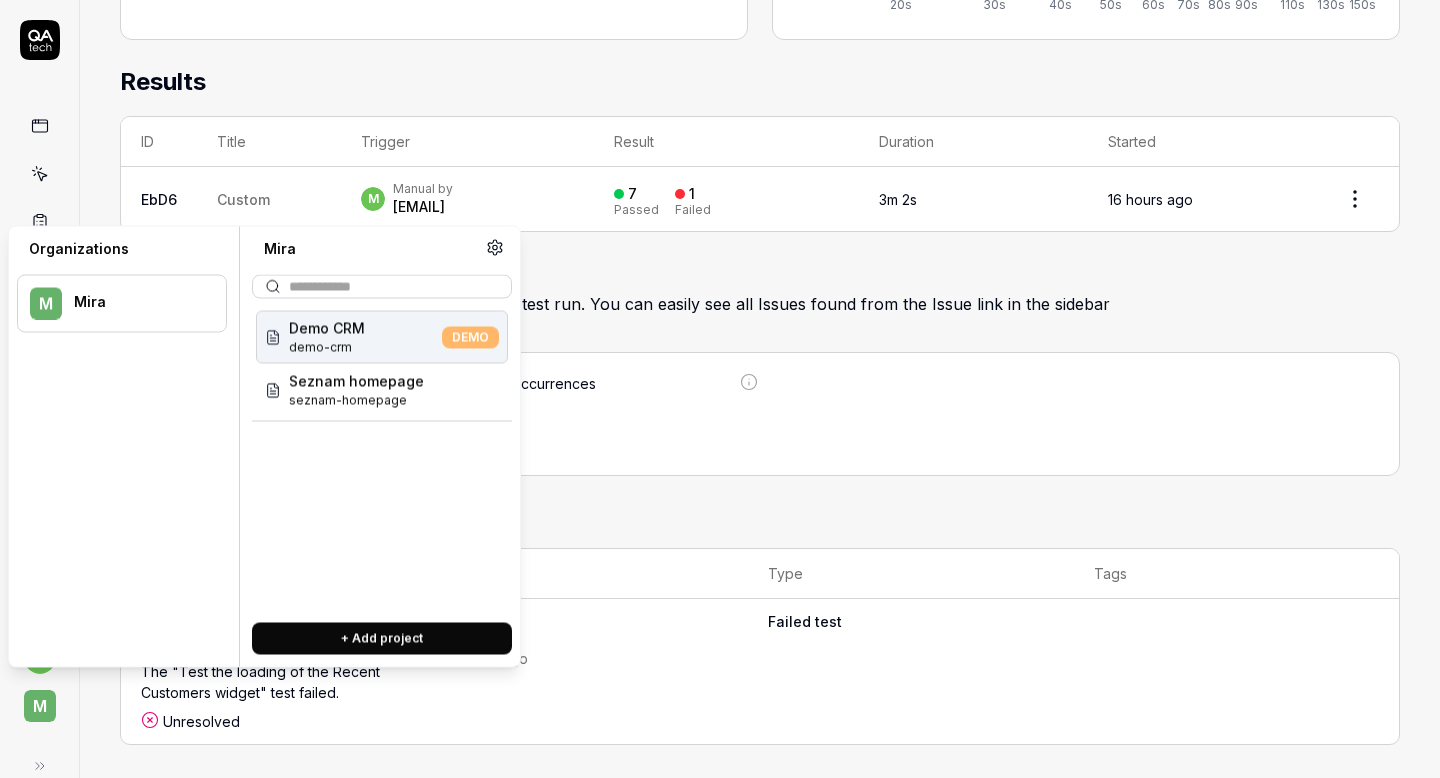 click on "M" at bounding box center [40, 706] 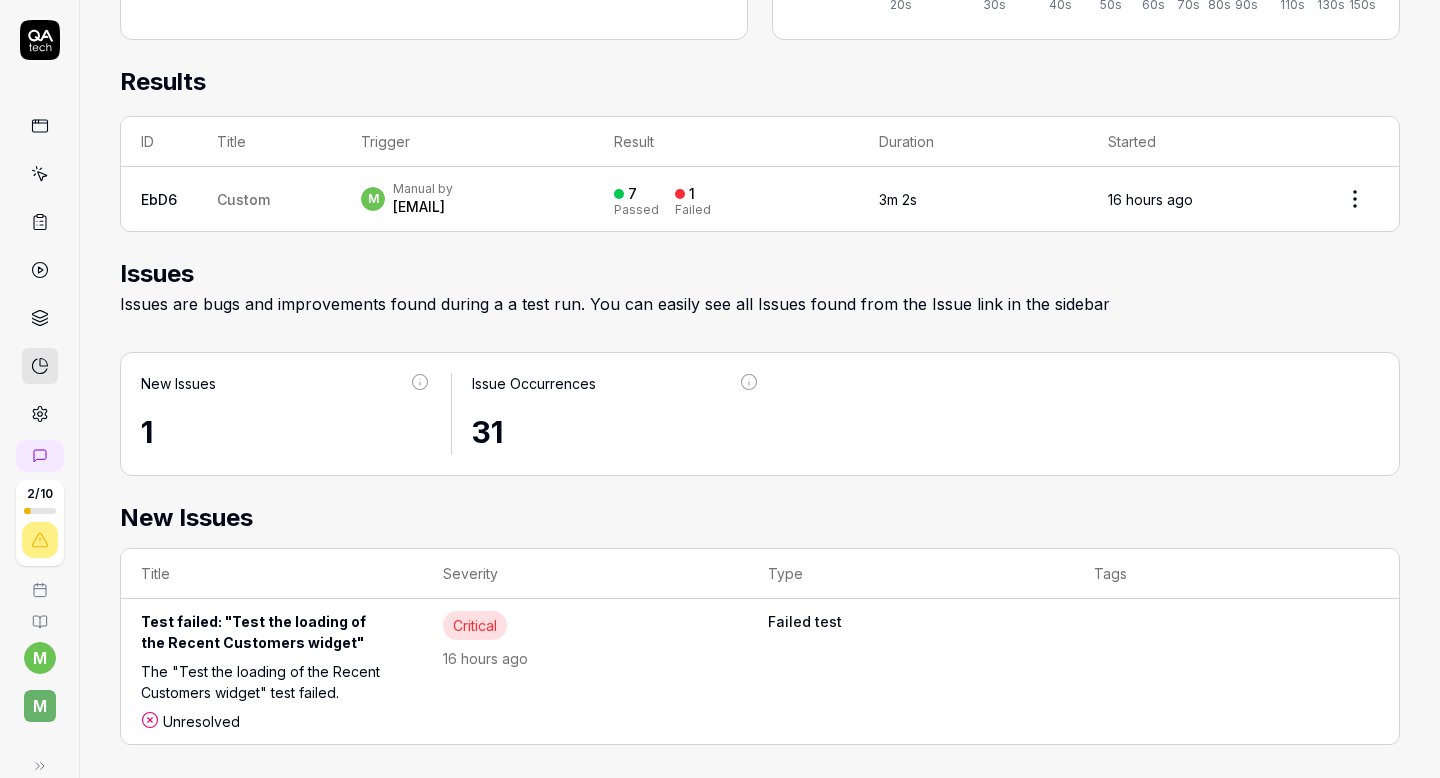 click on "M" at bounding box center [40, 706] 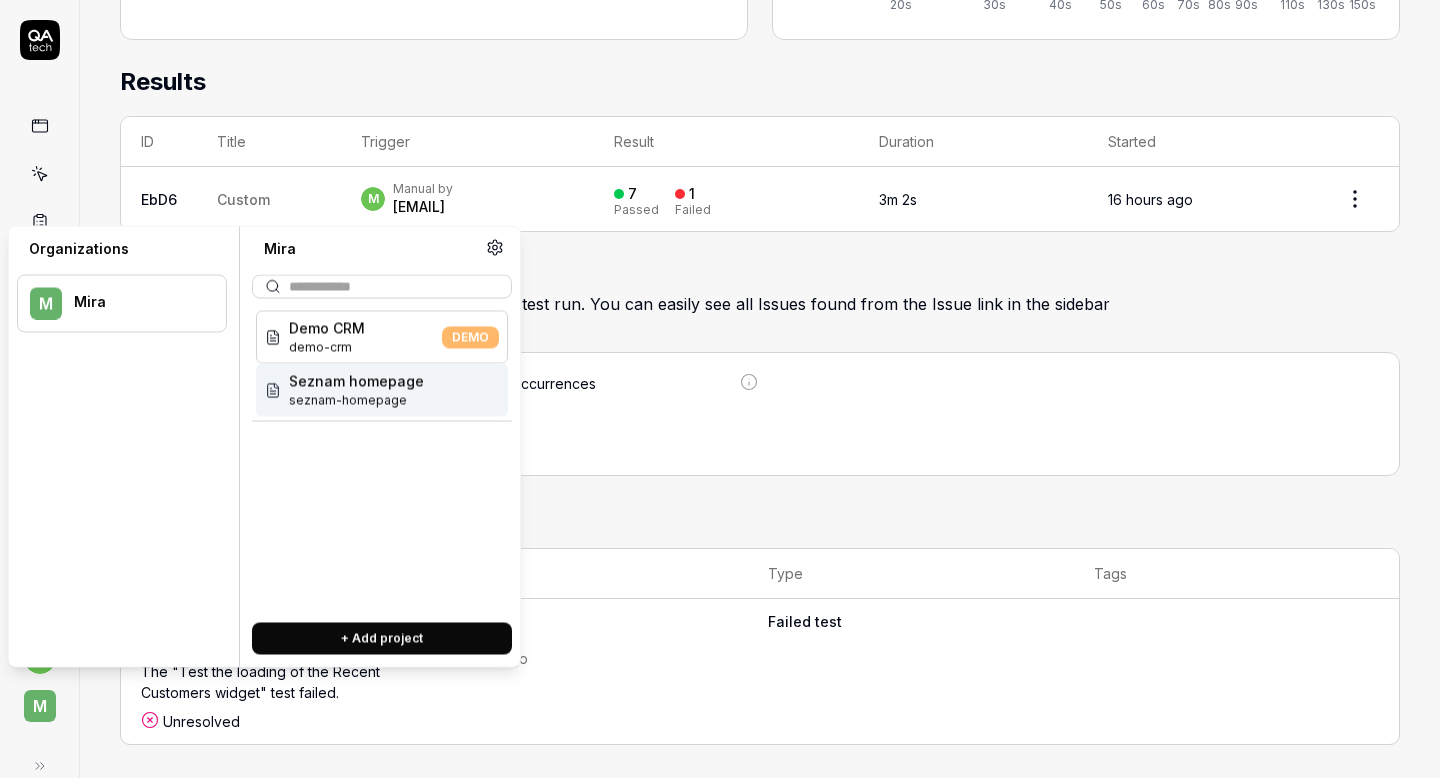 click on "Seznam homepage" at bounding box center (356, 381) 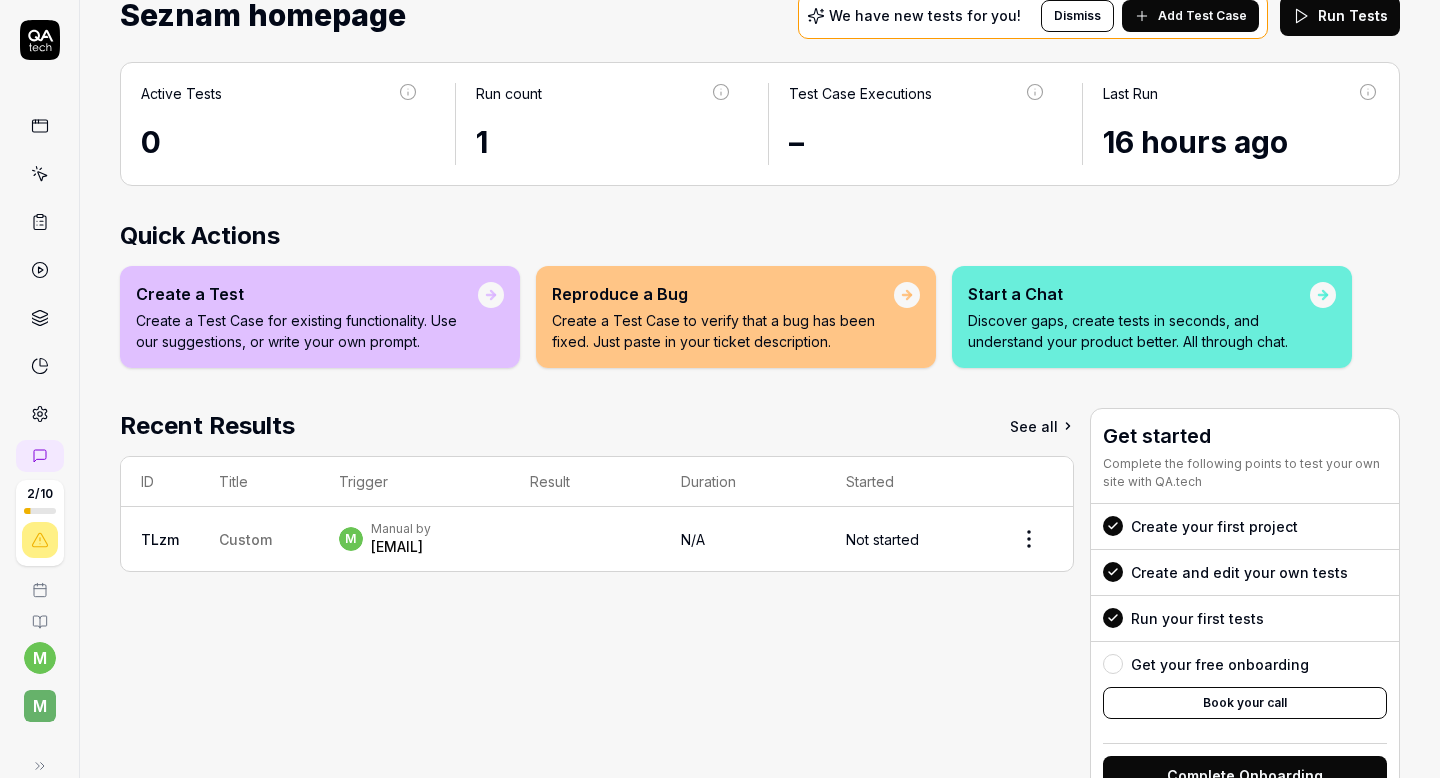 scroll, scrollTop: 96, scrollLeft: 0, axis: vertical 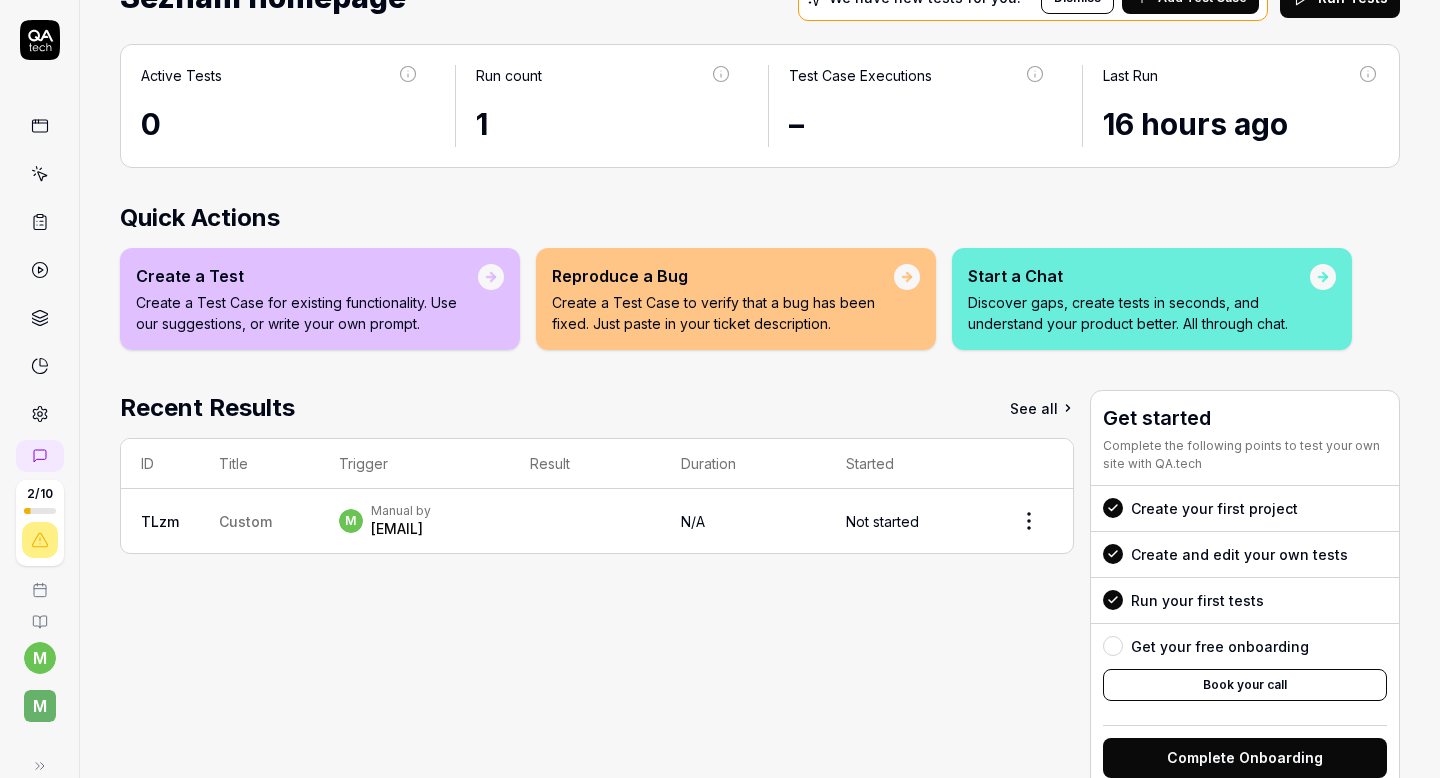 click on "m Manual by [EMAIL]" at bounding box center [414, 521] 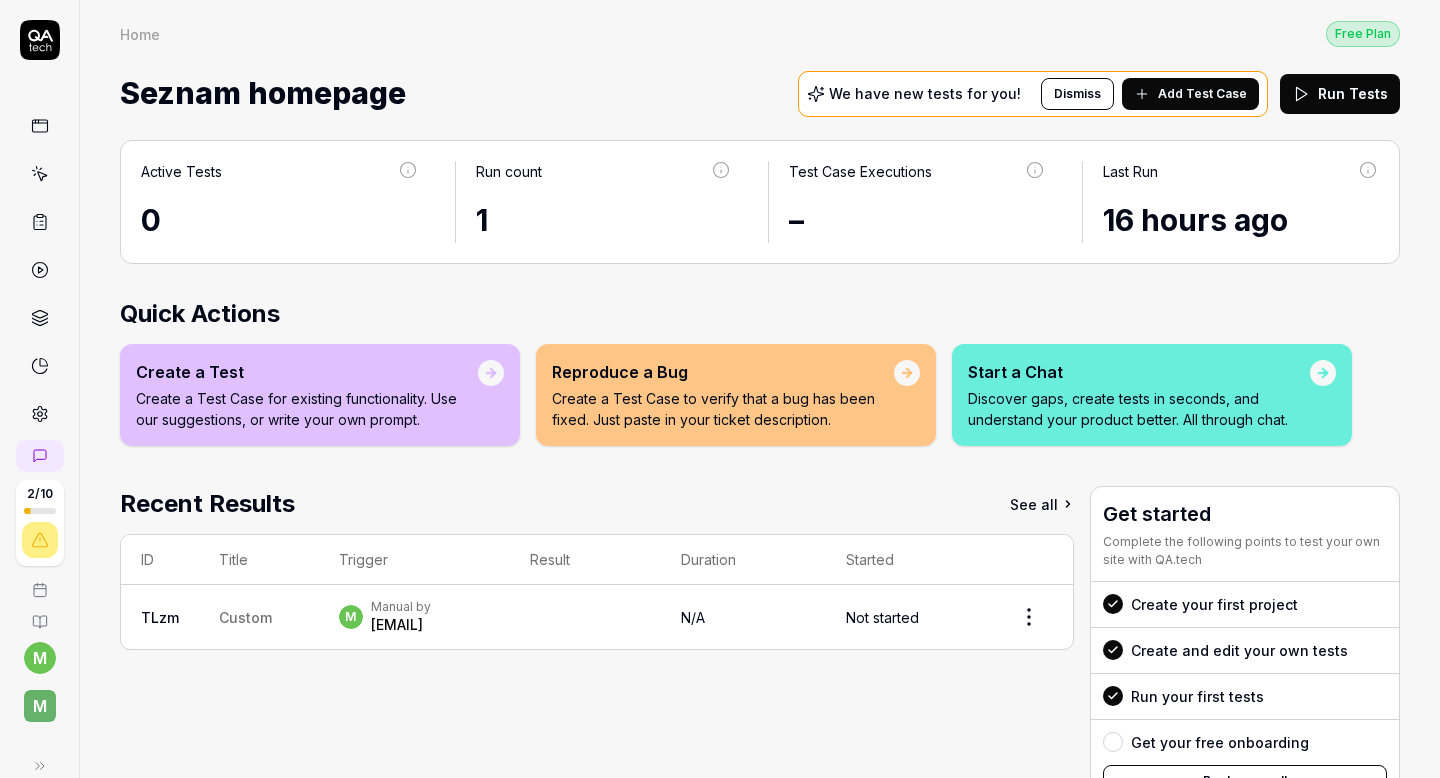 click 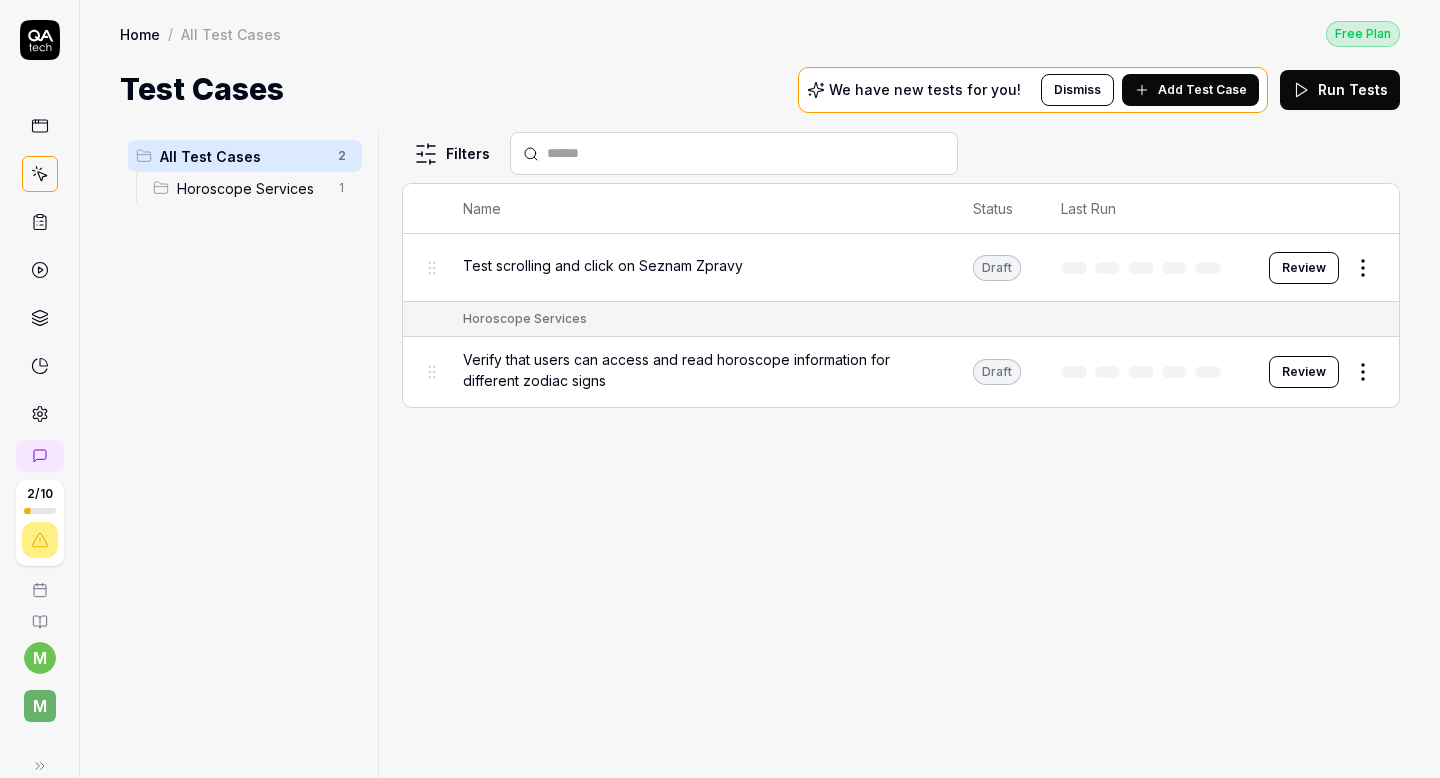 click on "Verify that users can access and read horoscope information for different zodiac signs" at bounding box center [698, 370] 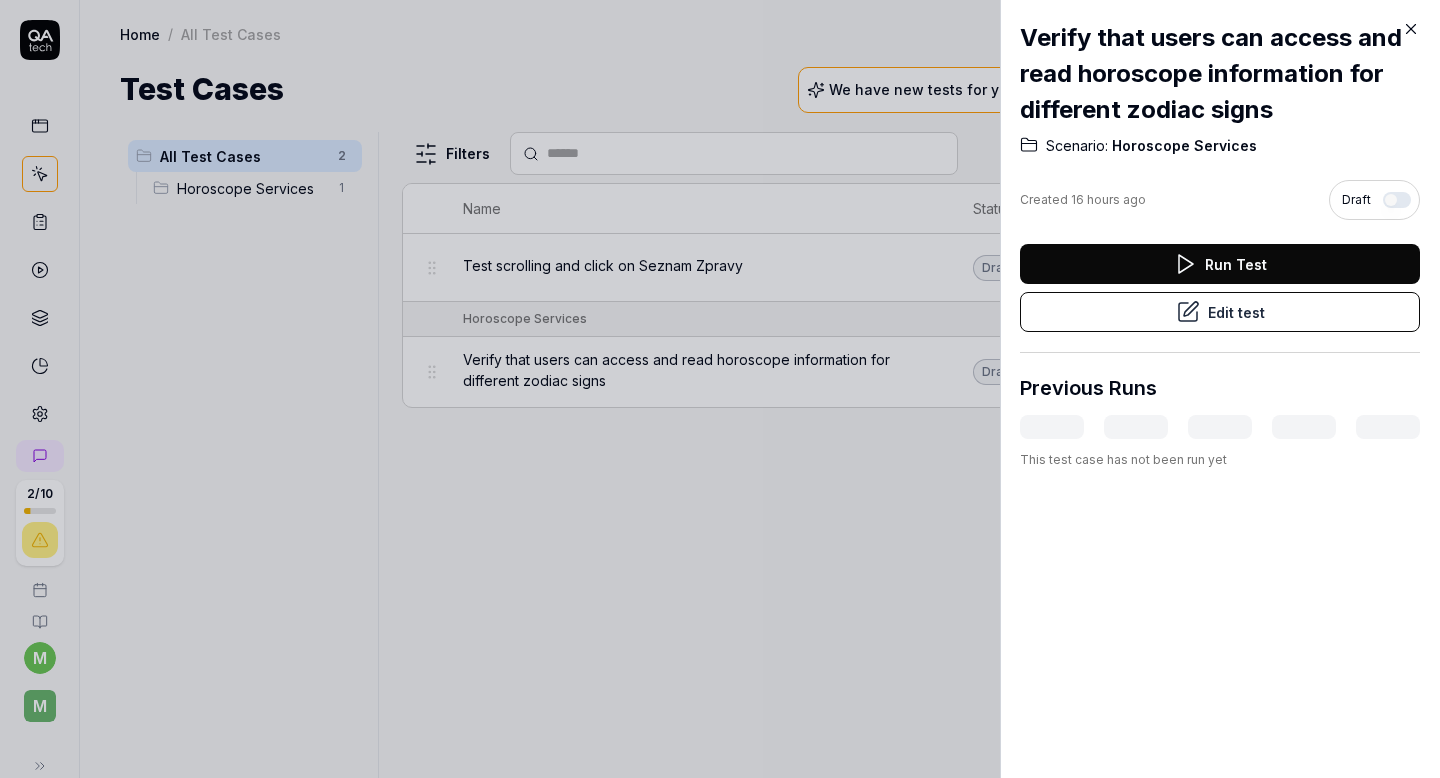 click 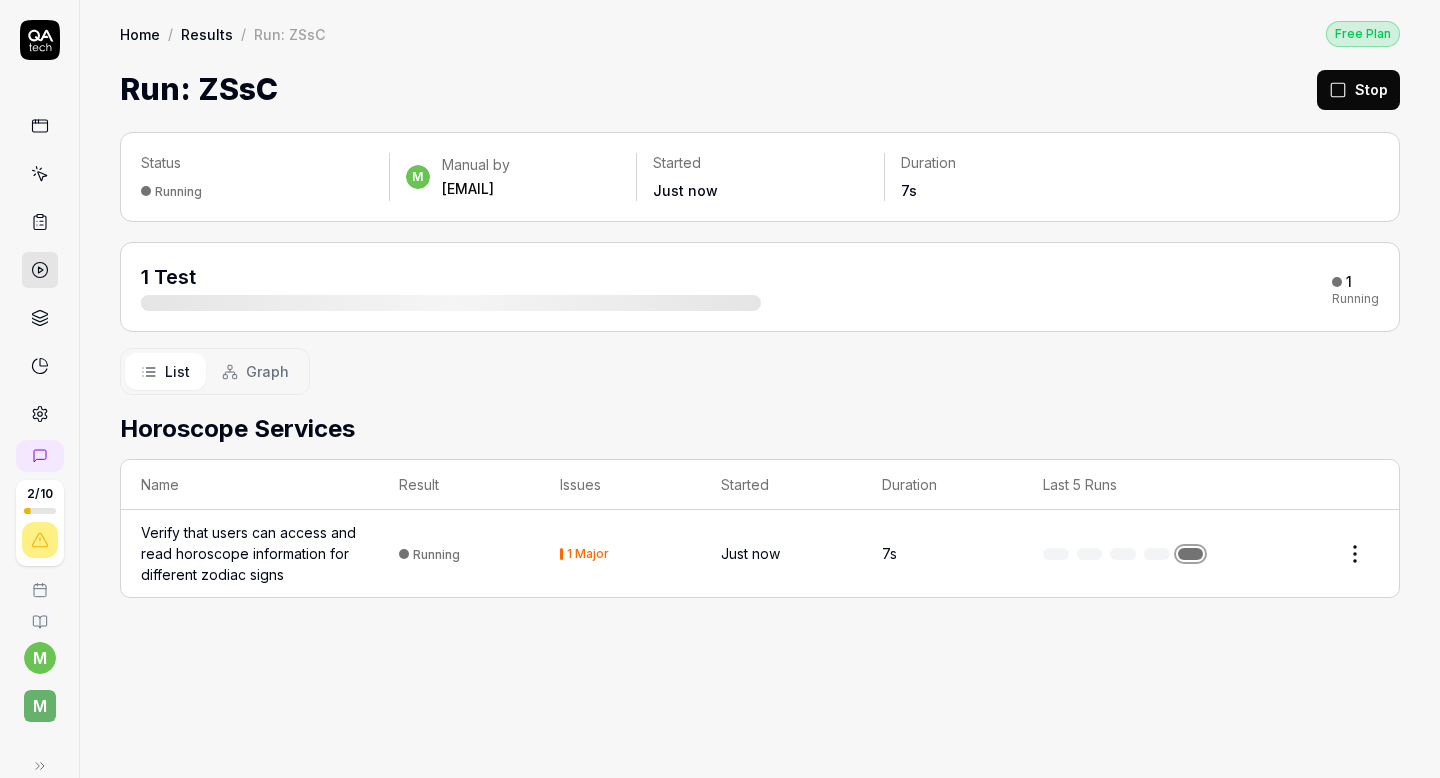 click 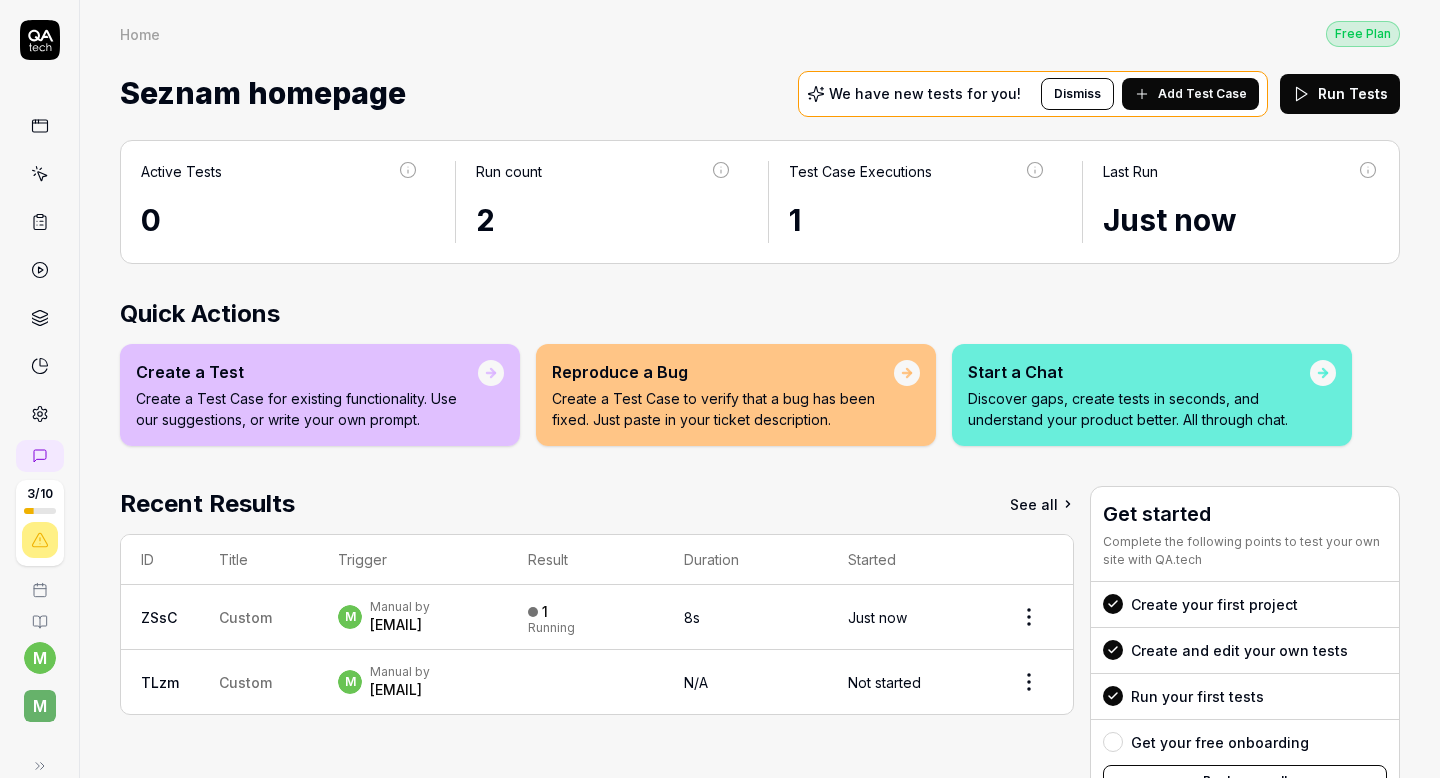 click 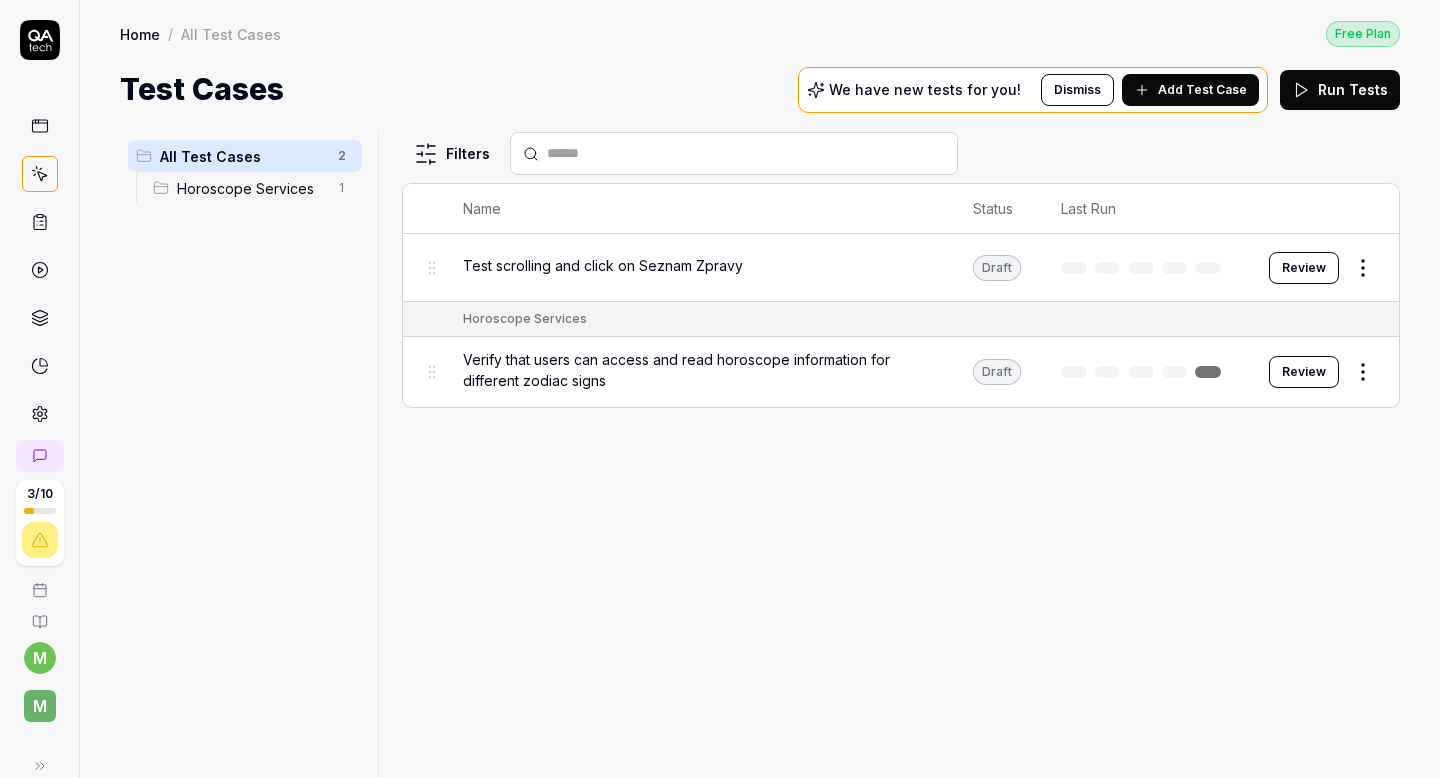 click on "Add Test Case" at bounding box center (1202, 90) 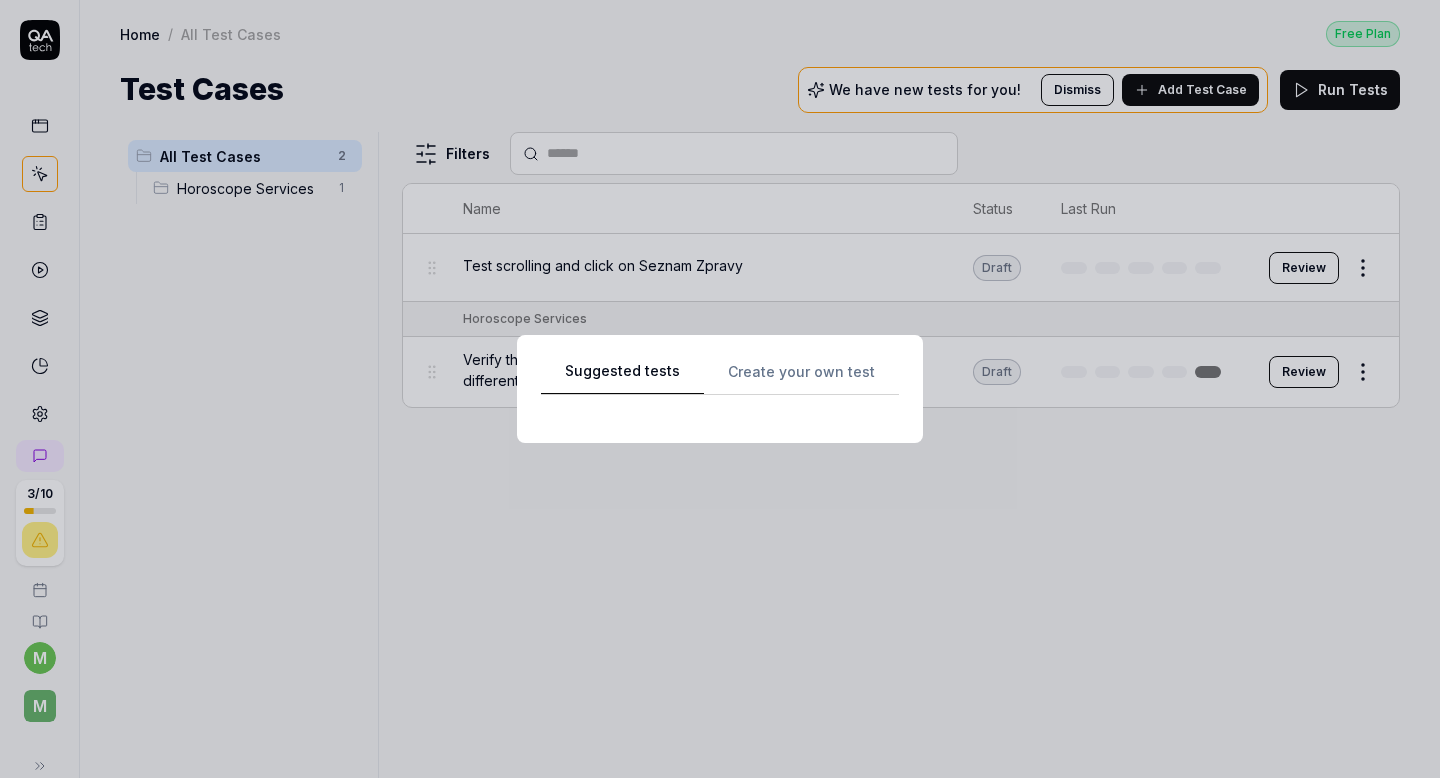 scroll, scrollTop: 0, scrollLeft: 0, axis: both 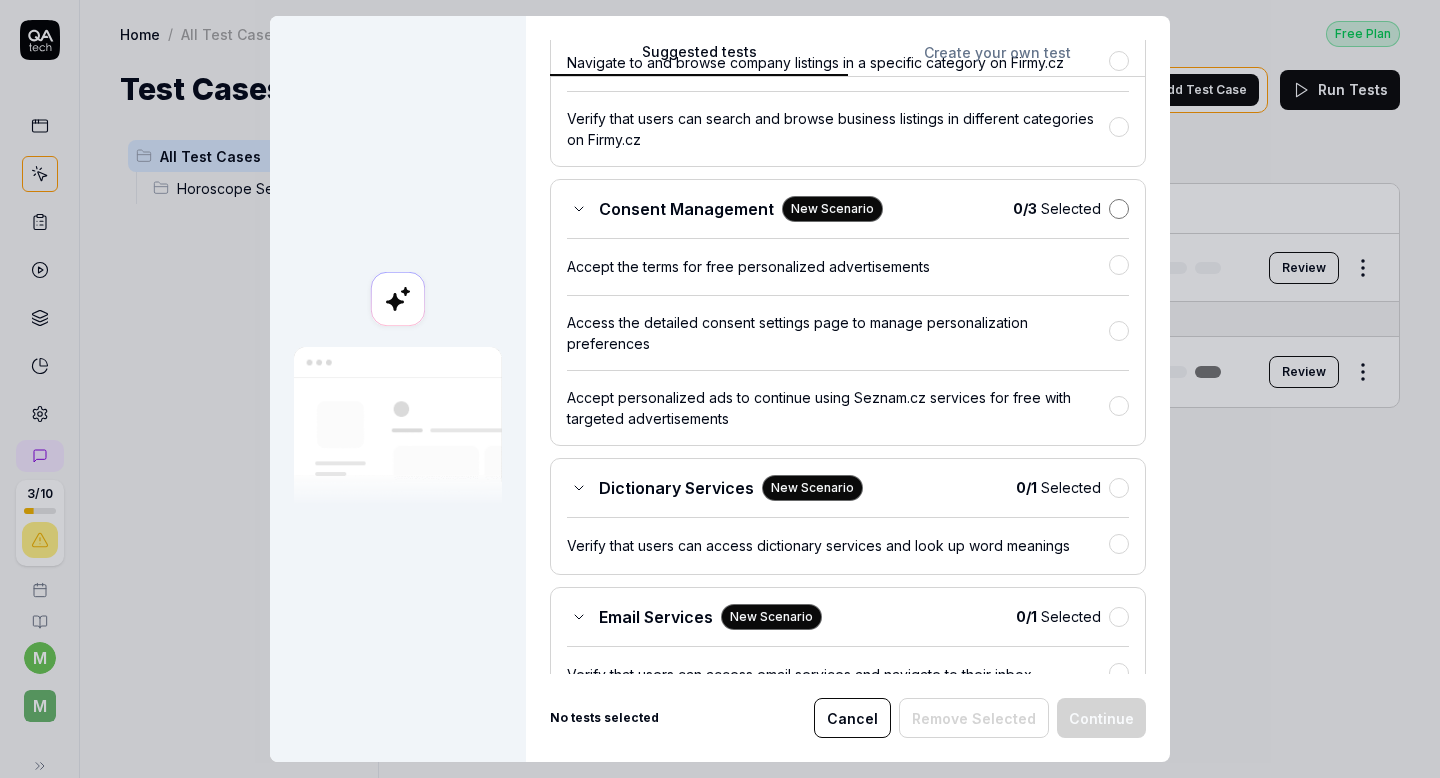 click at bounding box center [1119, 209] 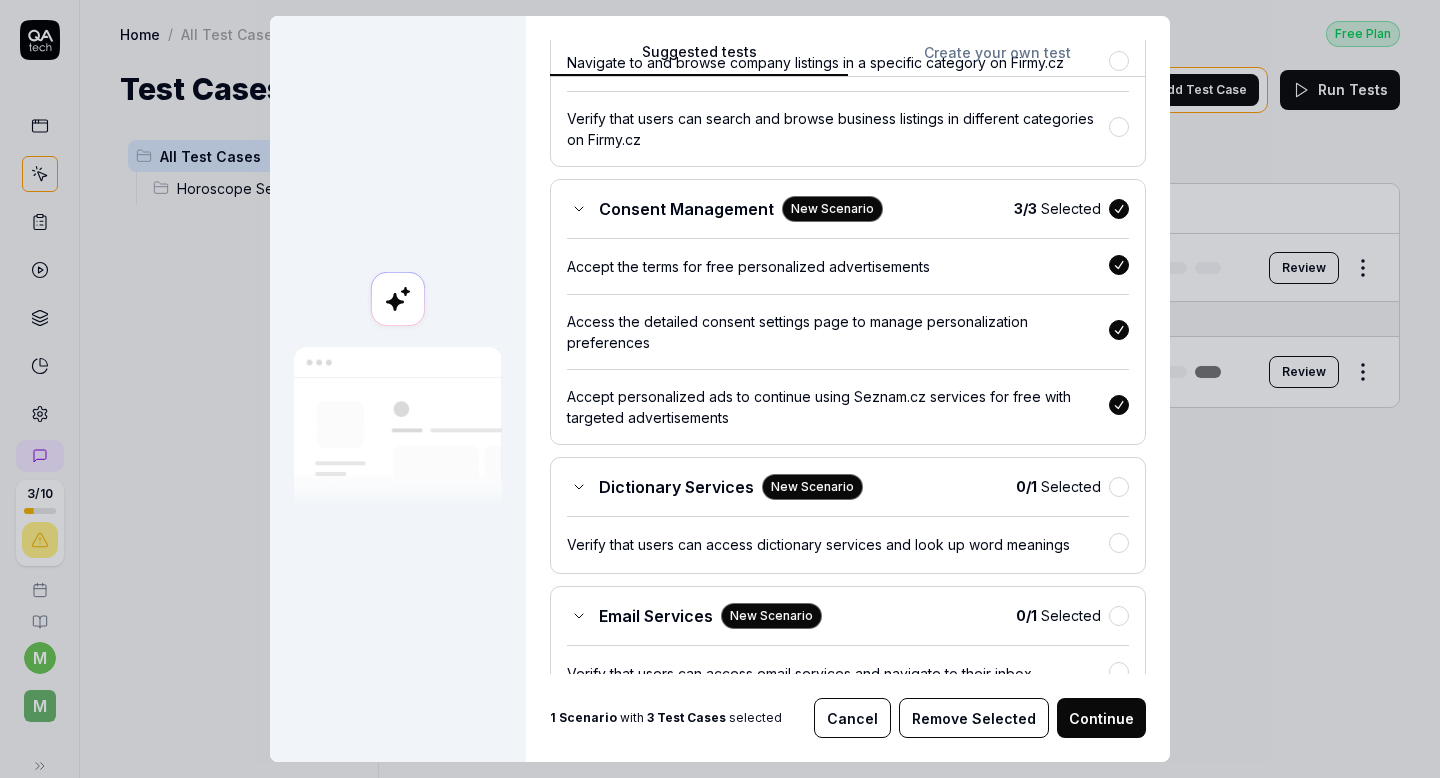 click on "Continue" at bounding box center (1101, 718) 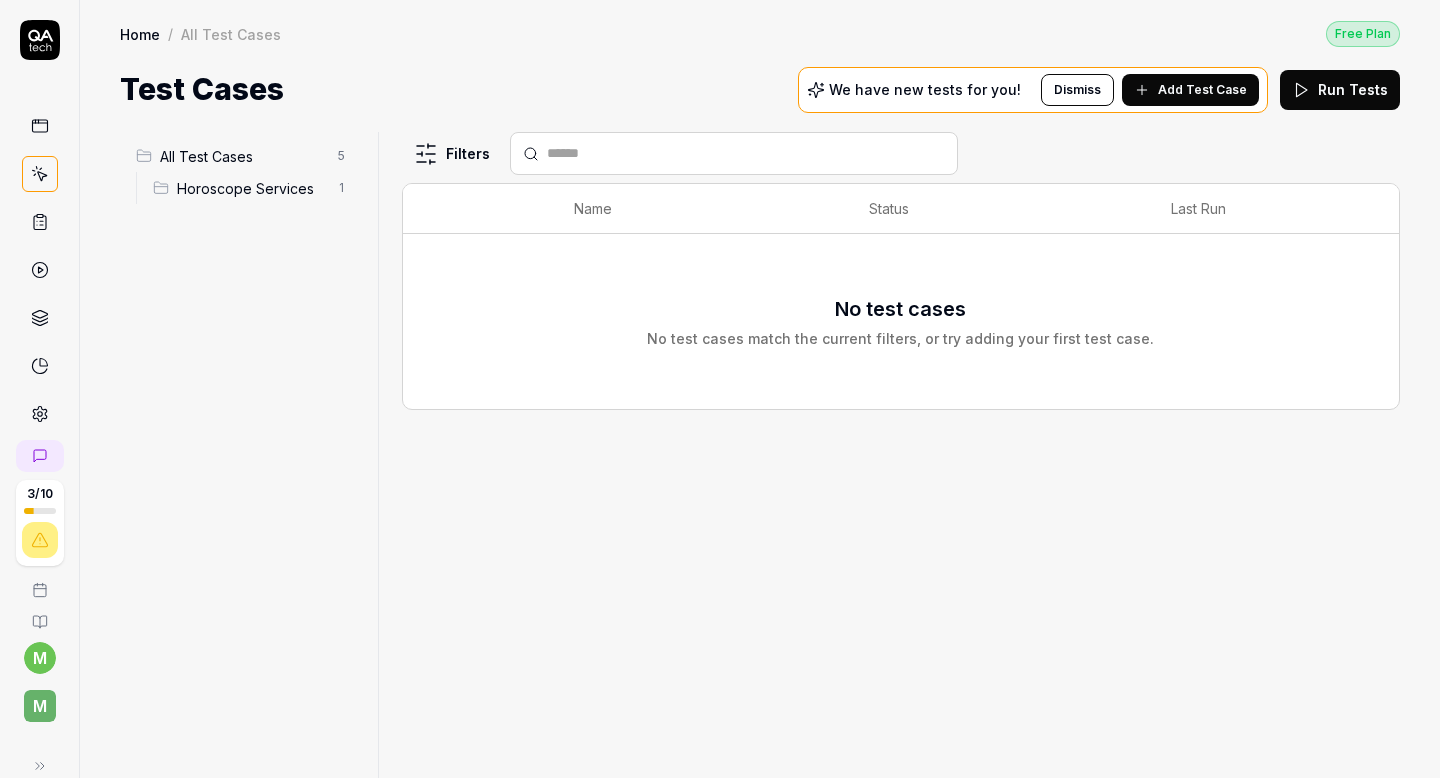click on "Add Test Case" at bounding box center [1202, 90] 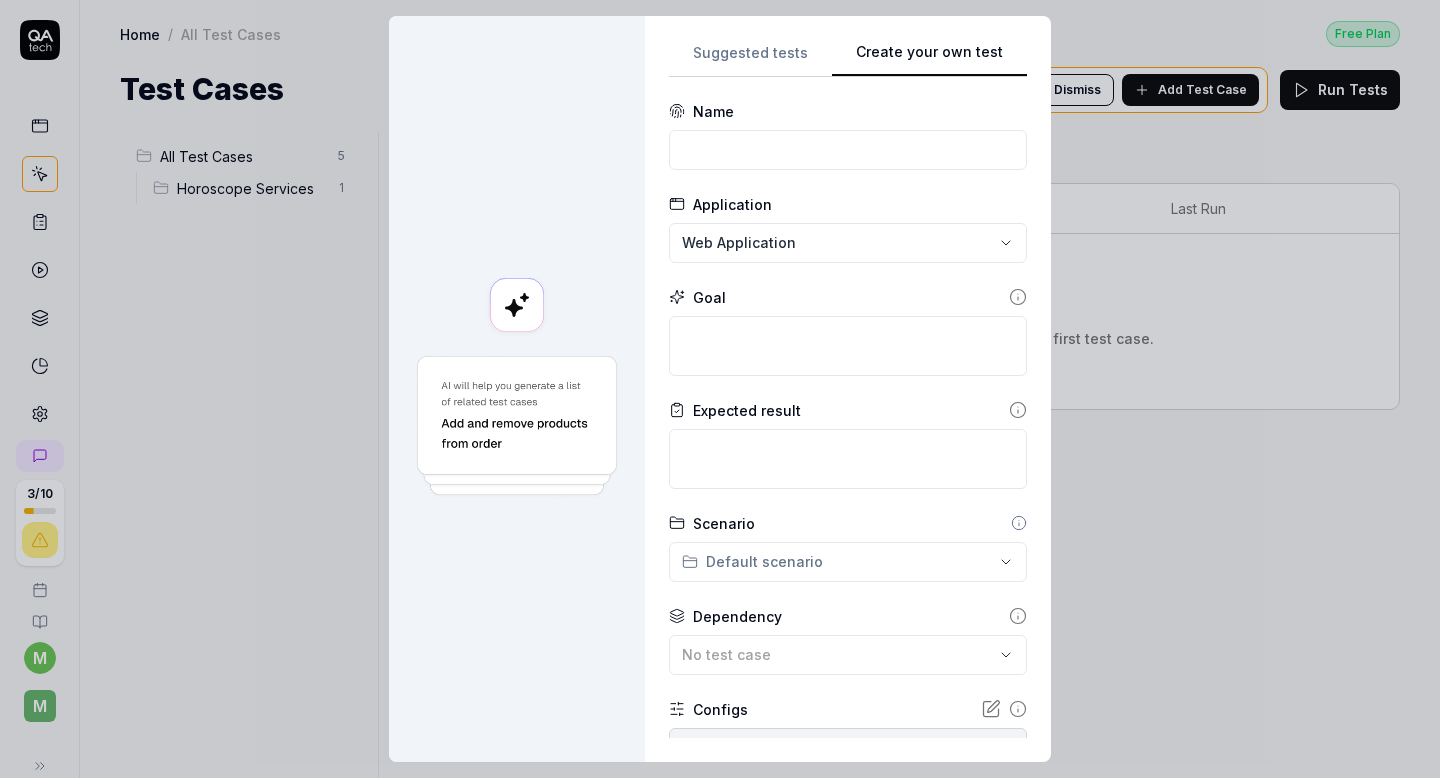 click on "Create your own test" at bounding box center [929, 59] 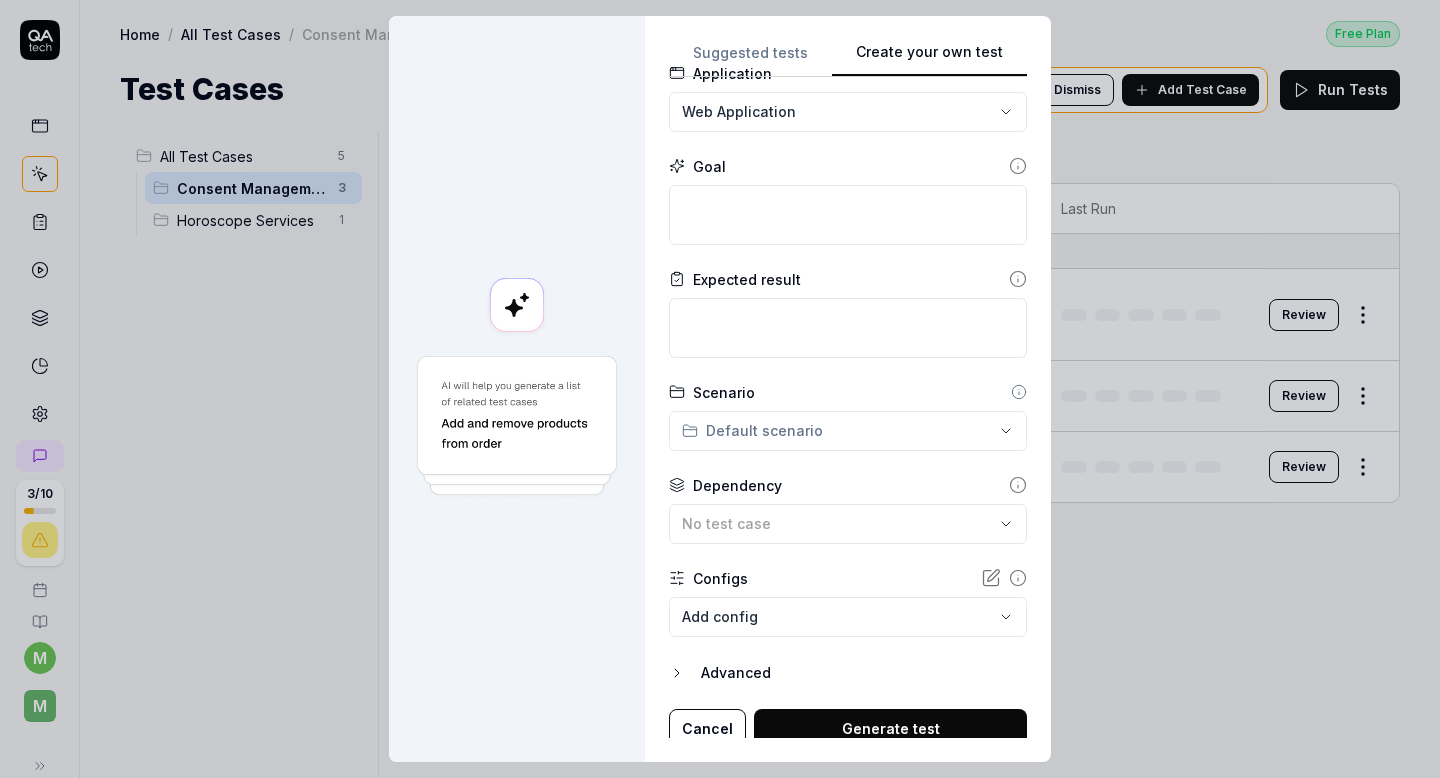 scroll, scrollTop: 141, scrollLeft: 0, axis: vertical 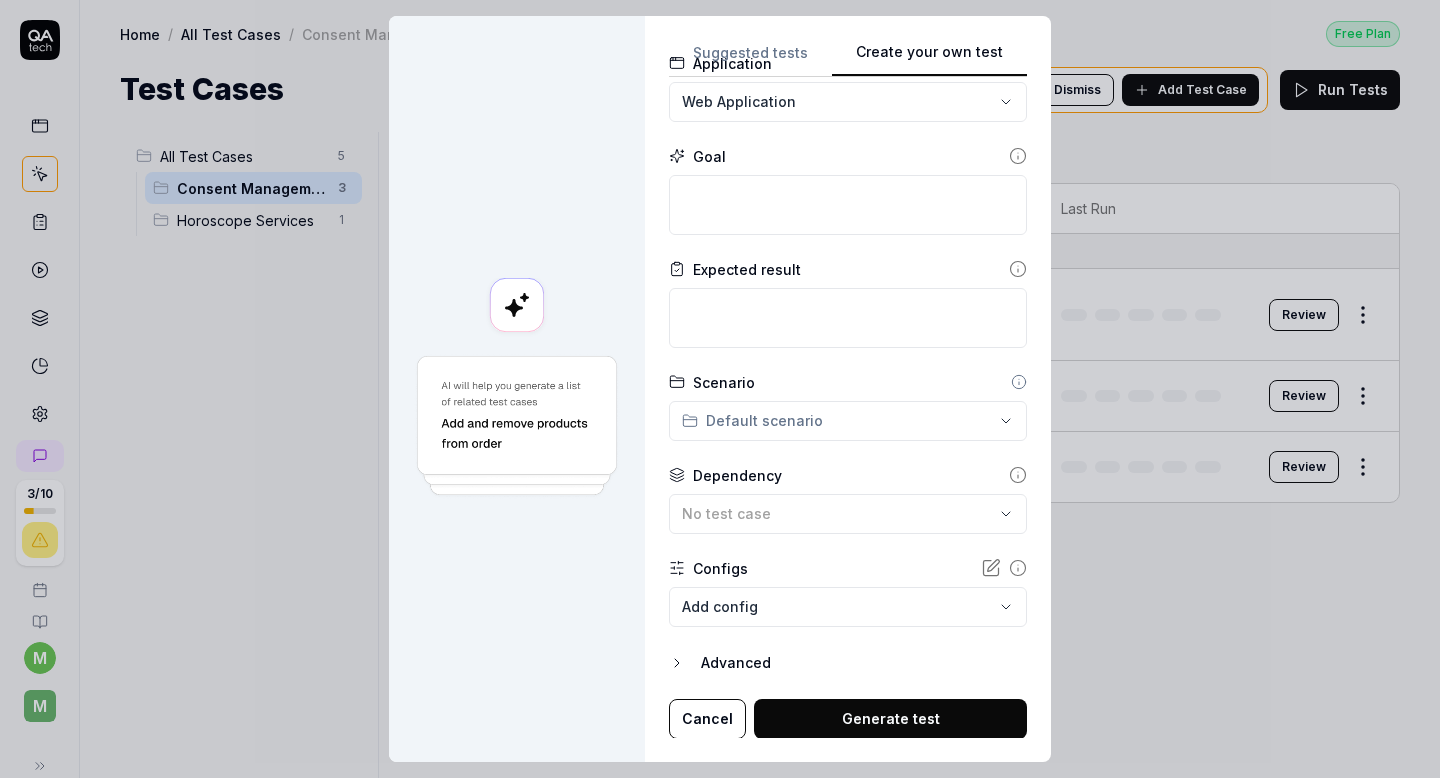 click on "**********" at bounding box center [720, 389] 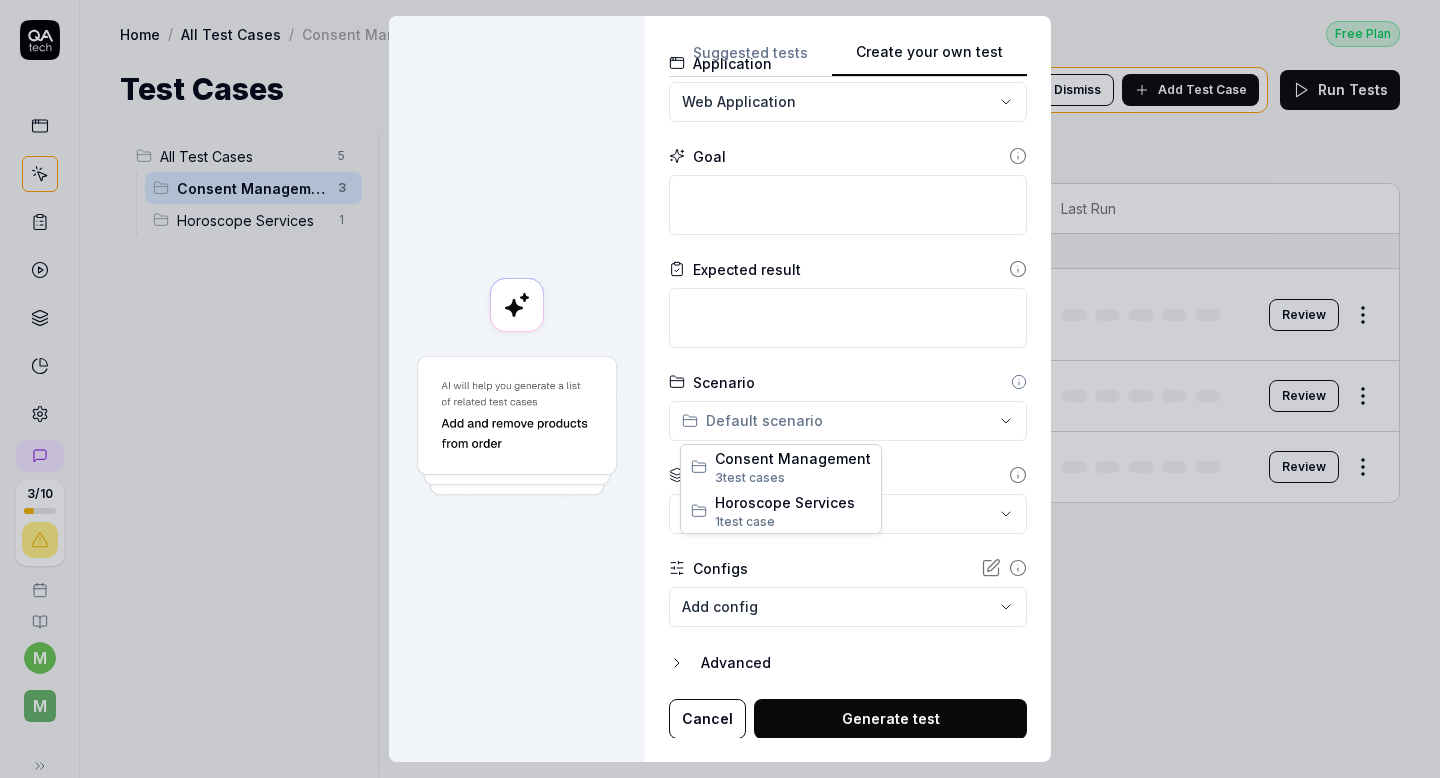 click on "**********" at bounding box center (720, 389) 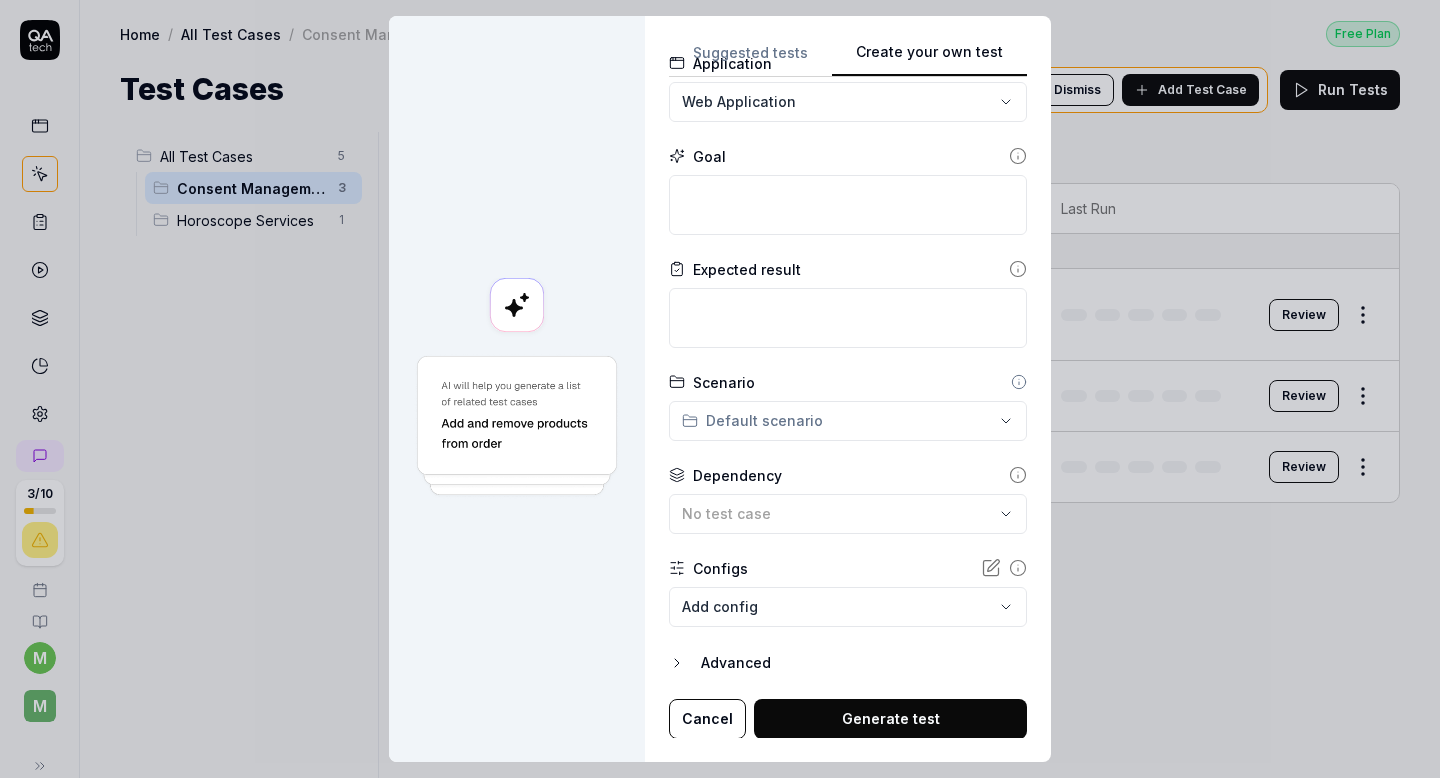click on "**********" at bounding box center (720, 389) 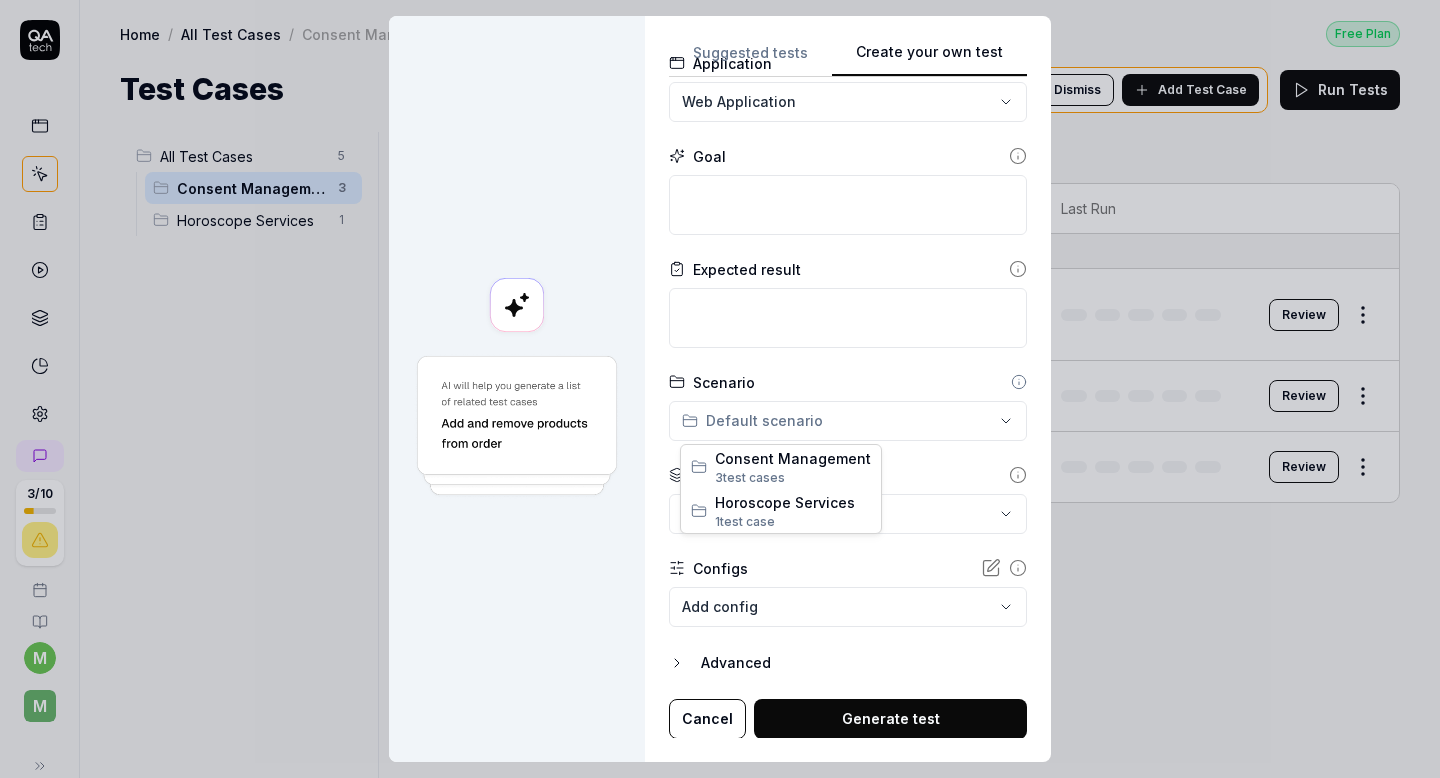 click on "**********" at bounding box center [720, 389] 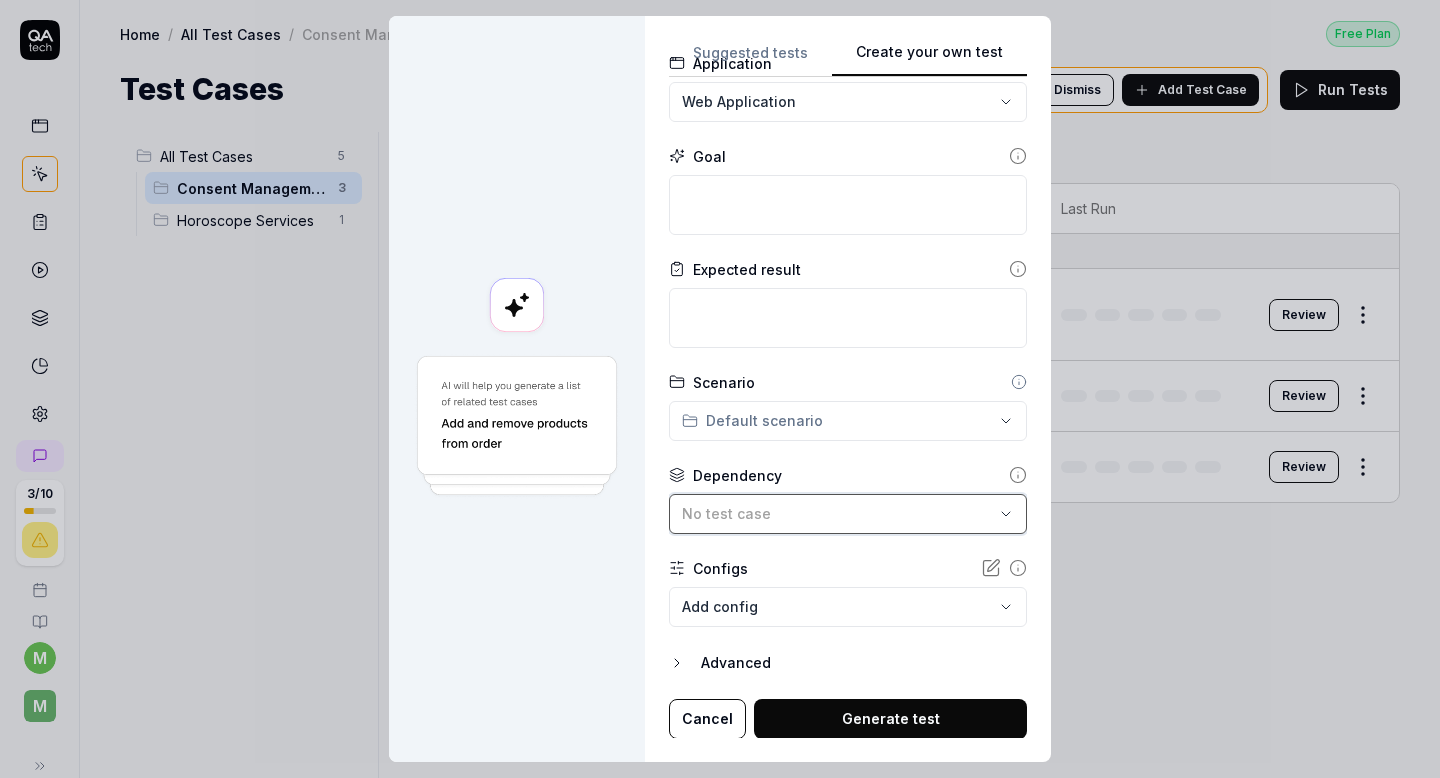 click on "No test case" at bounding box center [838, 513] 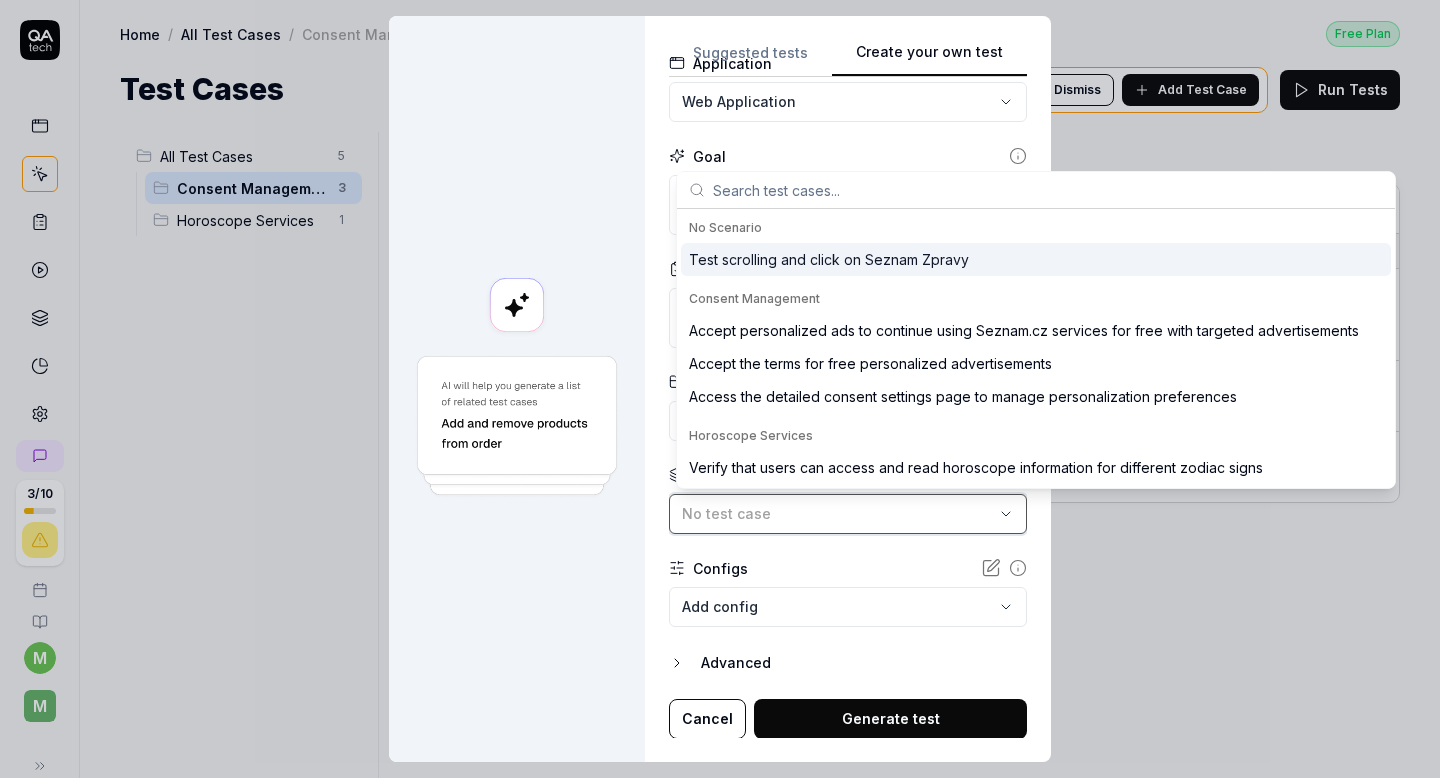 click on "No test case" at bounding box center (838, 513) 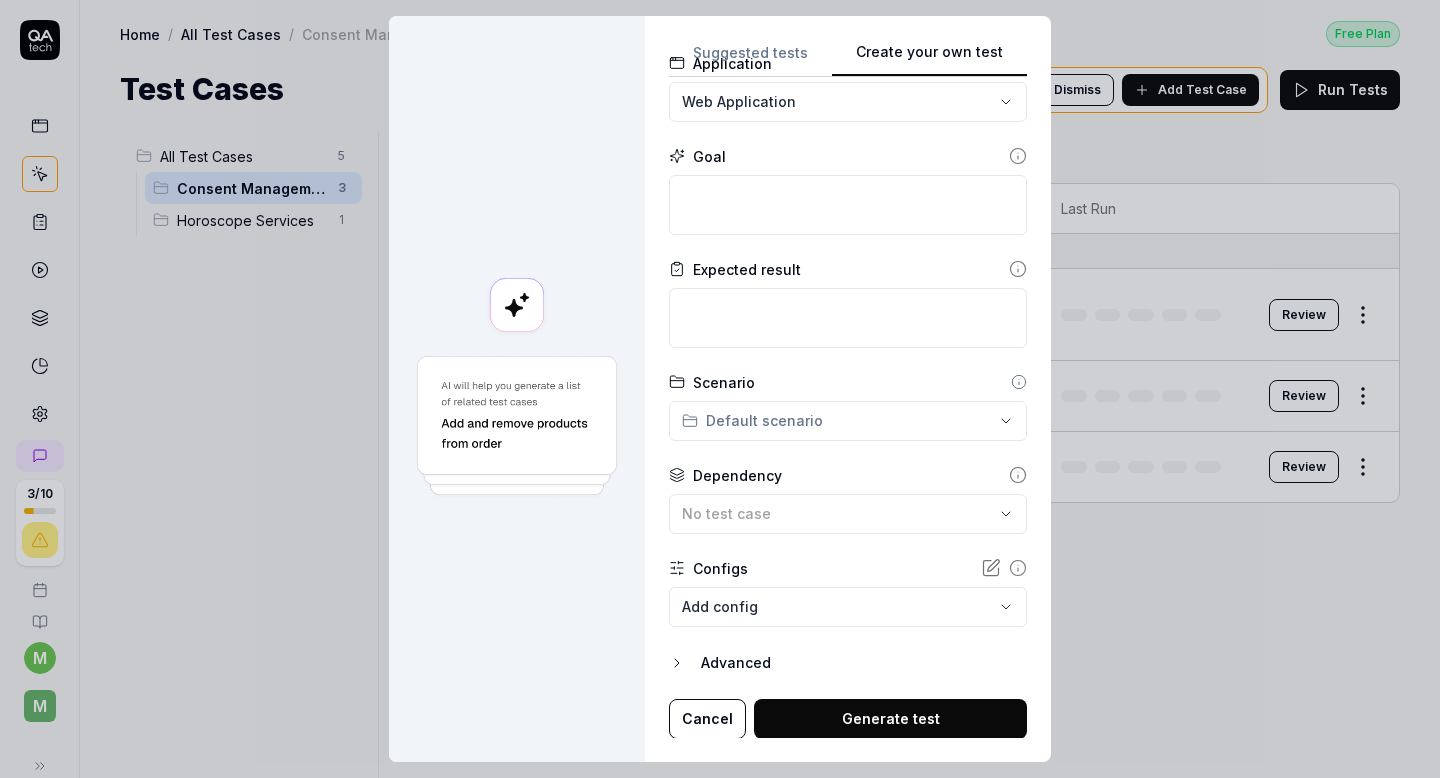 click on "Cancel" at bounding box center (707, 719) 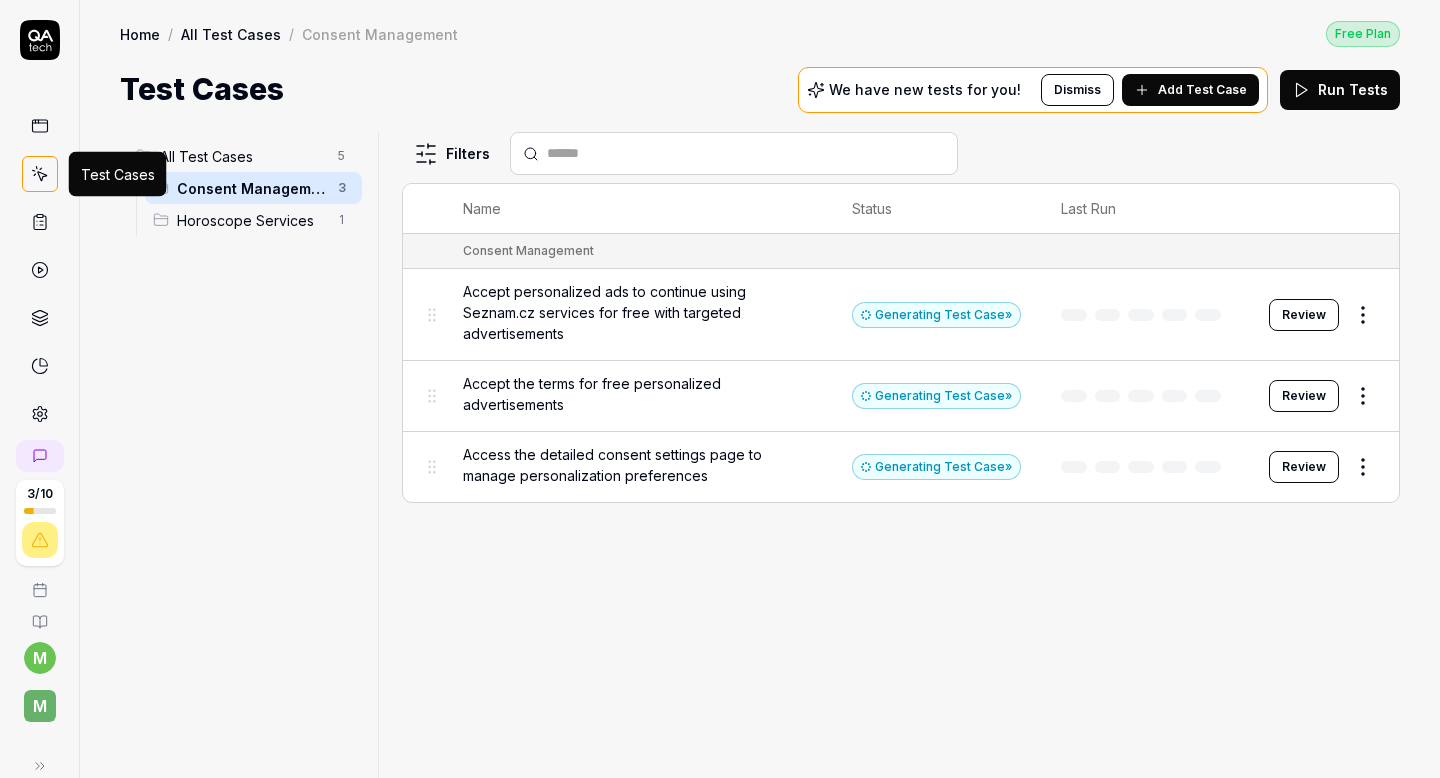click 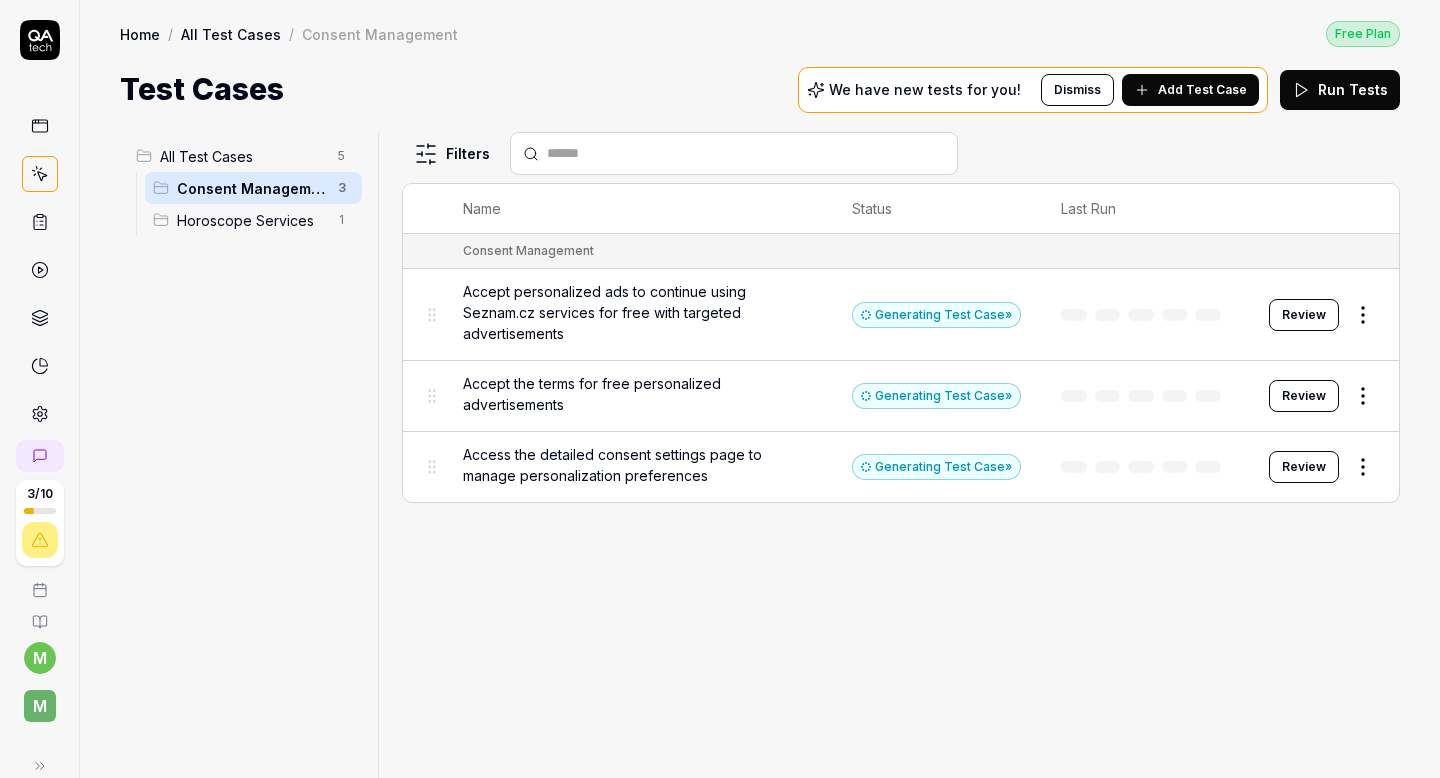 click 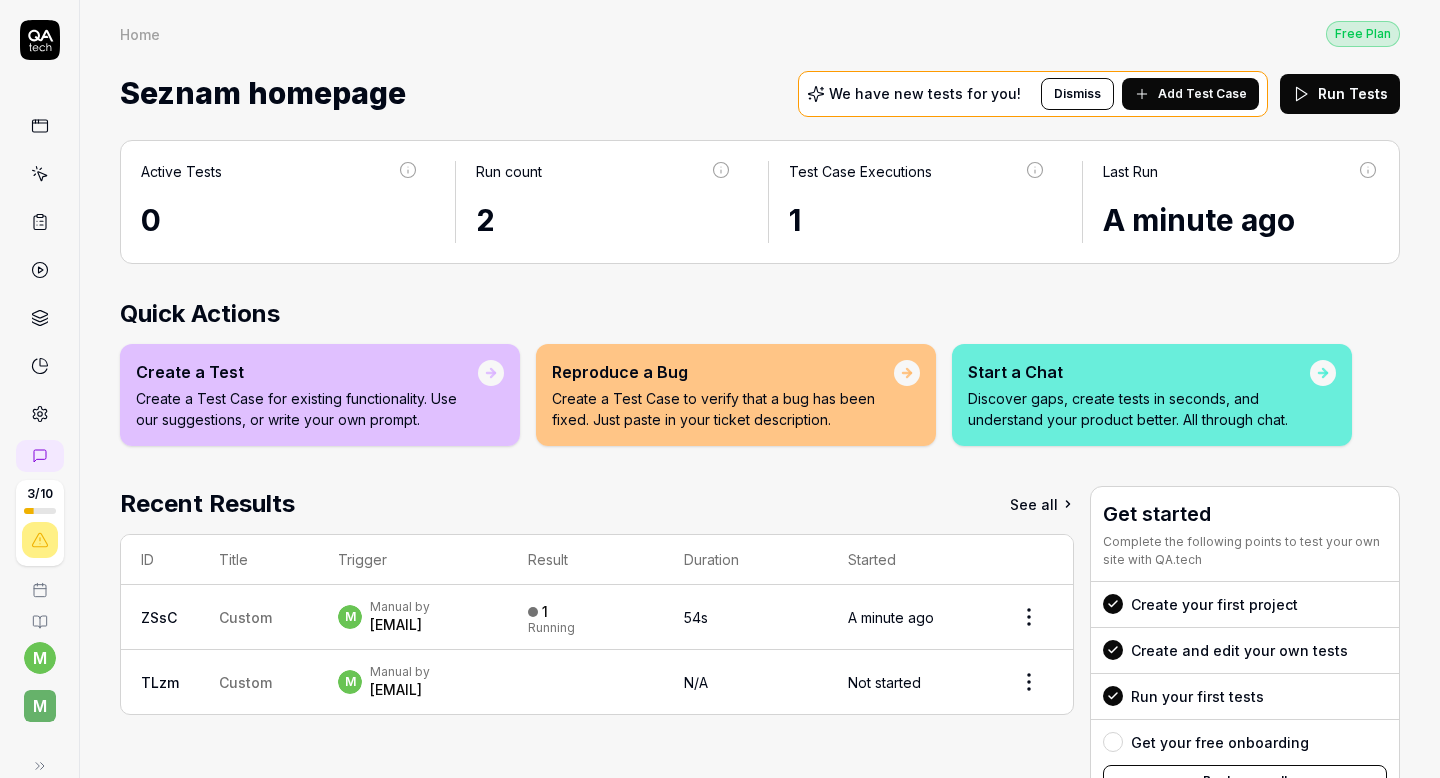 click at bounding box center (40, 174) 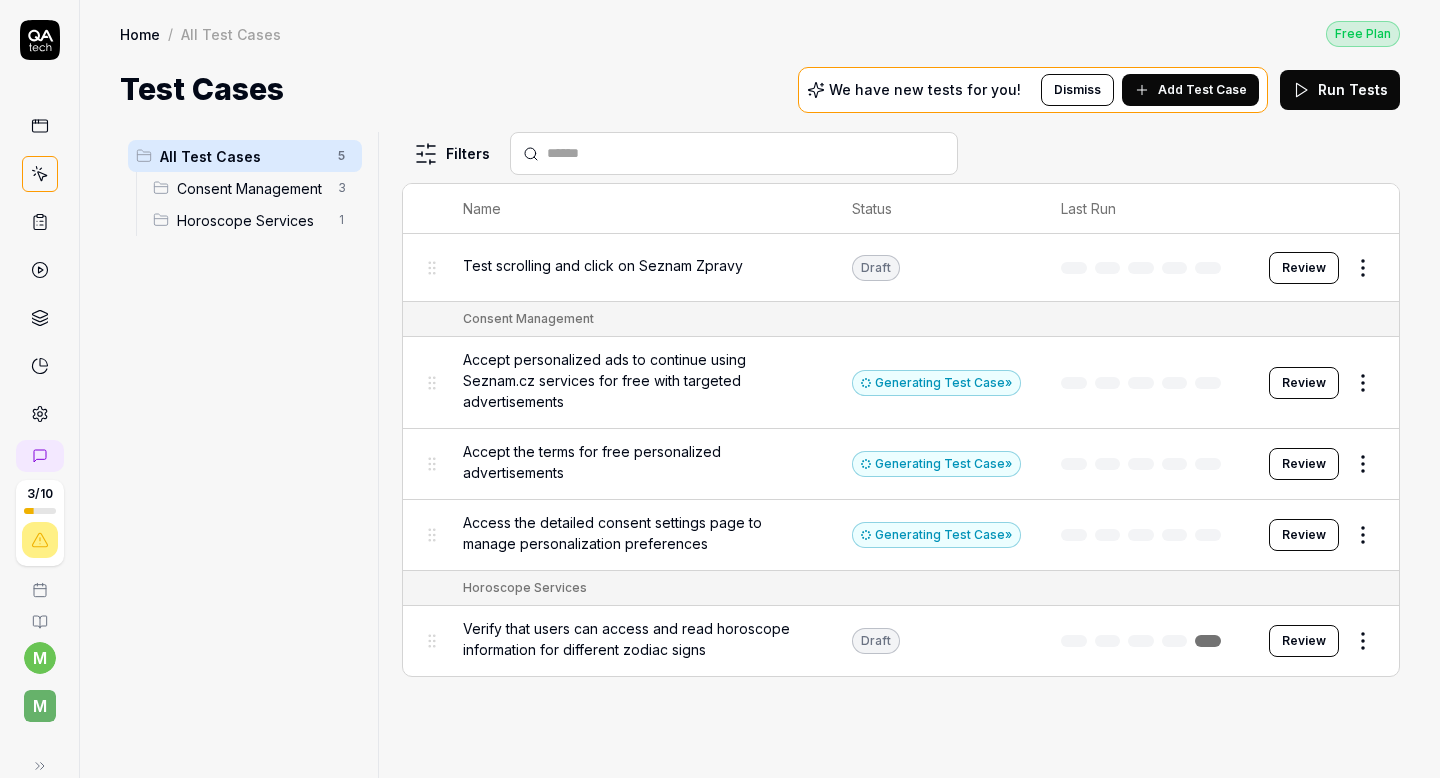 click on "Test scrolling and click on Seznam Zpravy" at bounding box center (603, 265) 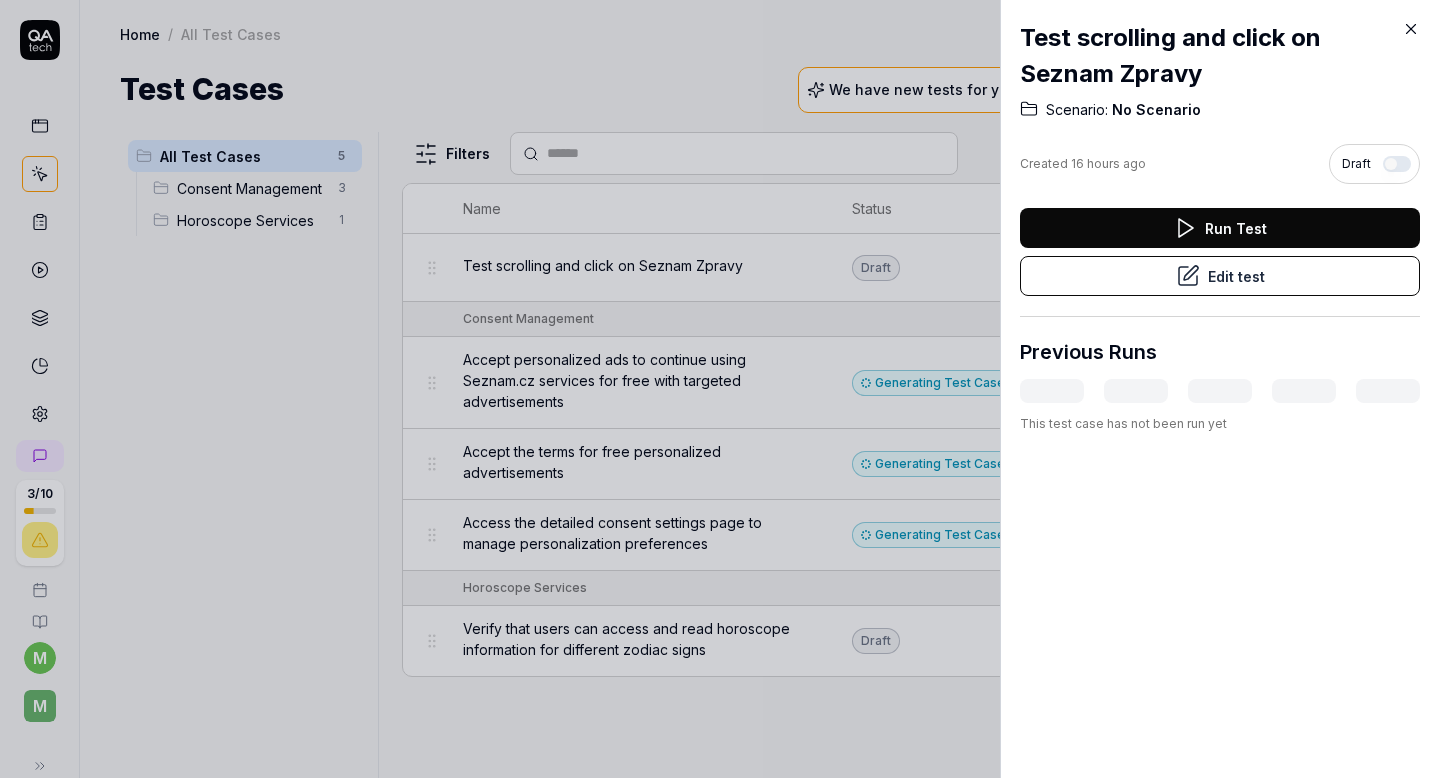 click at bounding box center (720, 389) 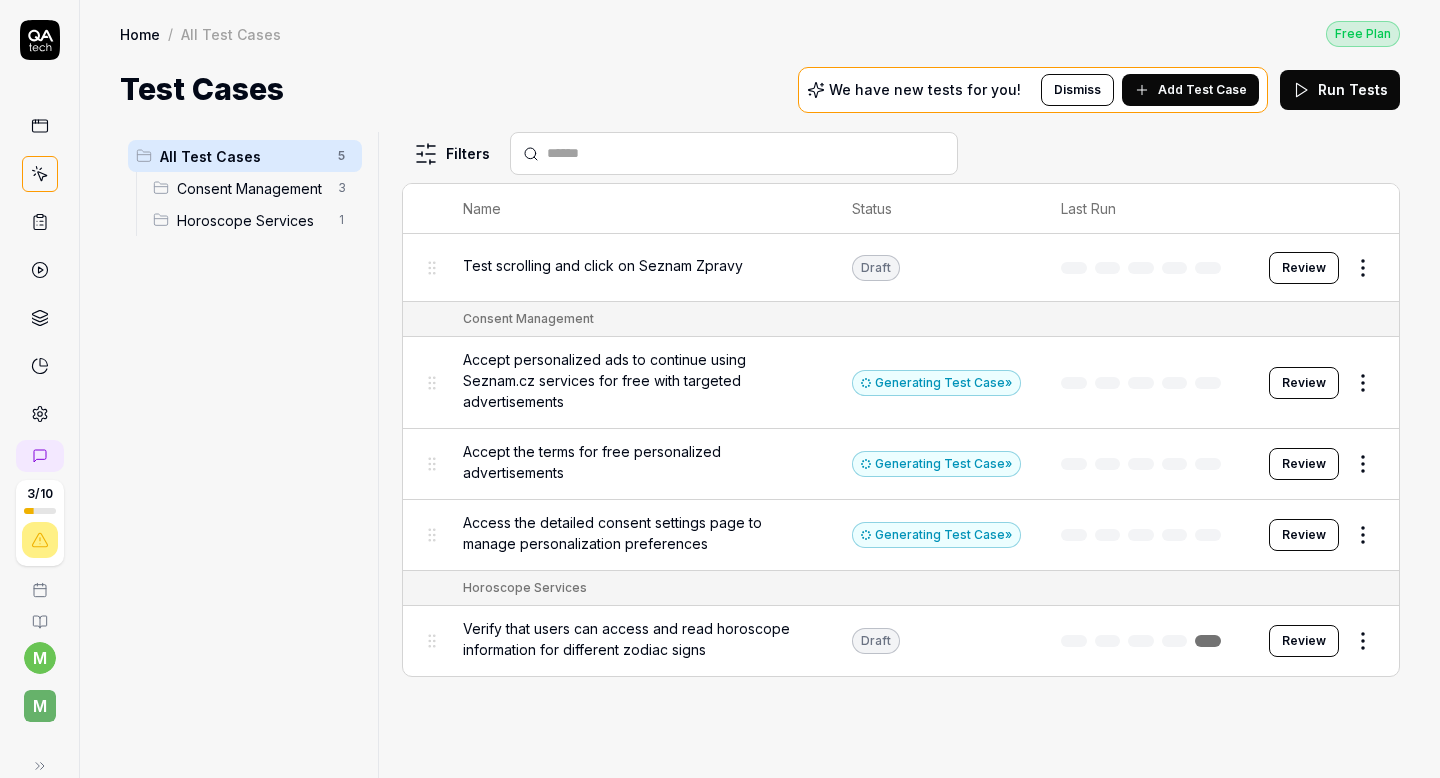 click on "Test scrolling and click on Seznam Zpravy" at bounding box center [603, 265] 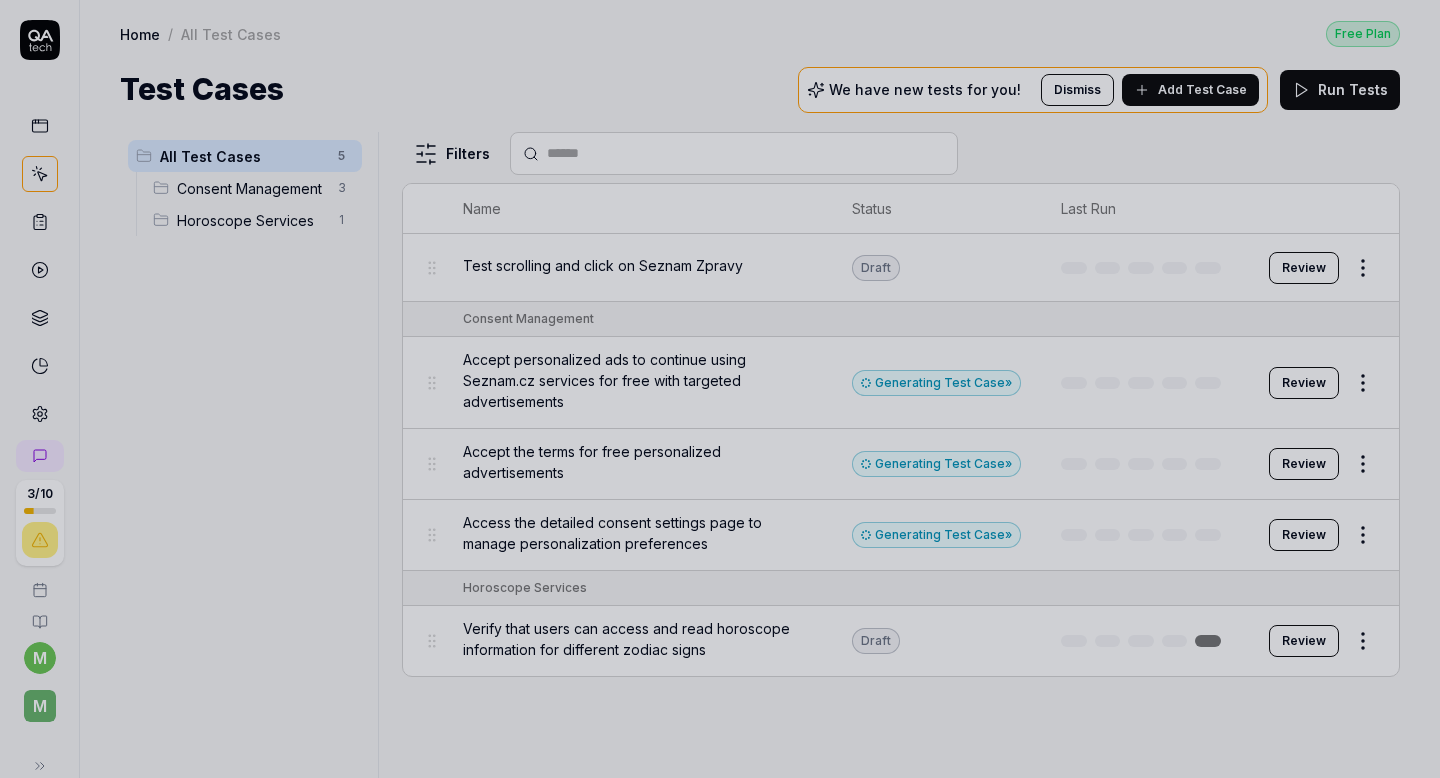 click at bounding box center (720, 389) 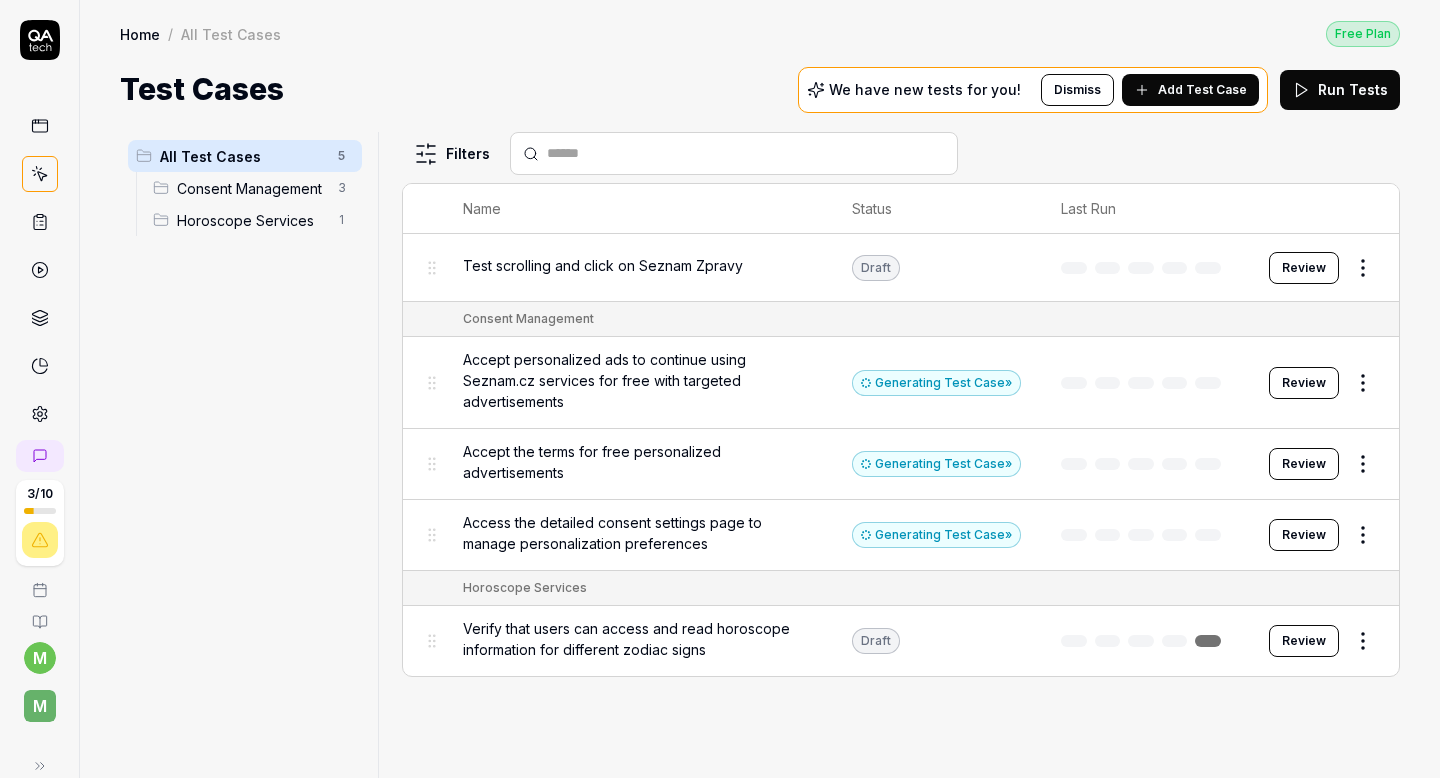 click on "Test scrolling and click on Seznam Zpravy" at bounding box center [603, 265] 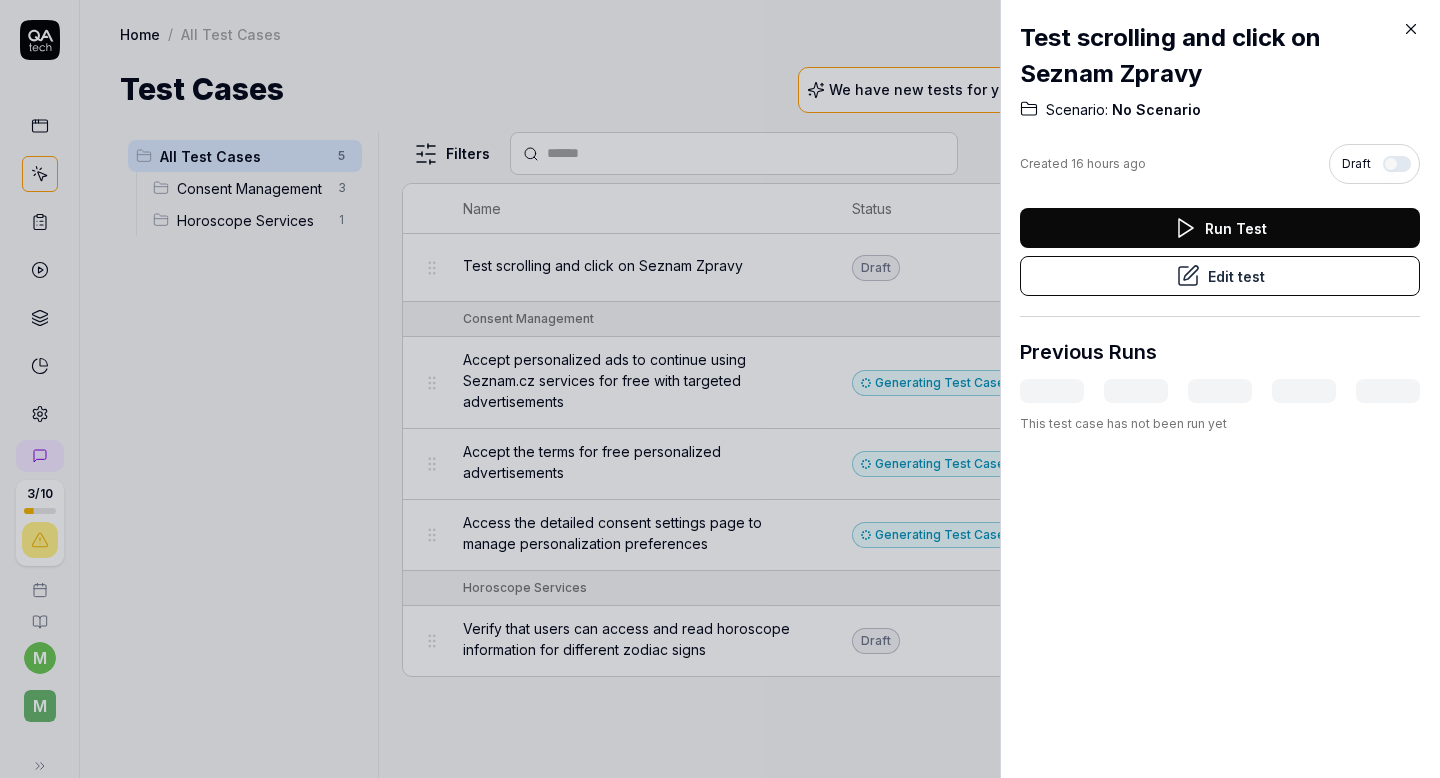 click on "Edit test" at bounding box center [1220, 276] 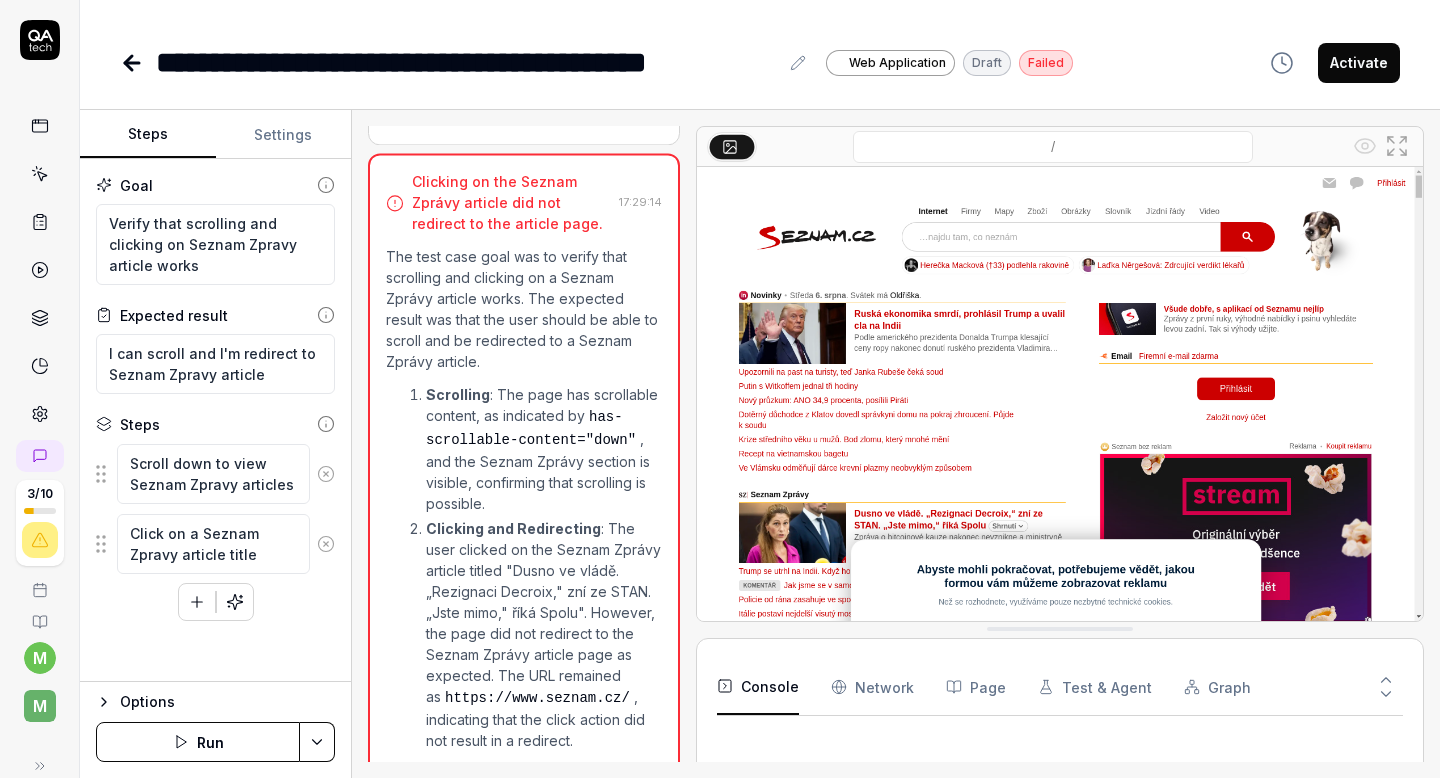 scroll, scrollTop: 504, scrollLeft: 0, axis: vertical 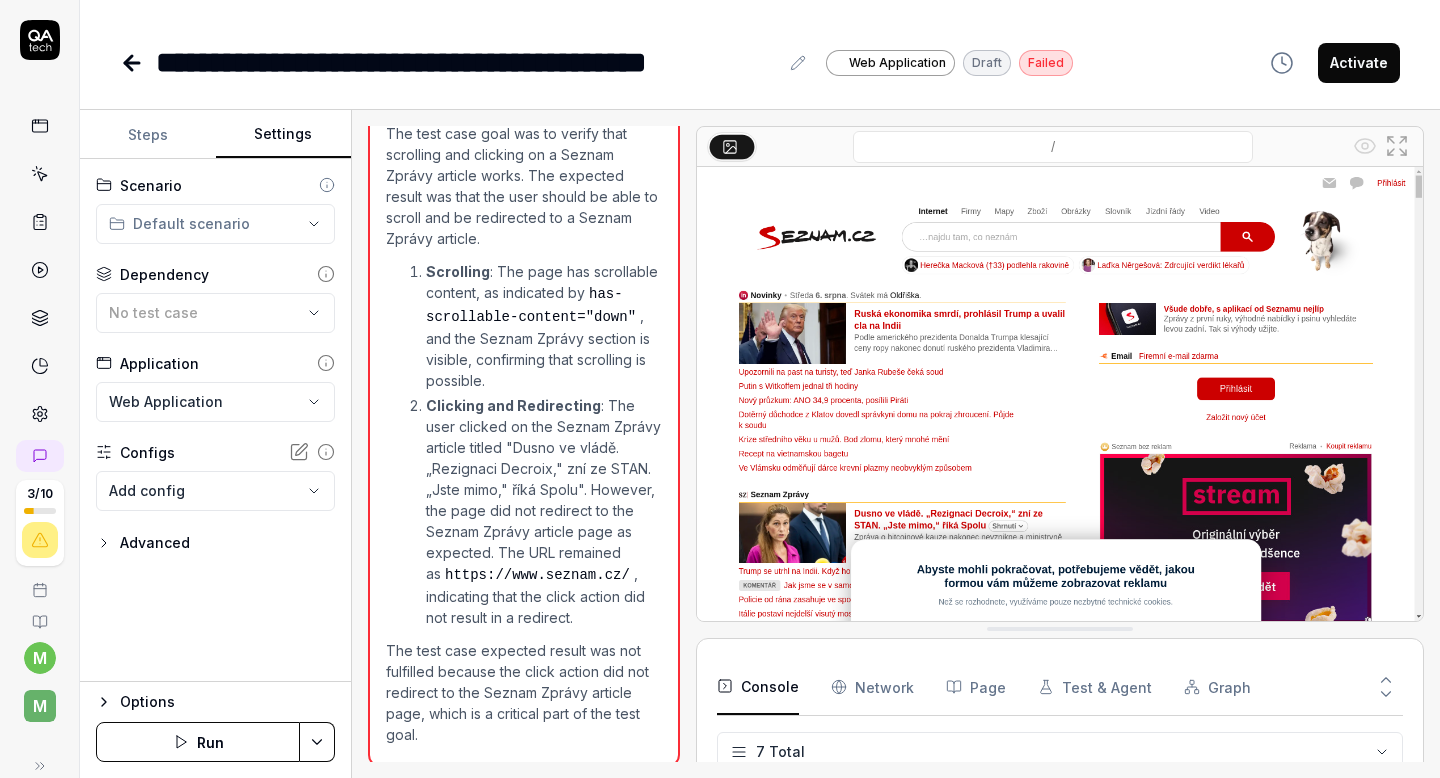 click on "Settings" at bounding box center [284, 135] 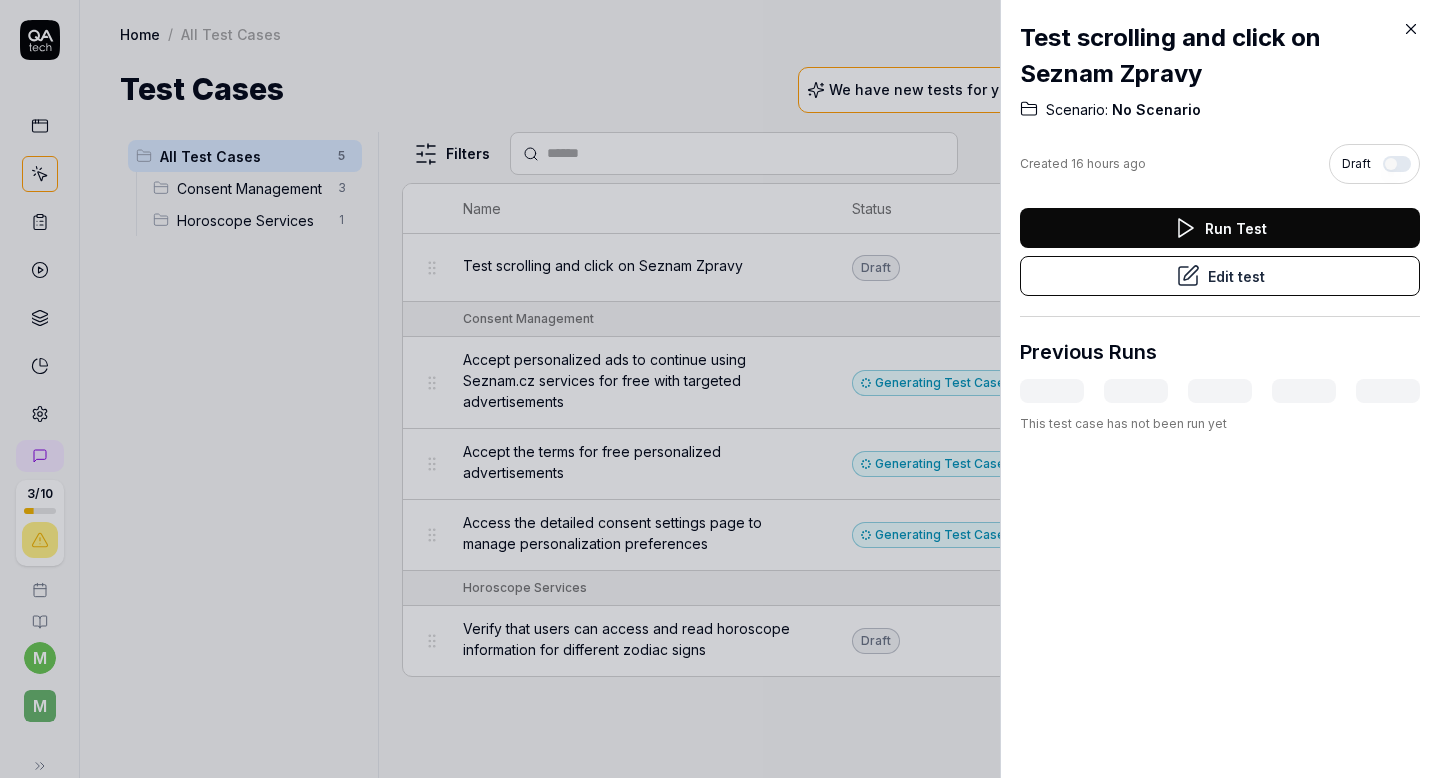 click at bounding box center [720, 389] 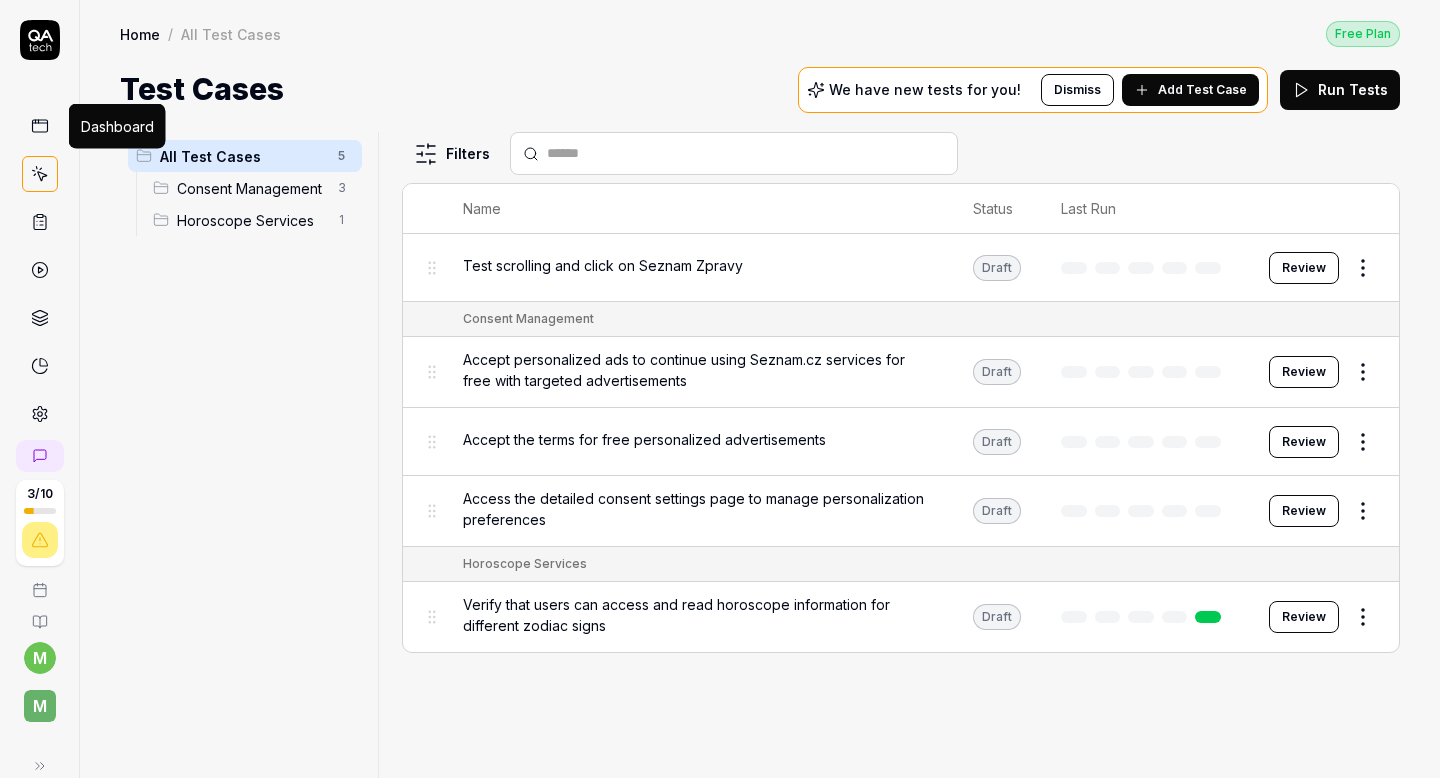 click 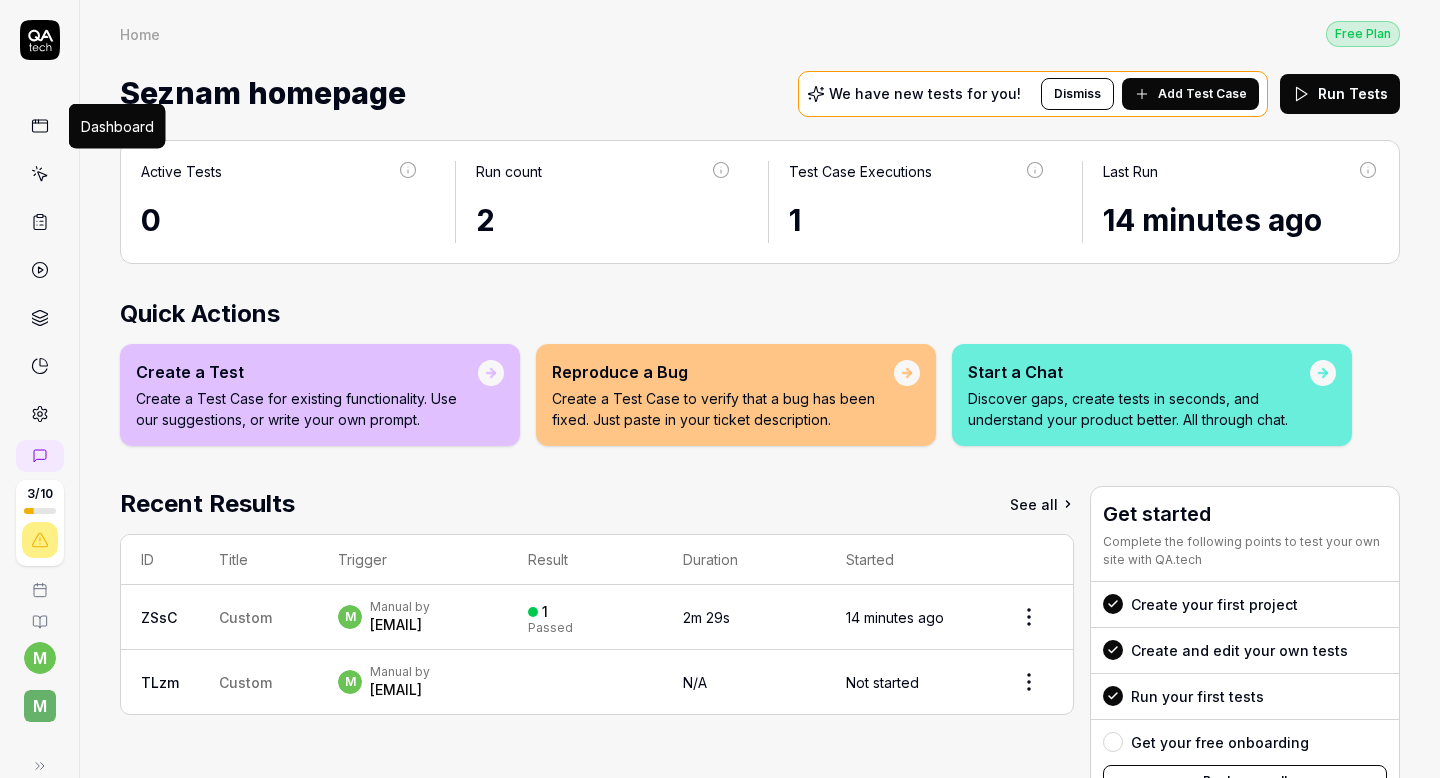 click on "Home Free Plan Home Free Plan Seznam homepage We have new tests for you! Dismiss Add Test Case Run Tests" at bounding box center [760, 60] 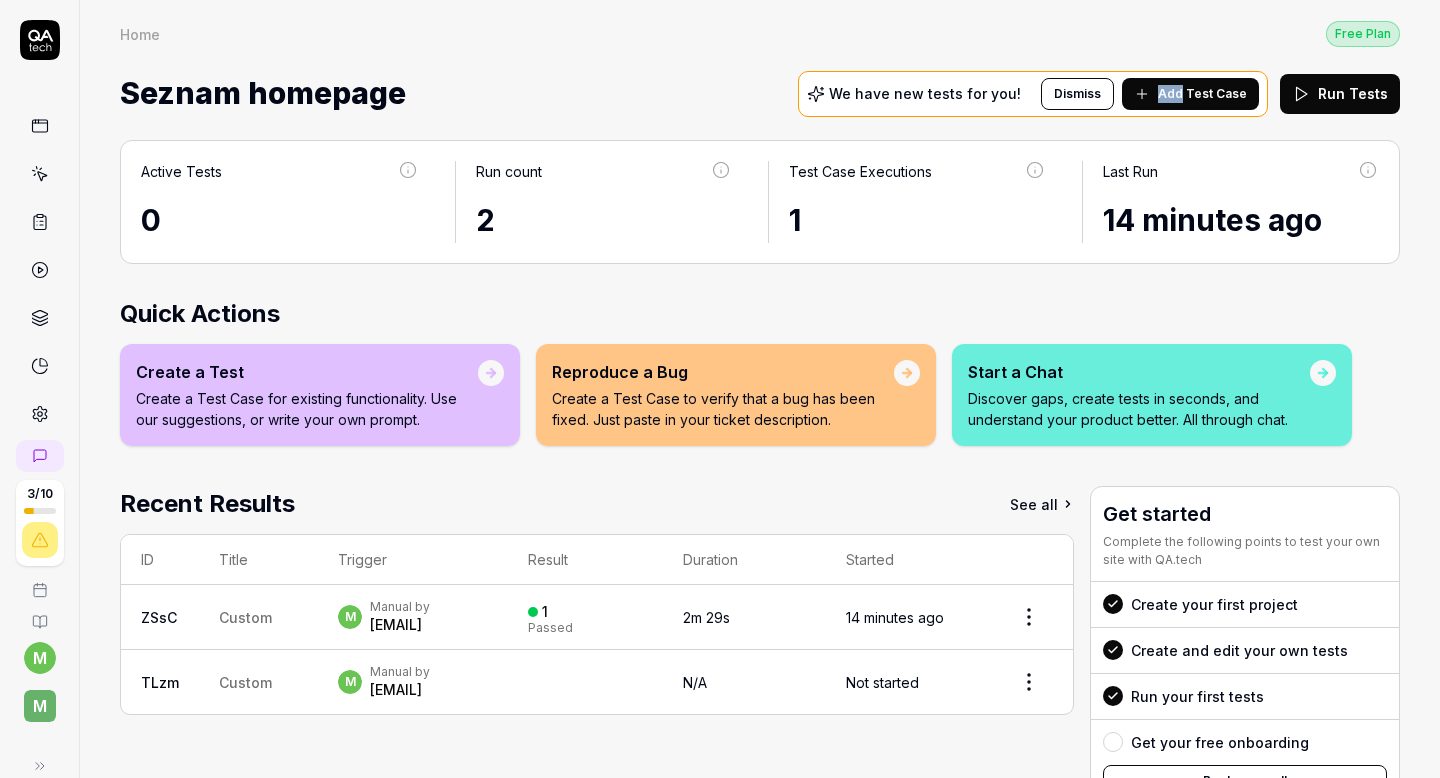 drag, startPoint x: 1141, startPoint y: 62, endPoint x: 1140, endPoint y: 29, distance: 33.01515 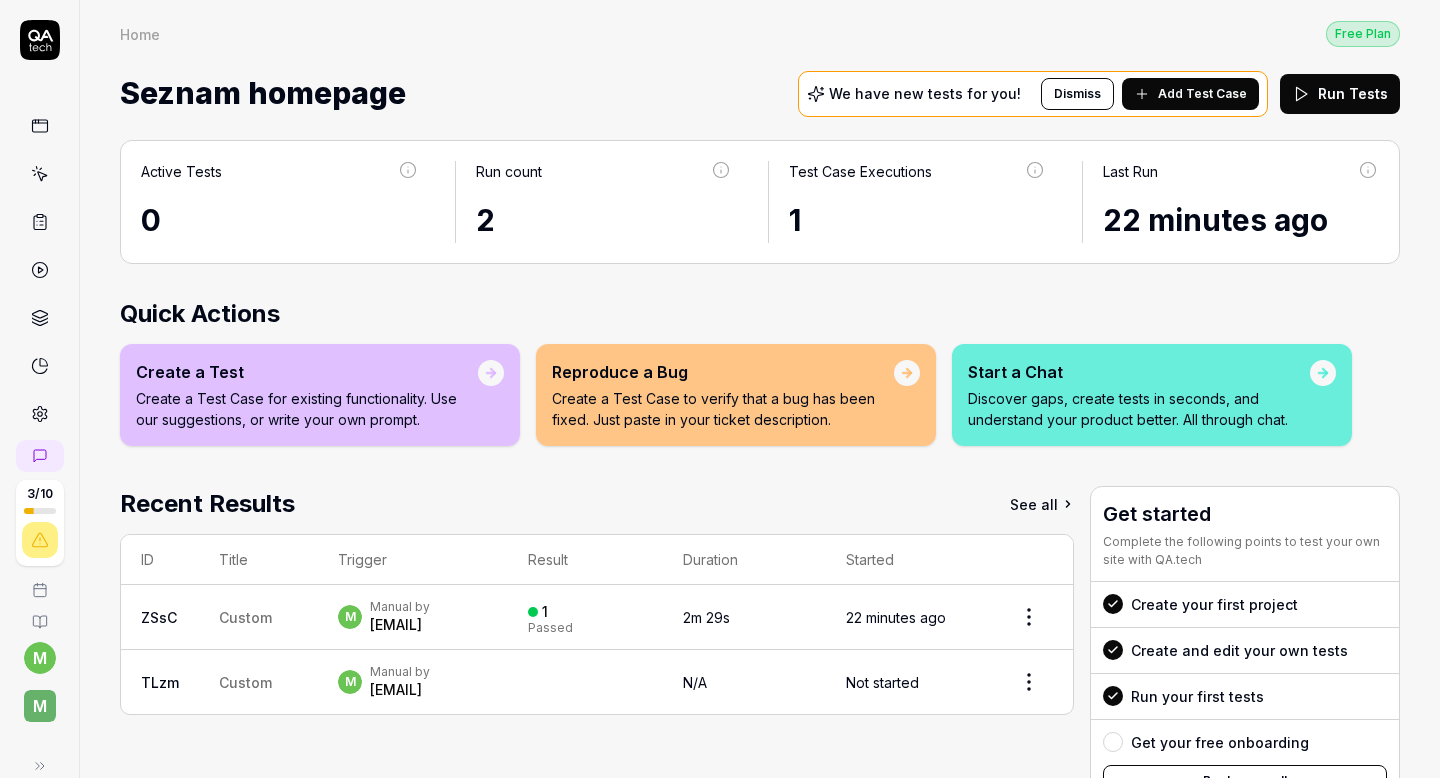 click on "Seznam homepage We have new tests for you! Dismiss Add Test Case Run Tests" at bounding box center (760, 93) 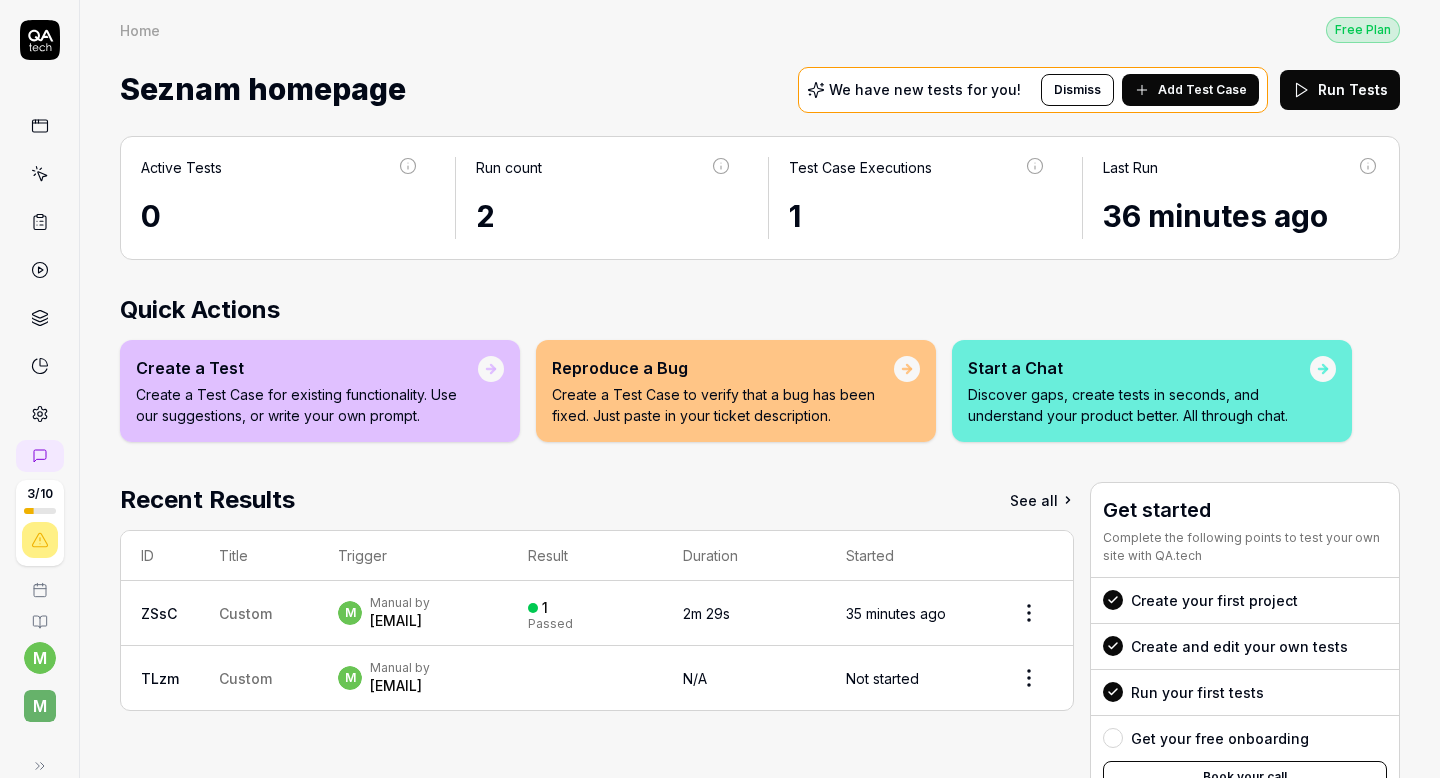 scroll, scrollTop: 0, scrollLeft: 0, axis: both 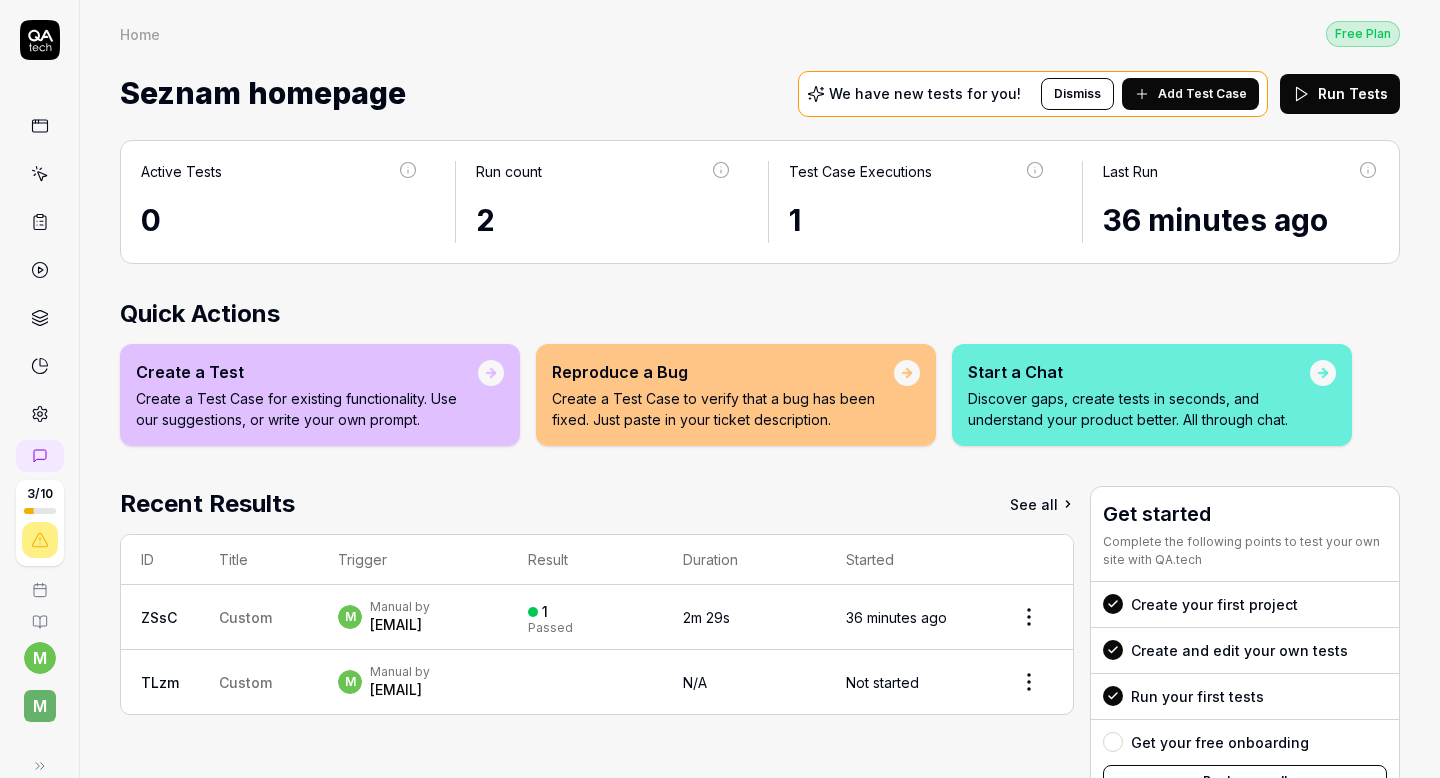 click on "Active Tests 0 Run count 2 Test Case Executions 1 Last Run 36 minutes ago Quick Actions Create a Test Create a Test Case for existing functionality. Use our suggestions, or write your own prompt. Reproduce a Bug Create a Test Case to verify that a bug has been fixed. Just paste in your ticket description. Start a Chat Discover gaps, create tests in seconds, and understand your product better. All through chat. Recent Results See all ID Title Trigger Result Duration Started ZSsC Custom m Manual by [EMAIL] 1 Passed 2m 29s 36 minutes ago TLzm Custom m Manual by [EMAIL] N/A Not started Get started Complete the following points to test your own site with QA.tech Create your first project Create and edit your own tests Run your first tests Get your free onboarding Book your call Complete Onboarding" at bounding box center (760, 523) 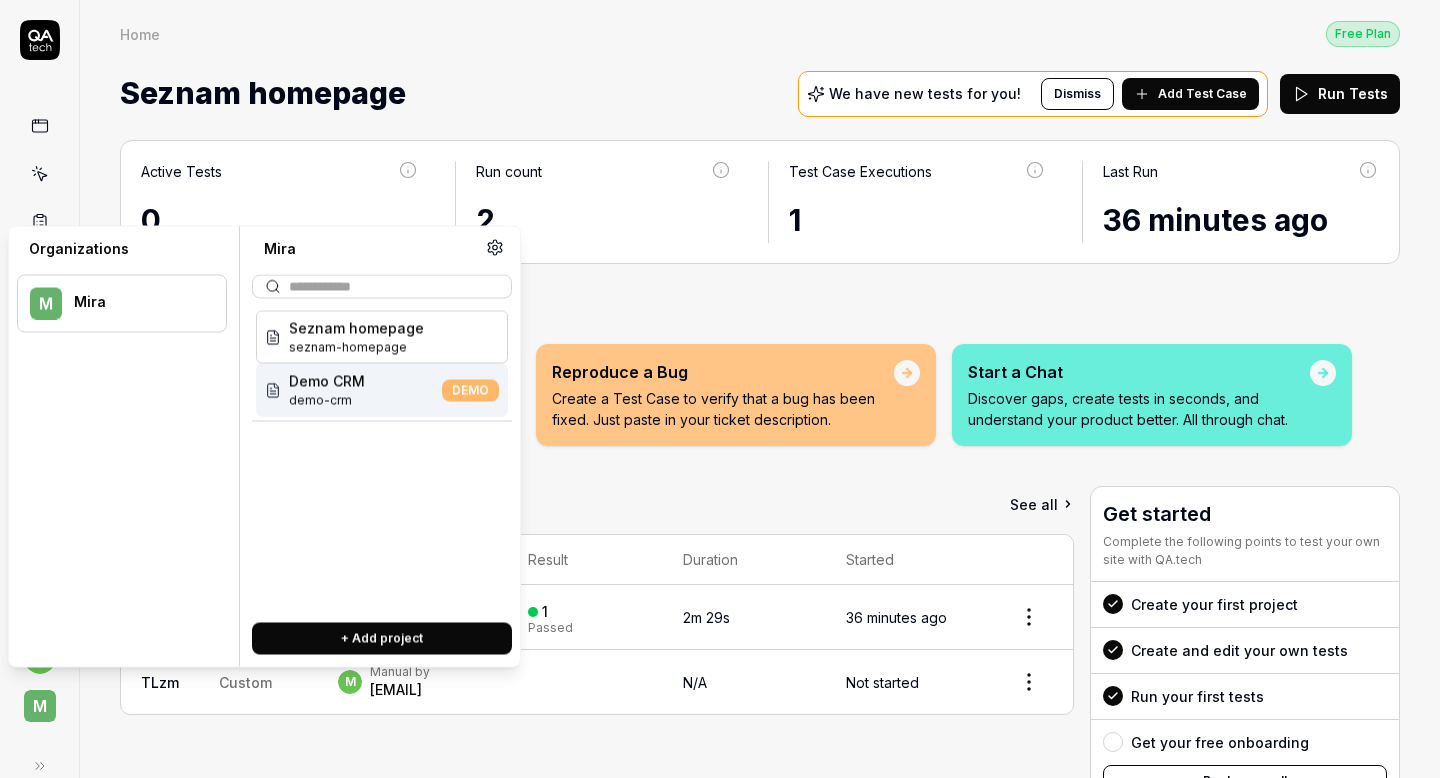 click on "demo-crm" at bounding box center (327, 401) 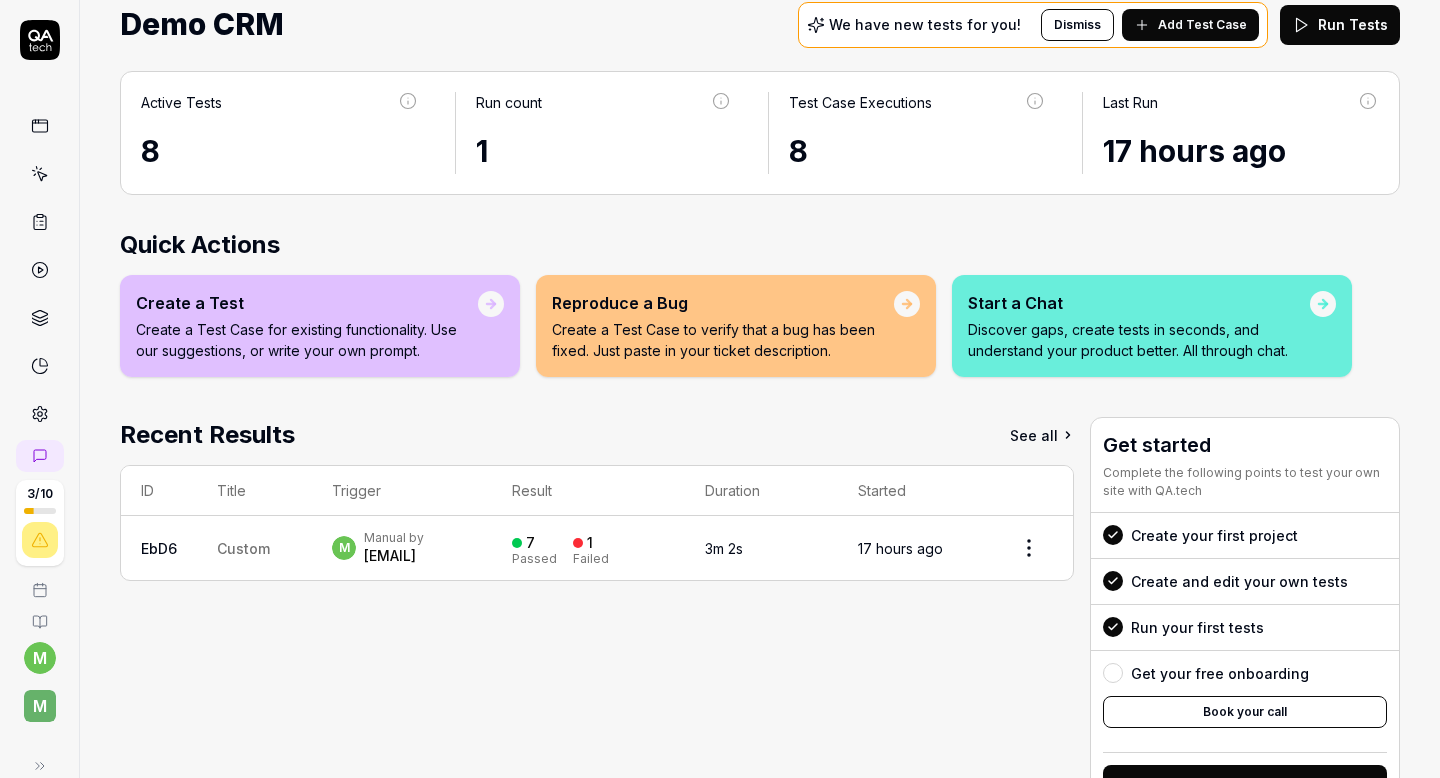 scroll, scrollTop: 81, scrollLeft: 0, axis: vertical 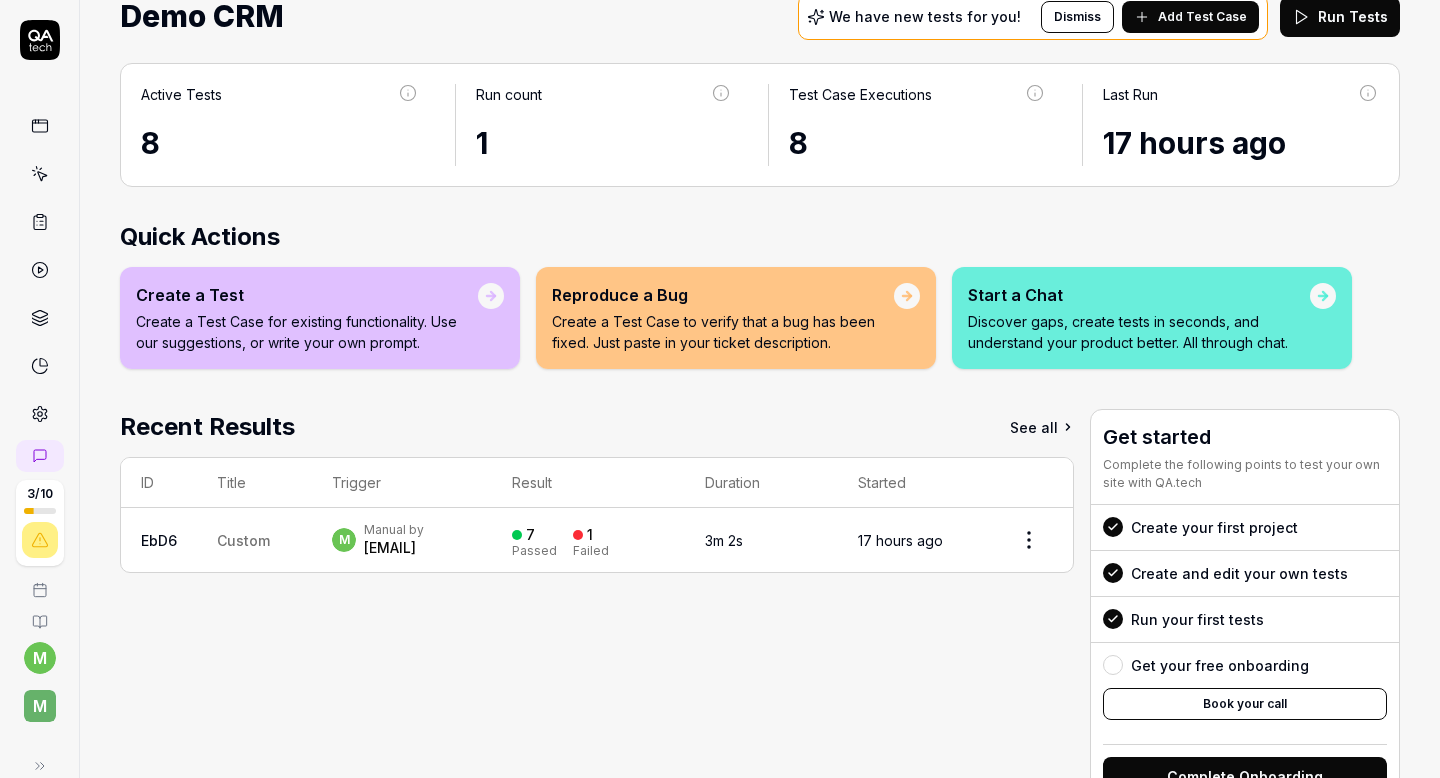 click on "M" at bounding box center (40, 706) 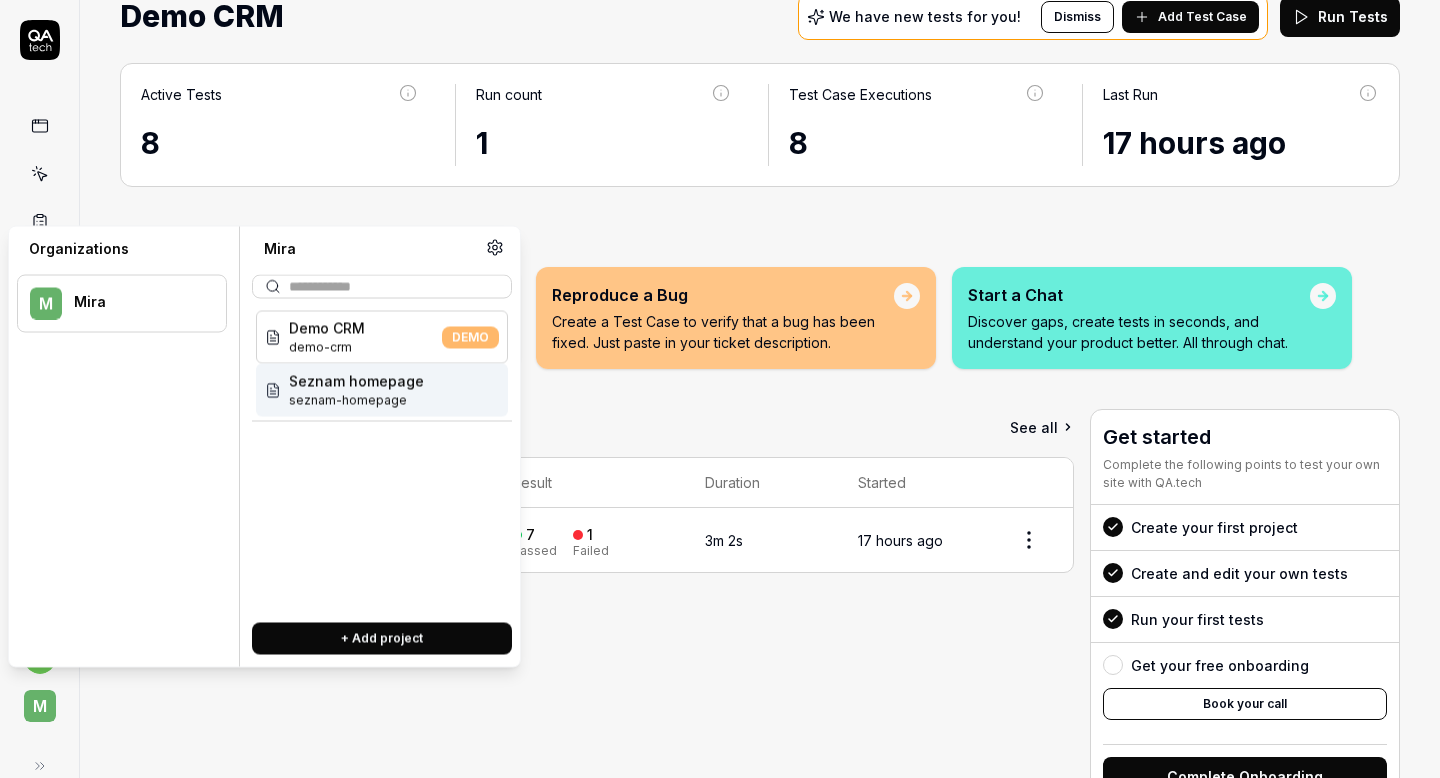 click on "seznam-homepage" at bounding box center [356, 401] 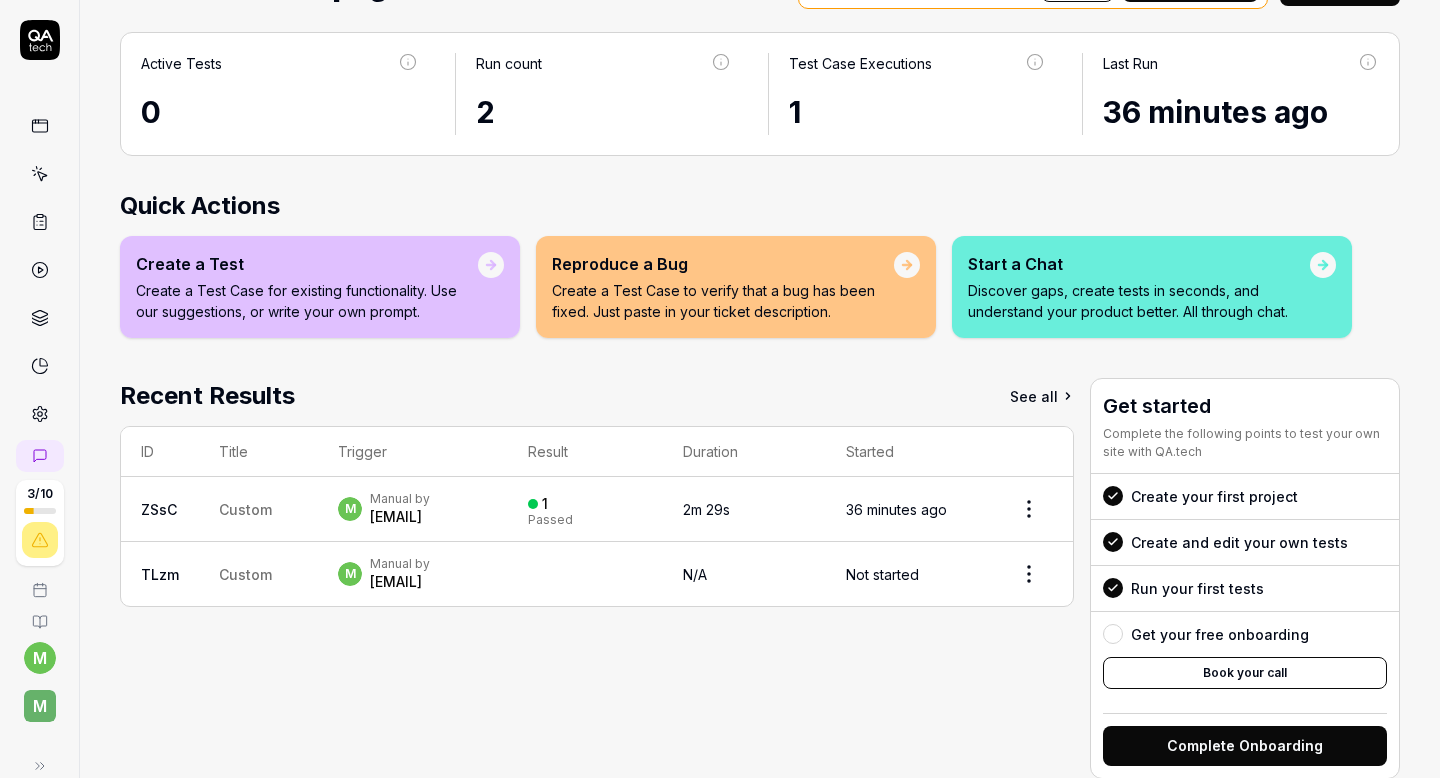 scroll, scrollTop: 88, scrollLeft: 0, axis: vertical 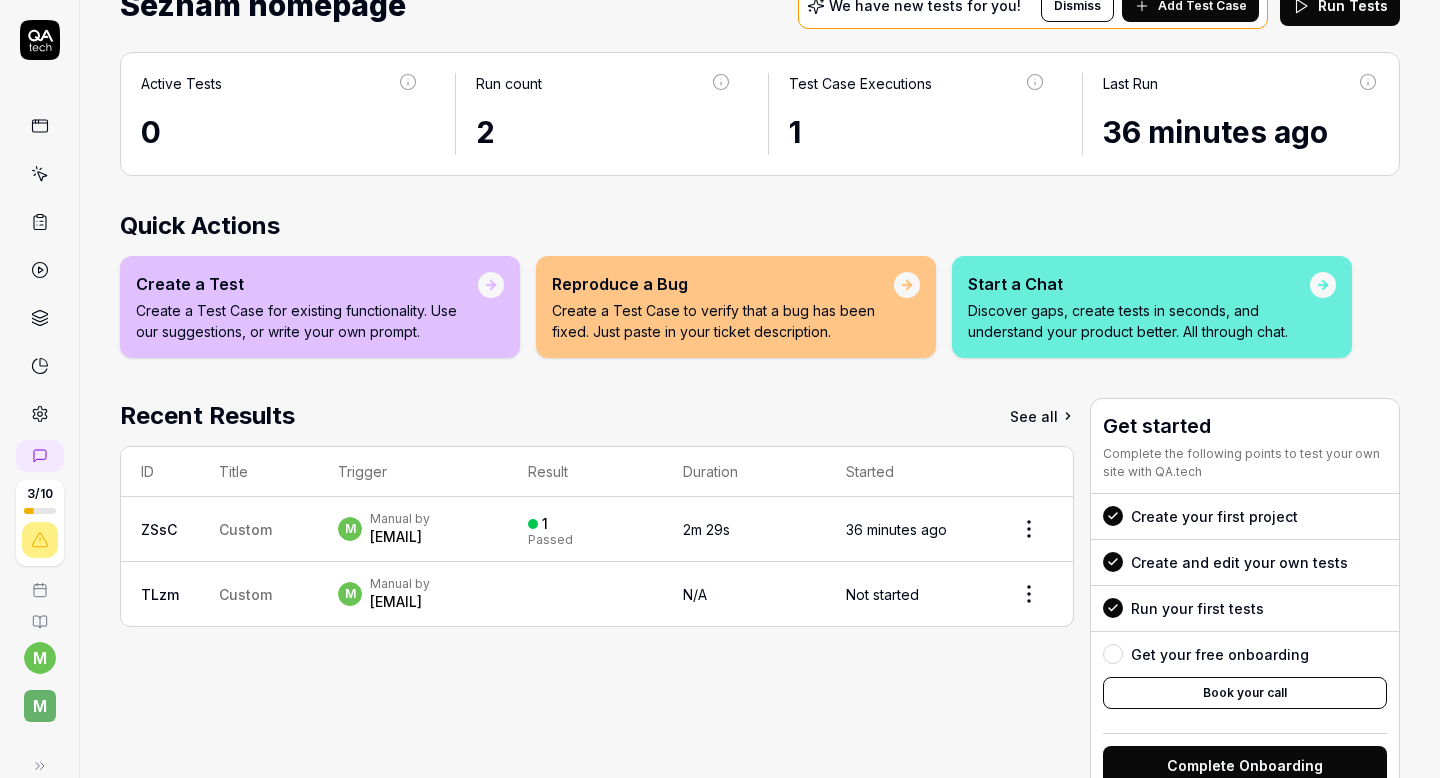 drag, startPoint x: 42, startPoint y: 174, endPoint x: 39, endPoint y: 127, distance: 47.095646 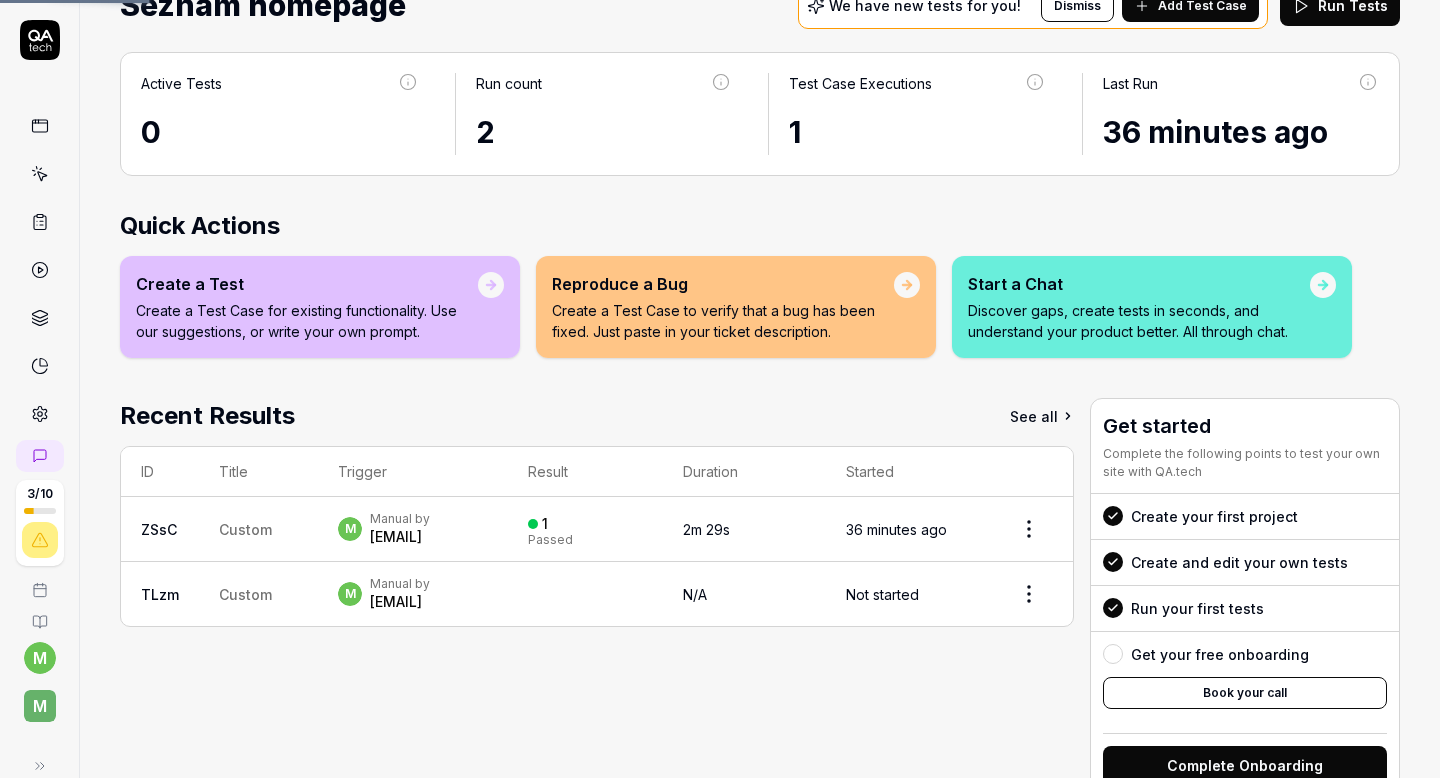 scroll, scrollTop: 0, scrollLeft: 0, axis: both 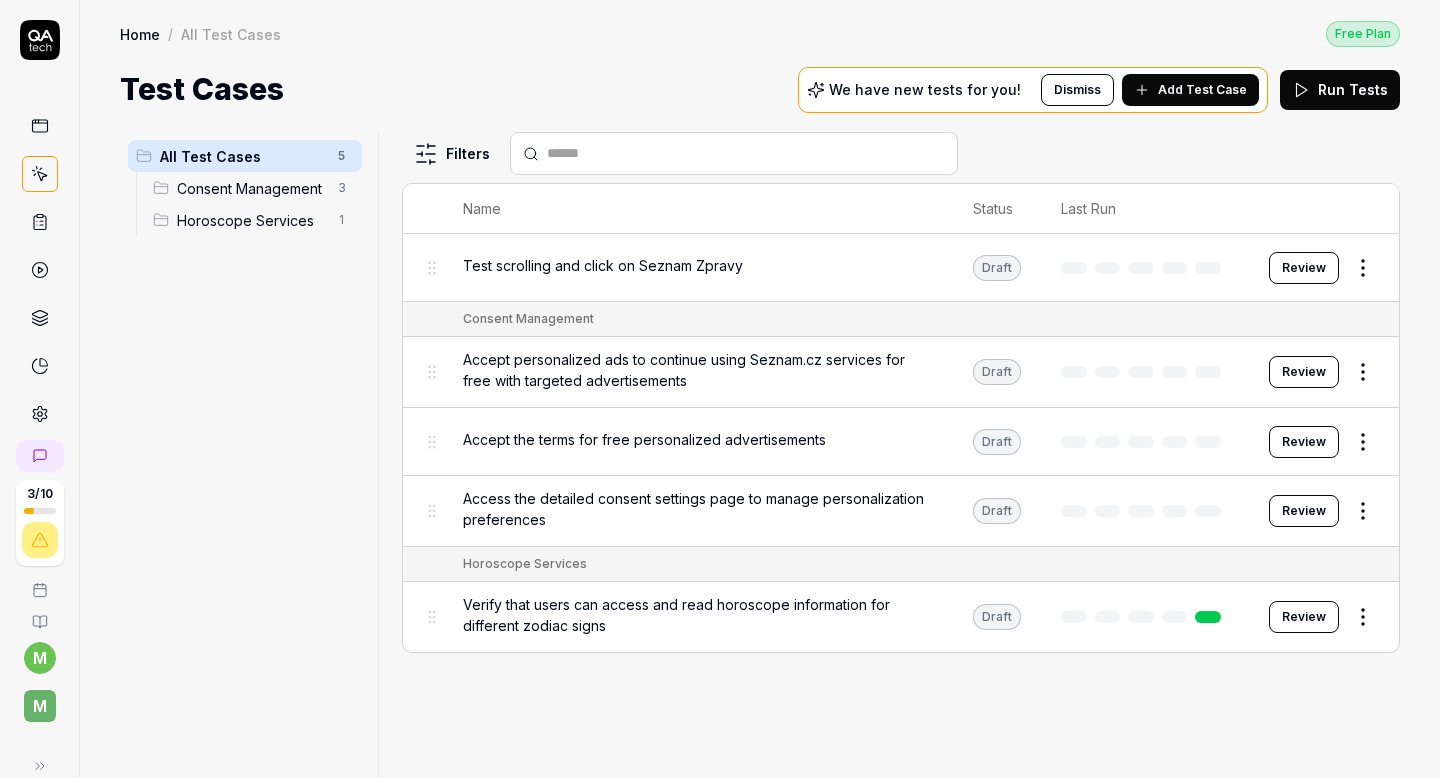 click on "Add Test Case" at bounding box center [1202, 90] 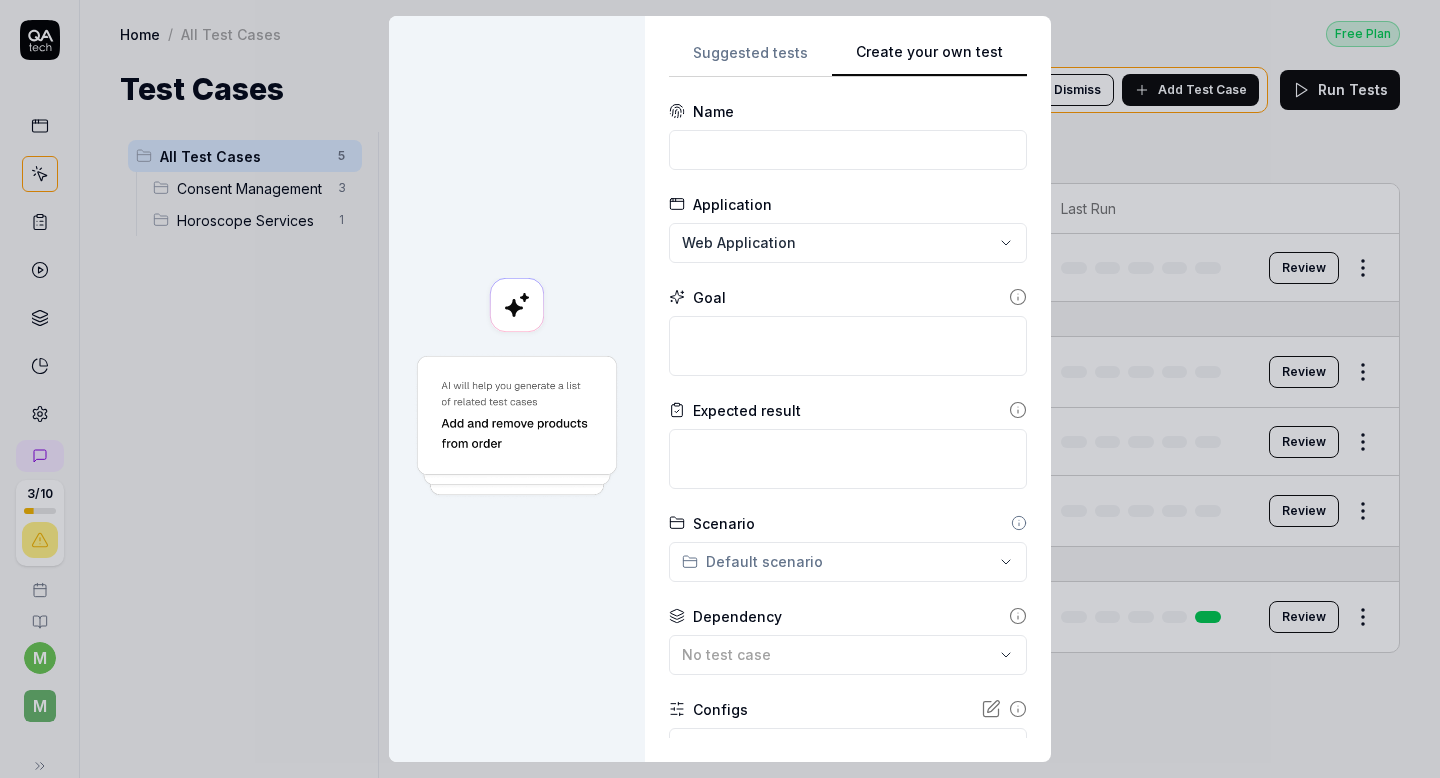 click on "Create your own test" at bounding box center (929, 59) 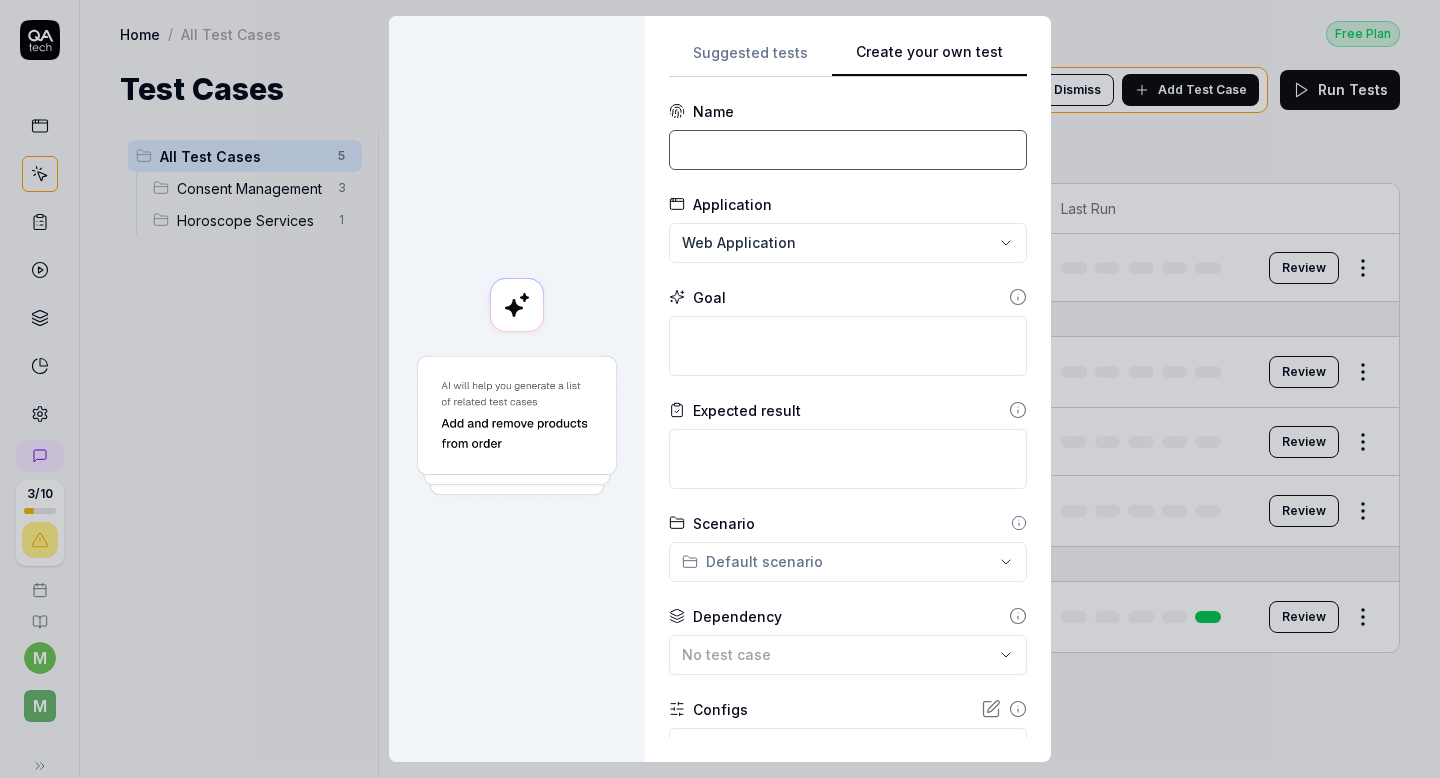 click at bounding box center [848, 150] 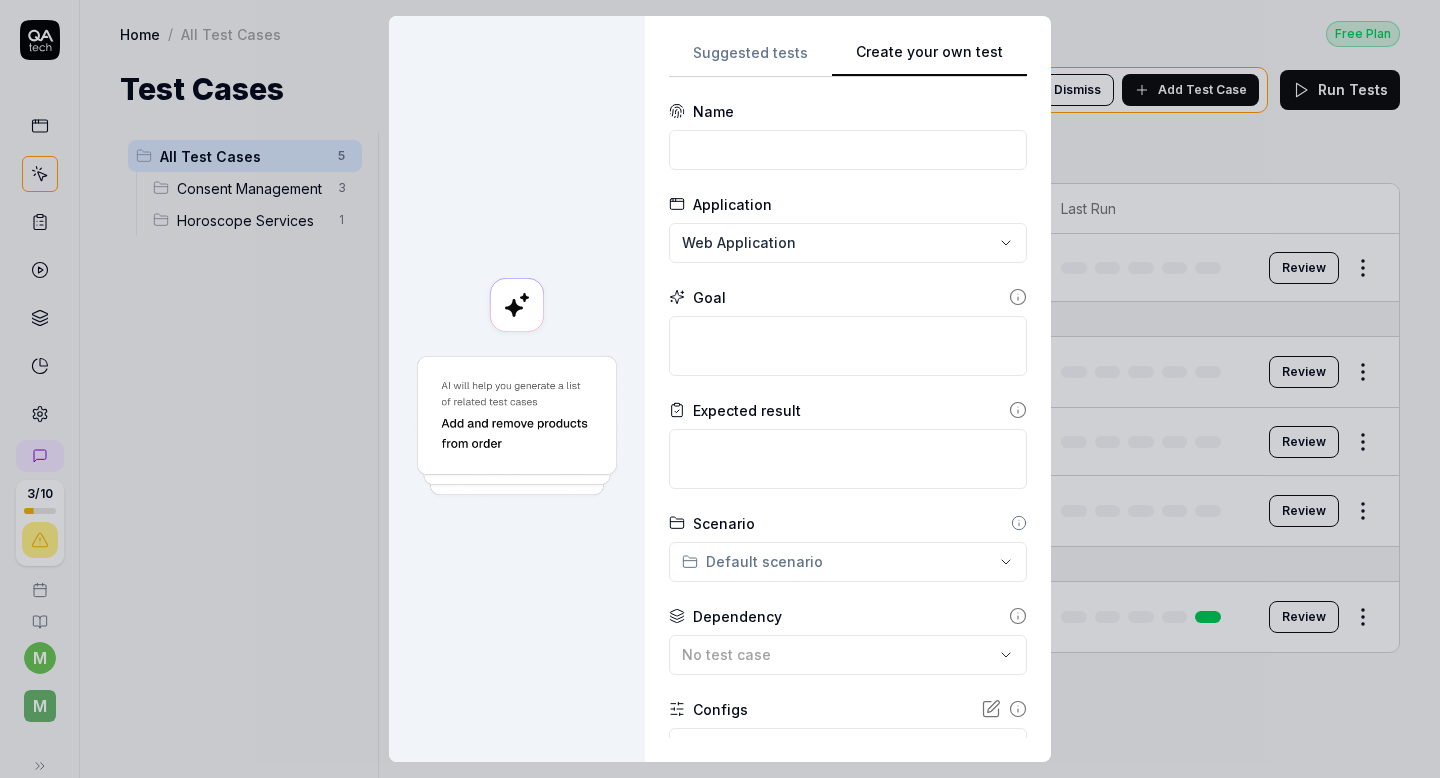 click on "**********" at bounding box center (720, 389) 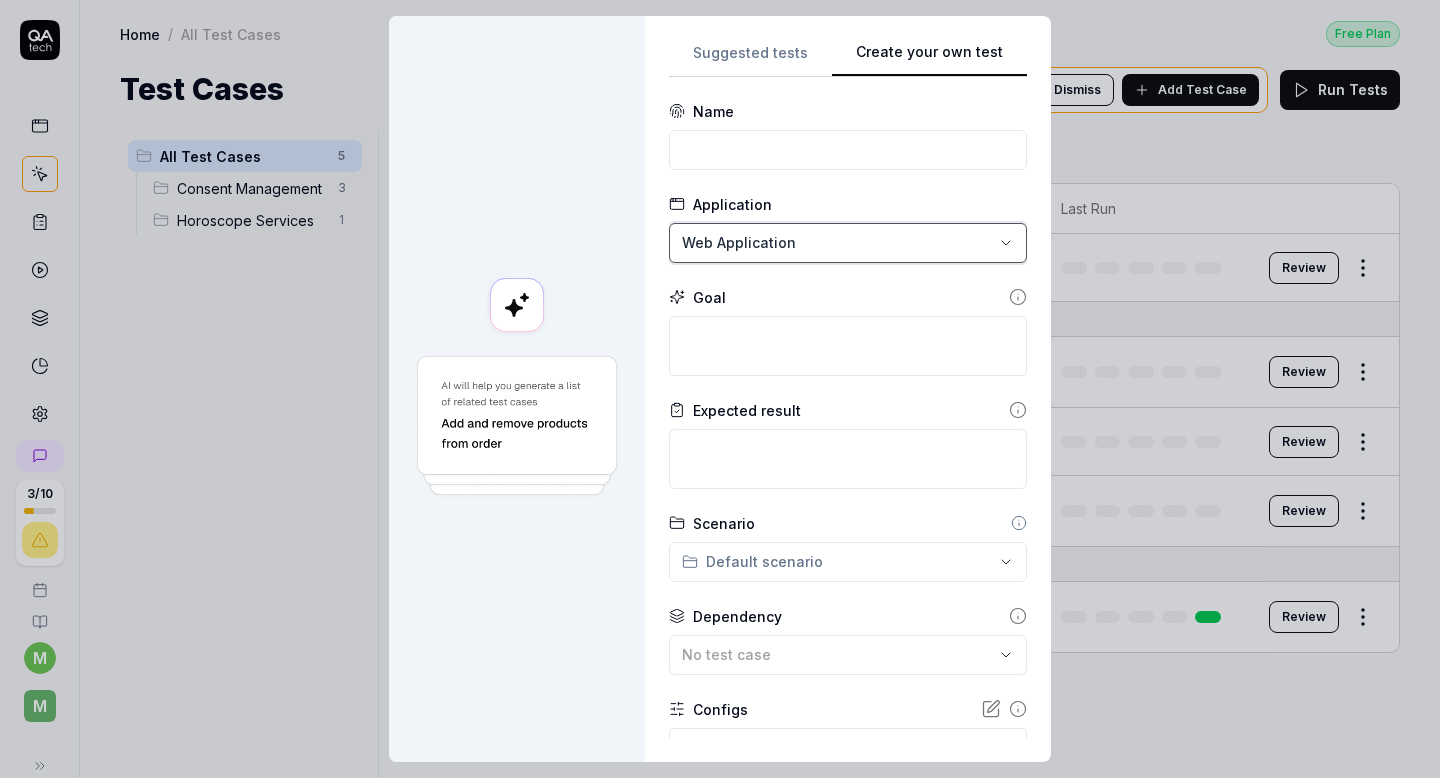 click on "**********" at bounding box center (720, 389) 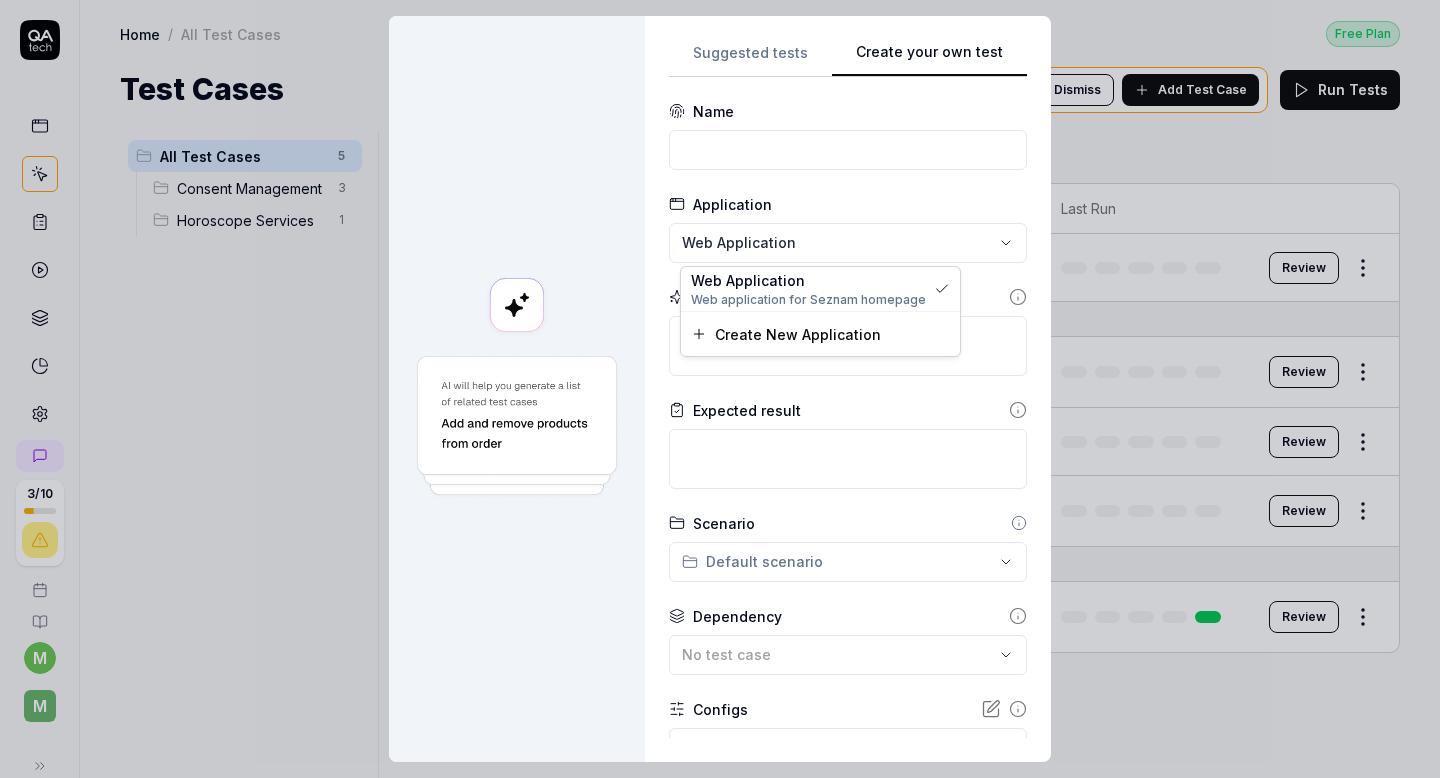 click on "**********" at bounding box center (720, 389) 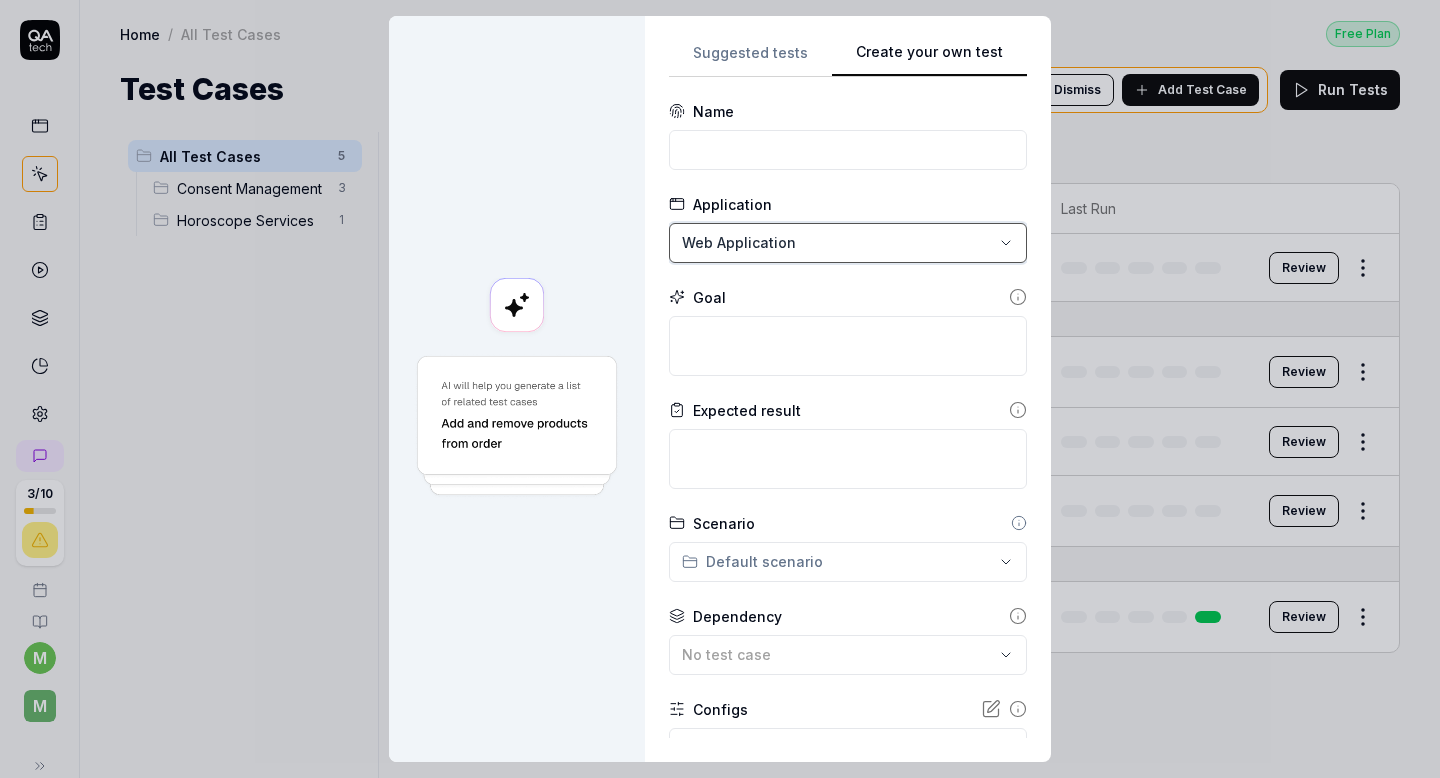 click on "**********" at bounding box center [720, 389] 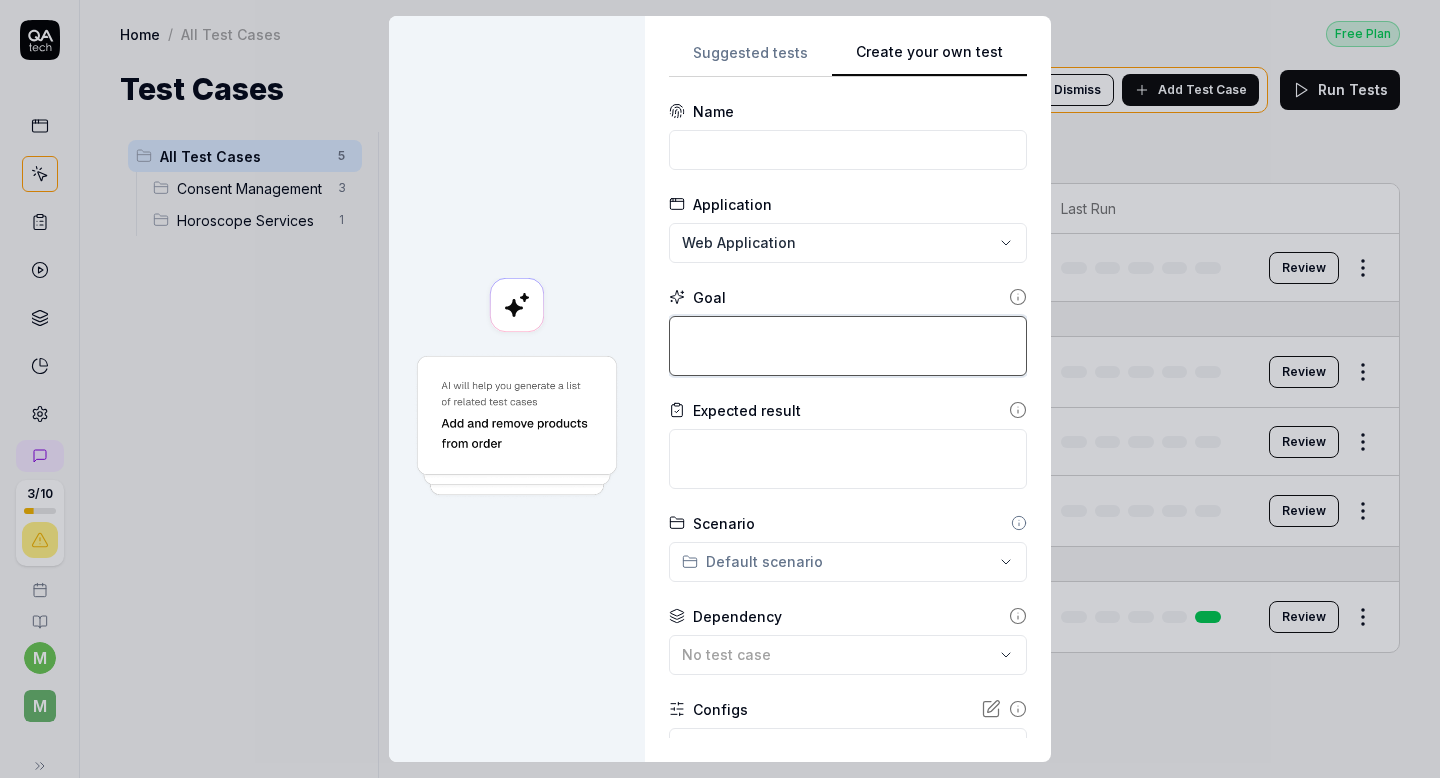 click at bounding box center [848, 346] 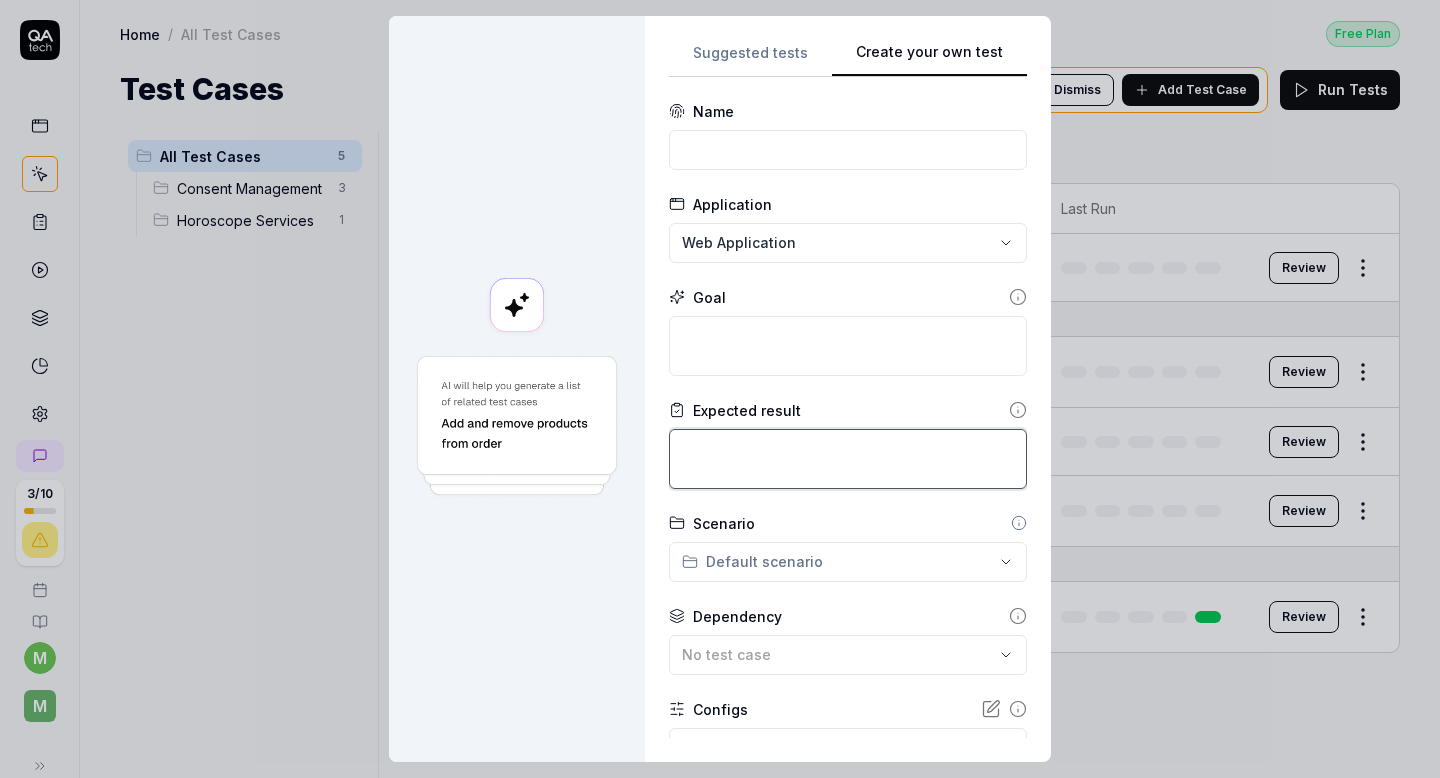 click at bounding box center [848, 459] 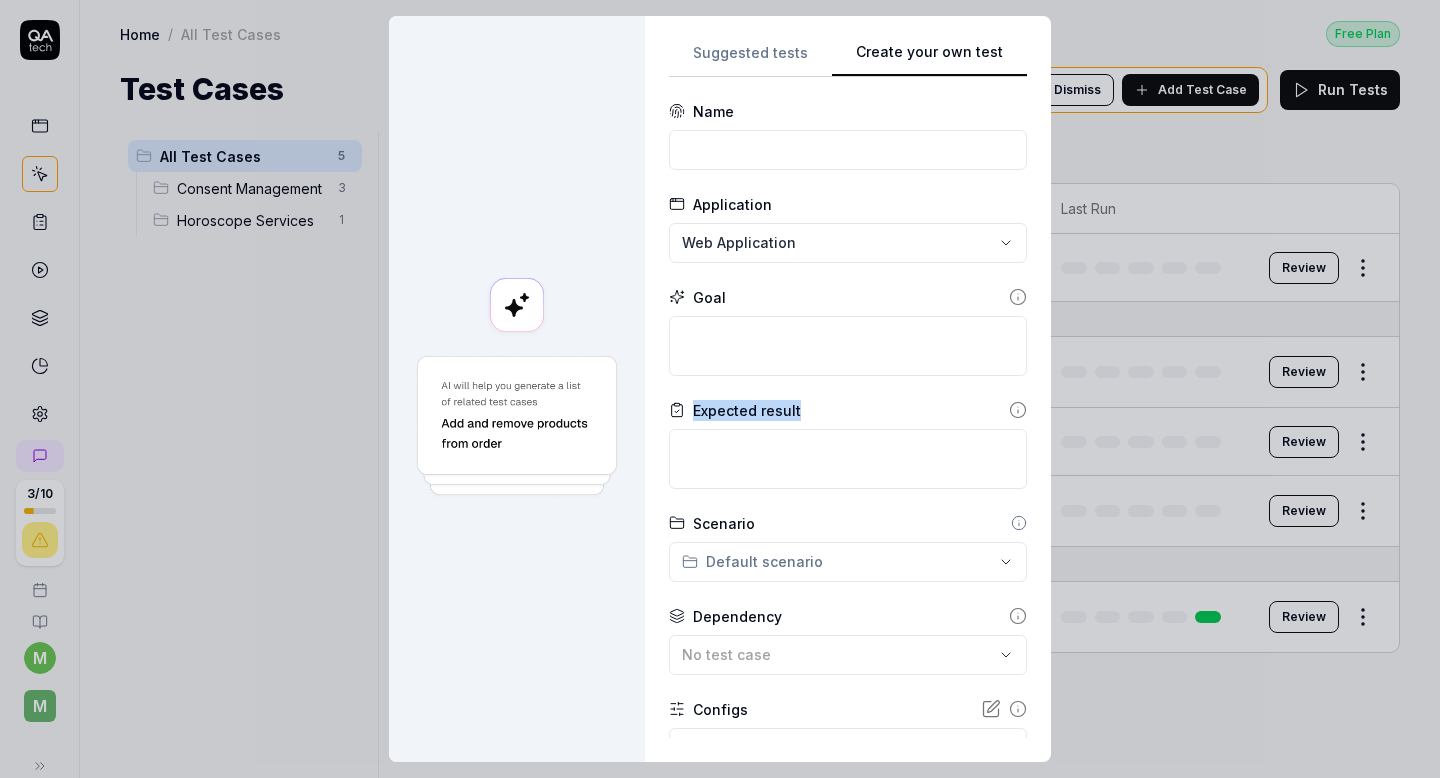 drag, startPoint x: 695, startPoint y: 410, endPoint x: 819, endPoint y: 412, distance: 124.01613 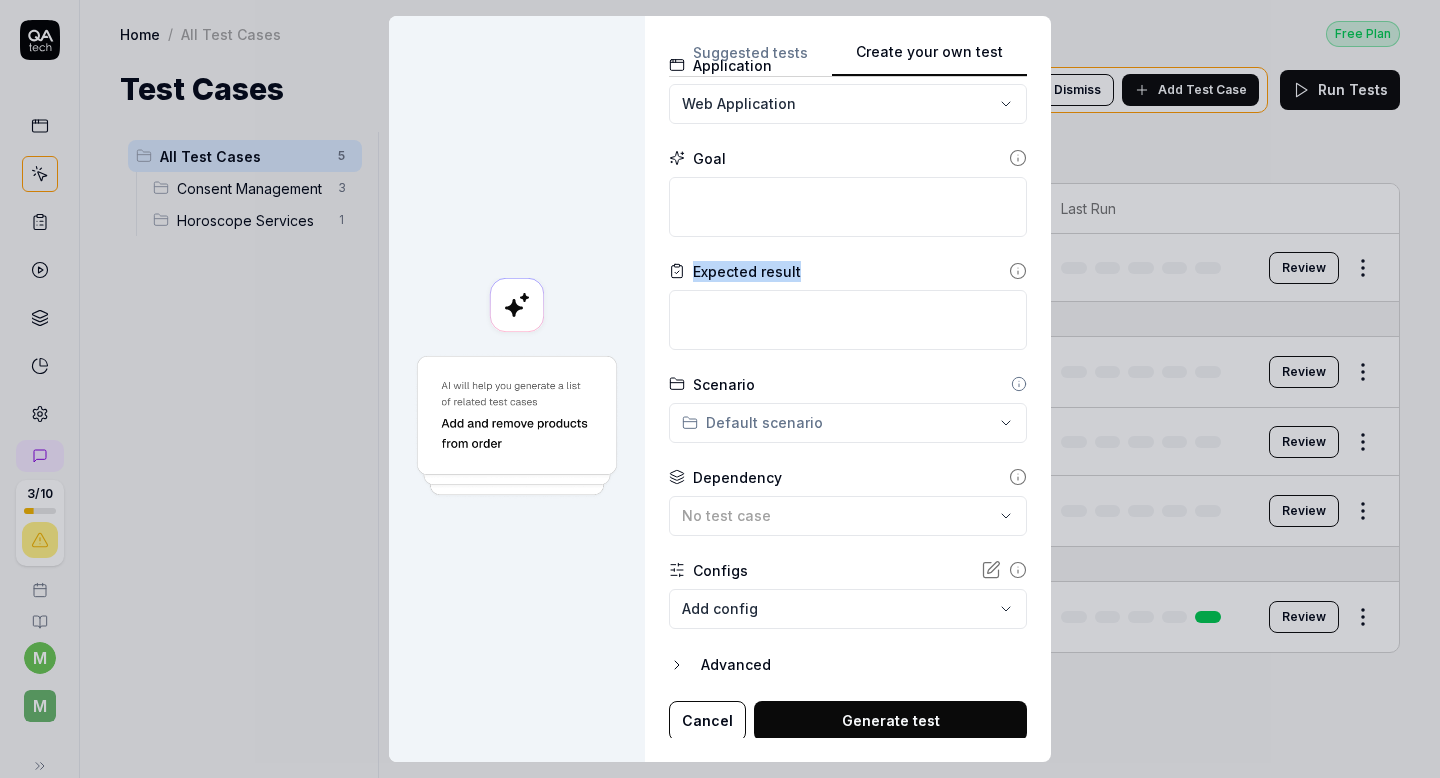 scroll, scrollTop: 141, scrollLeft: 0, axis: vertical 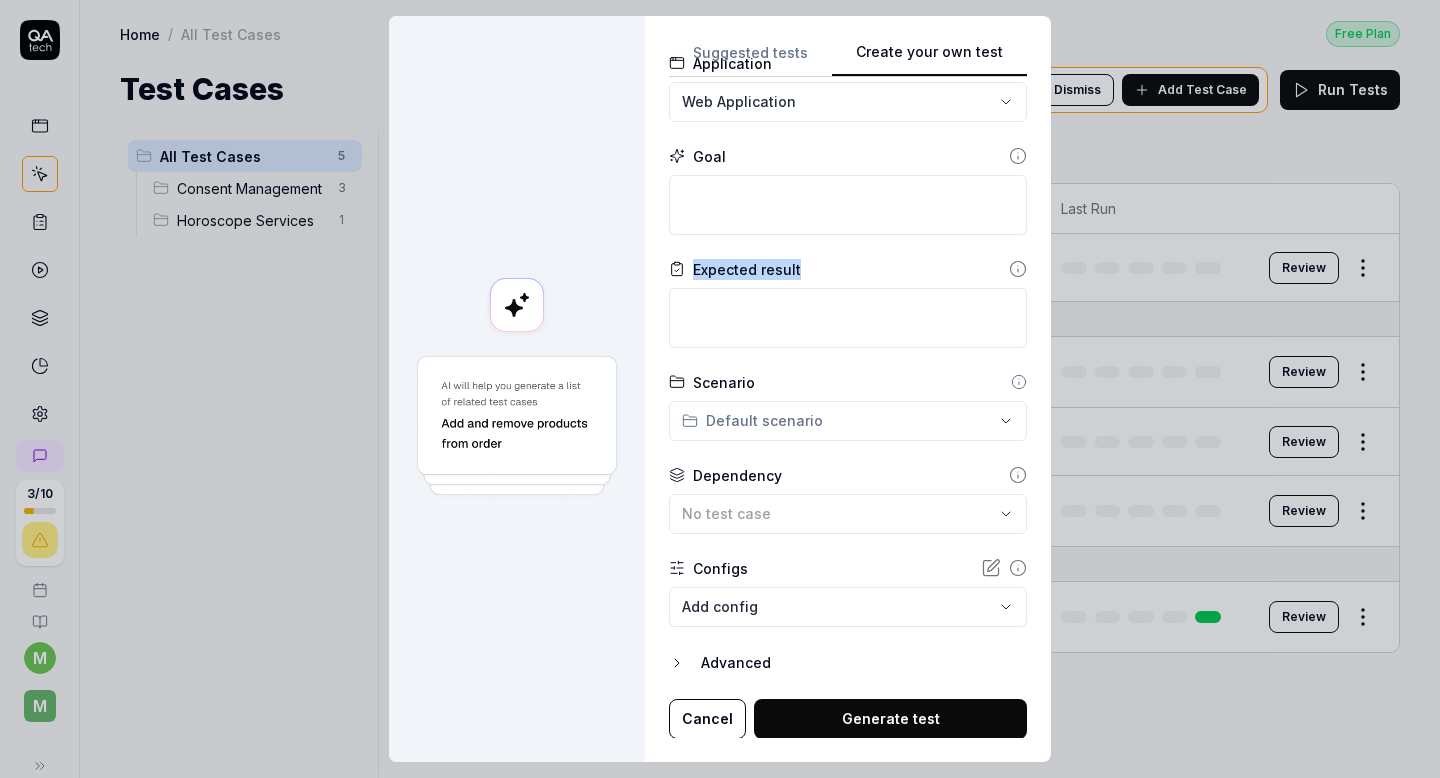 click on "**********" at bounding box center [720, 389] 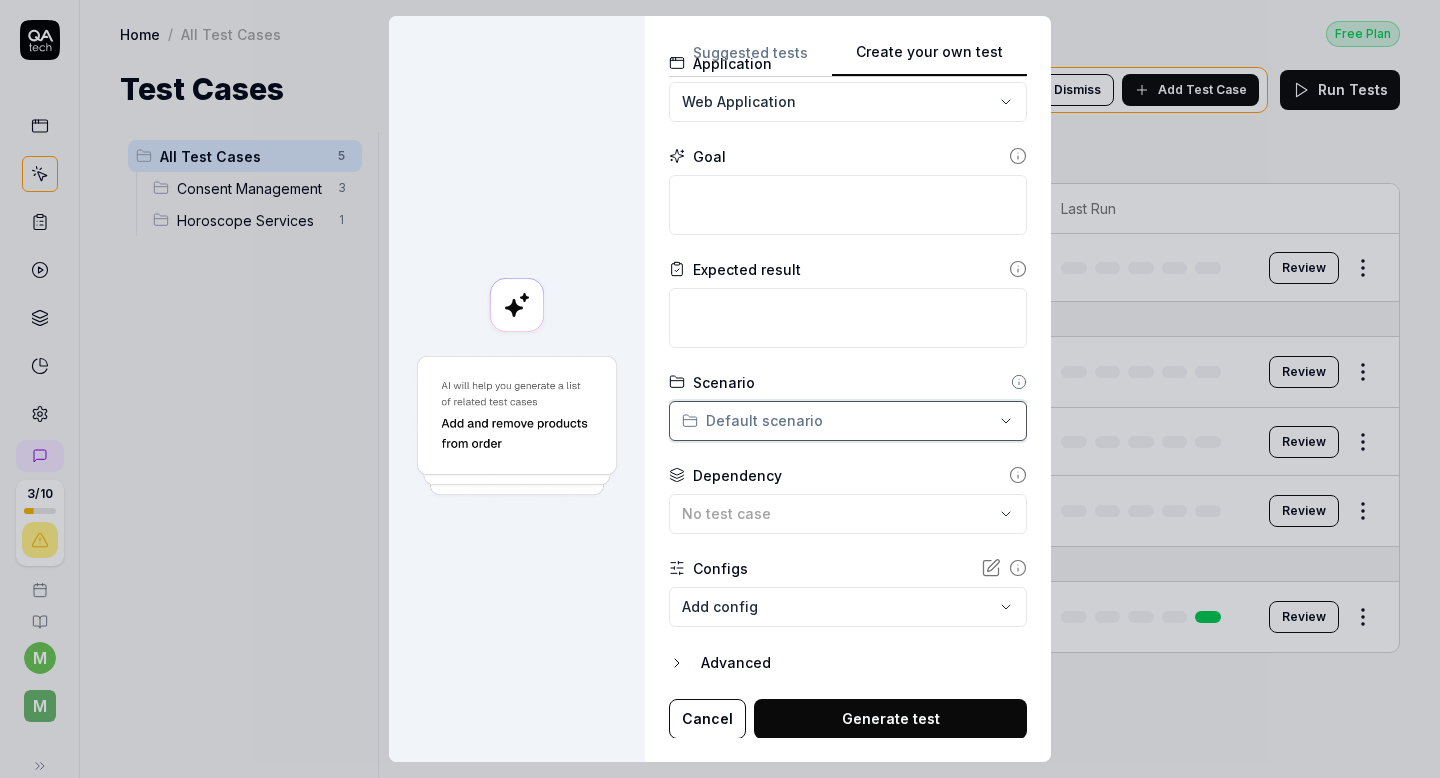 click on "**********" at bounding box center (720, 389) 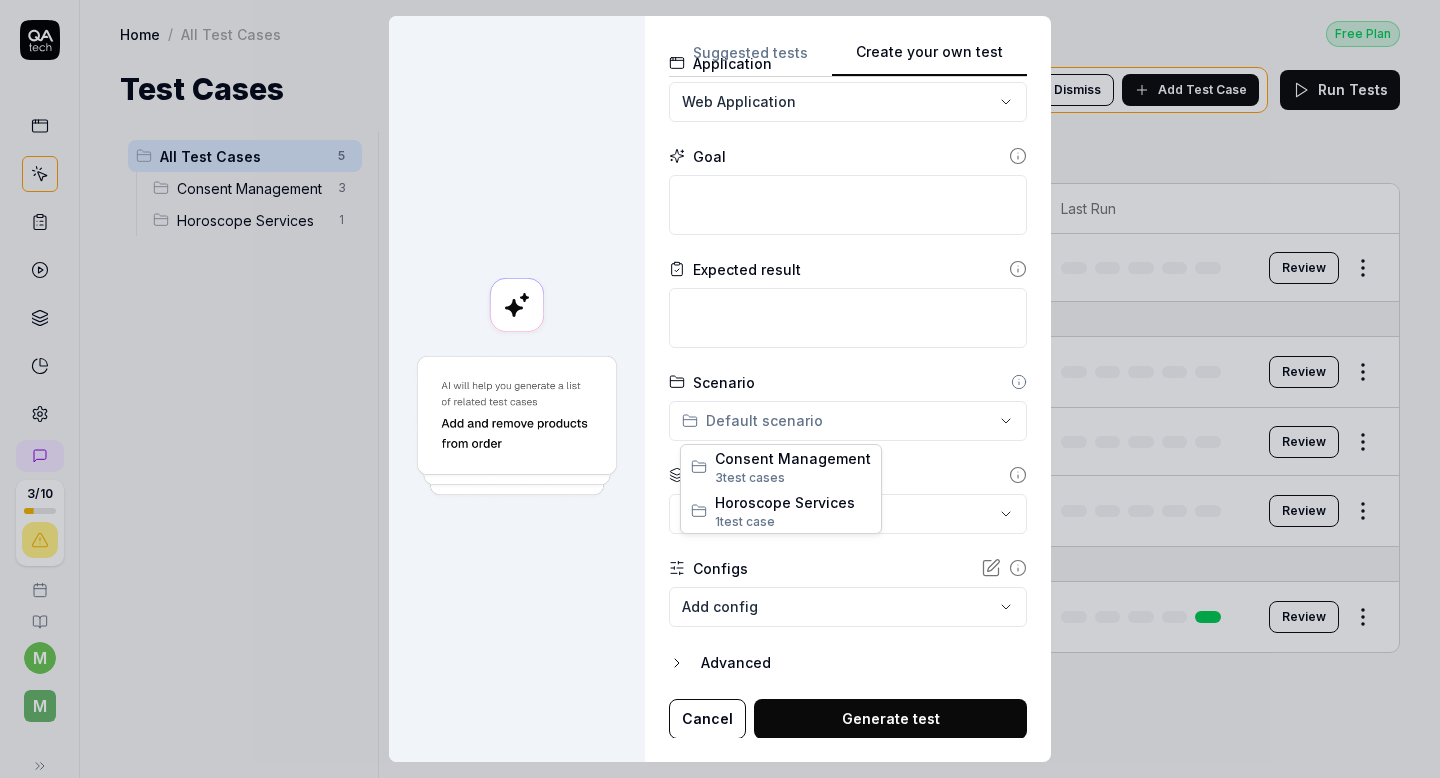 click on "**********" at bounding box center (720, 389) 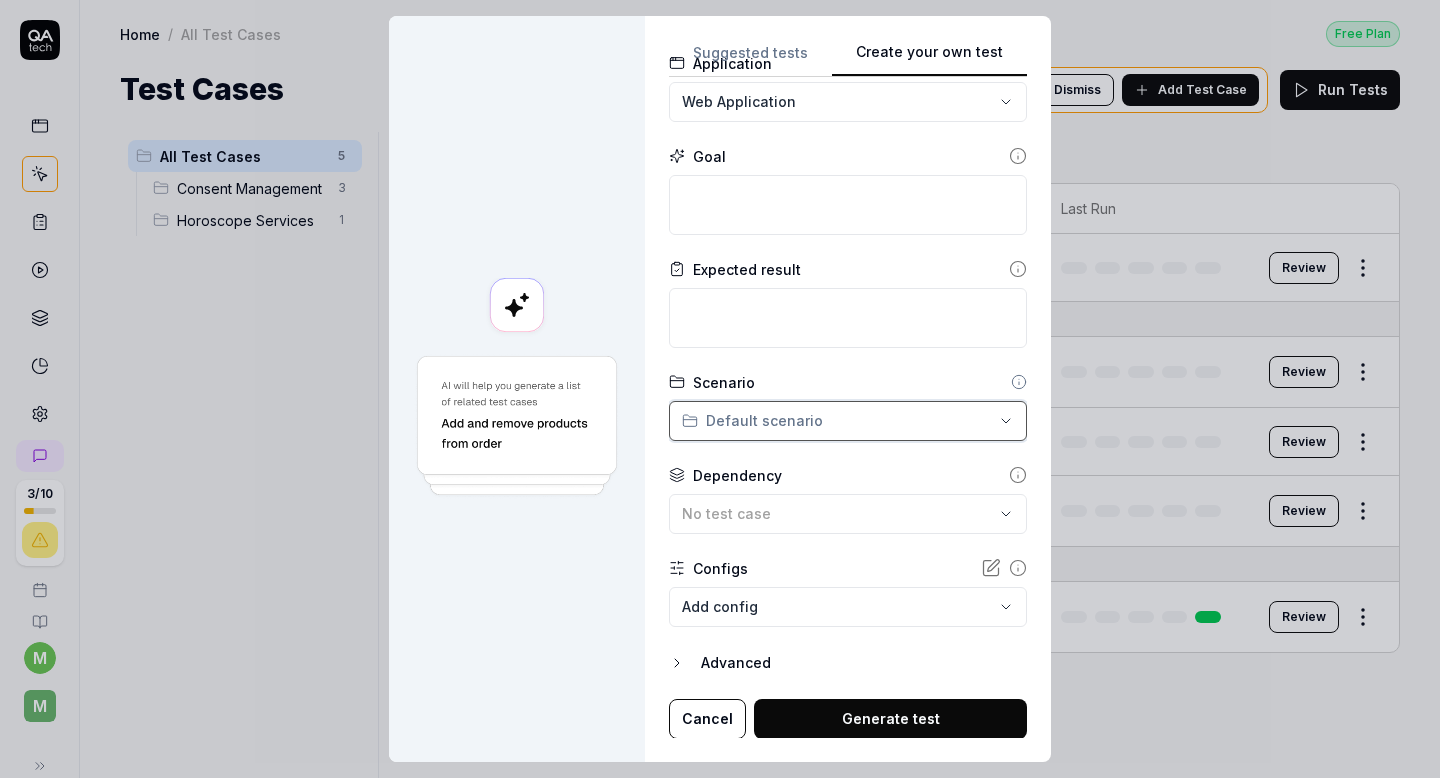 click on "**********" at bounding box center [720, 389] 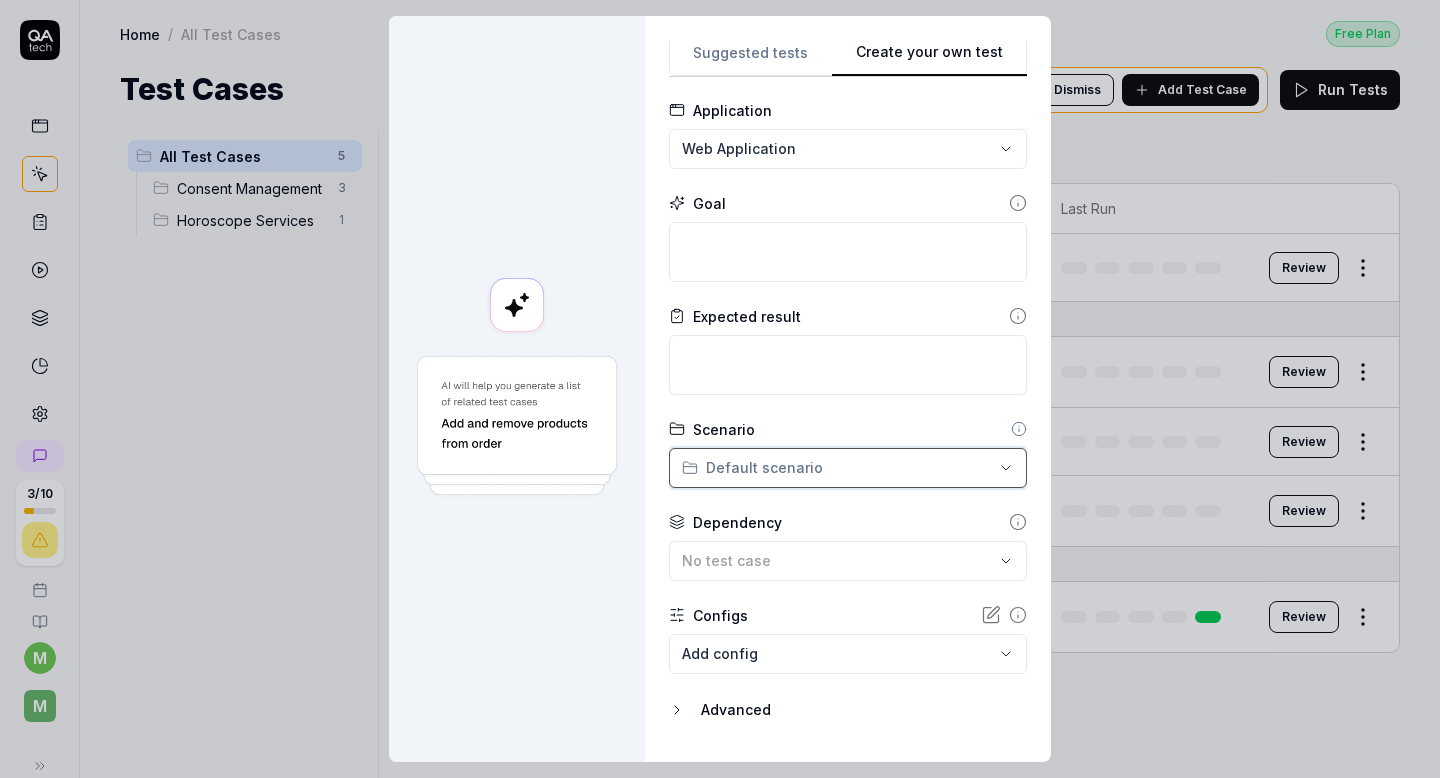 scroll, scrollTop: 141, scrollLeft: 0, axis: vertical 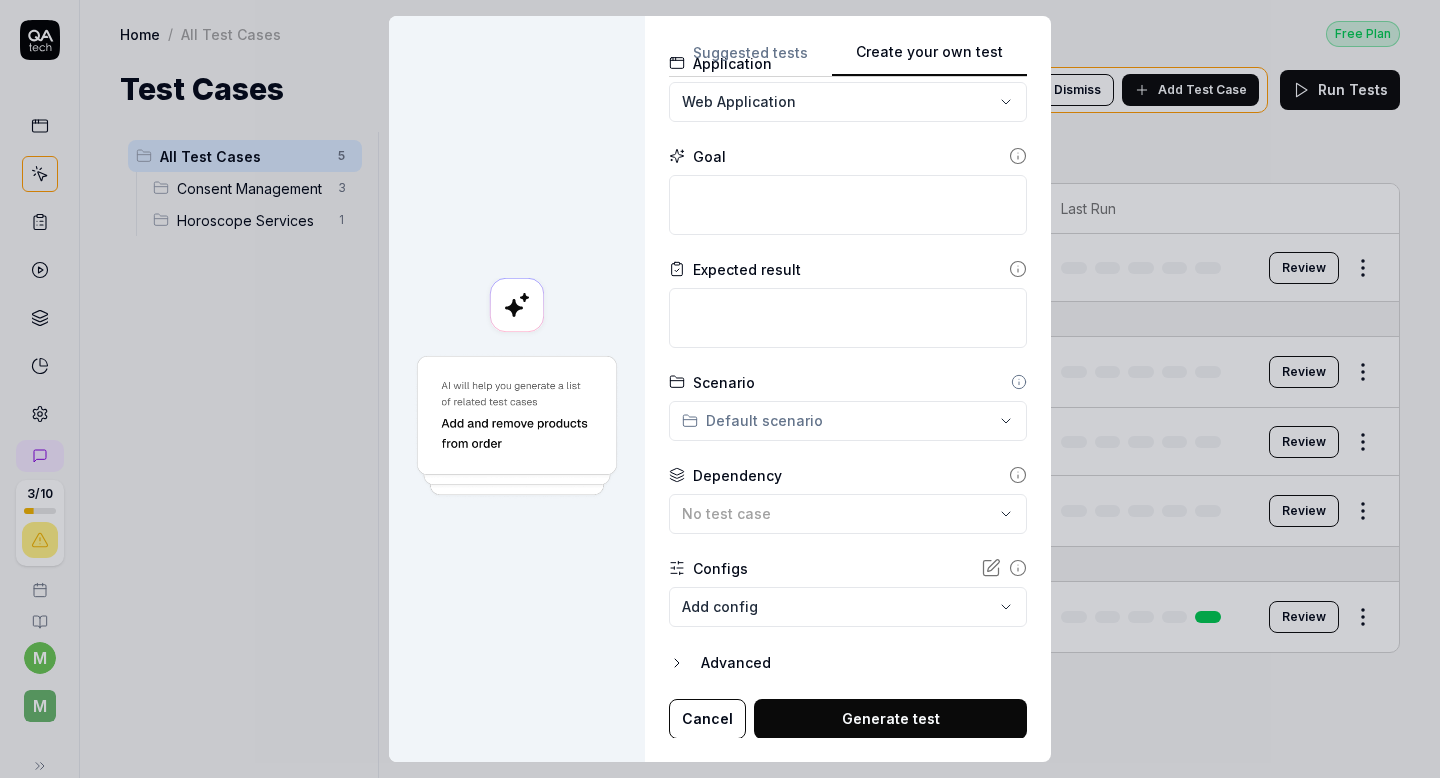 click 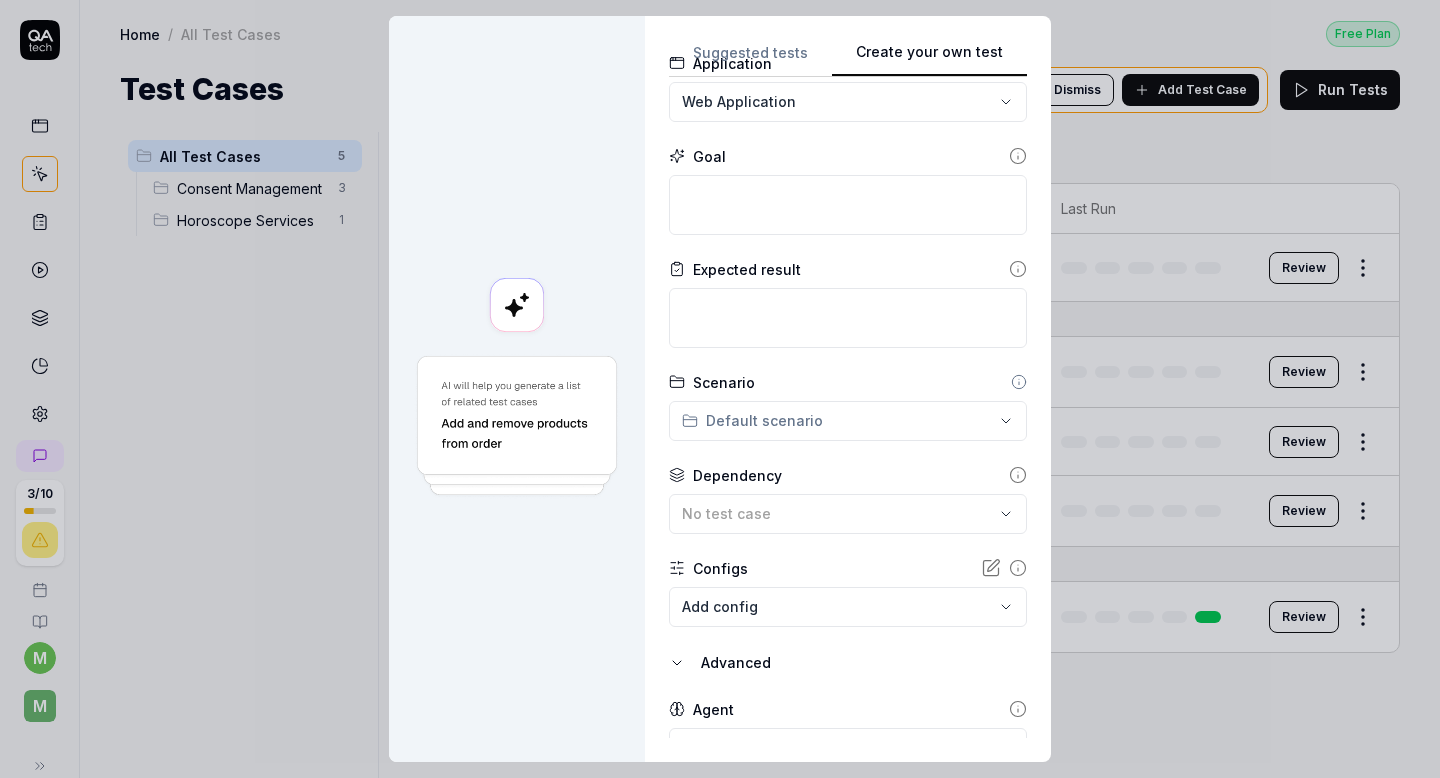 scroll, scrollTop: 234, scrollLeft: 0, axis: vertical 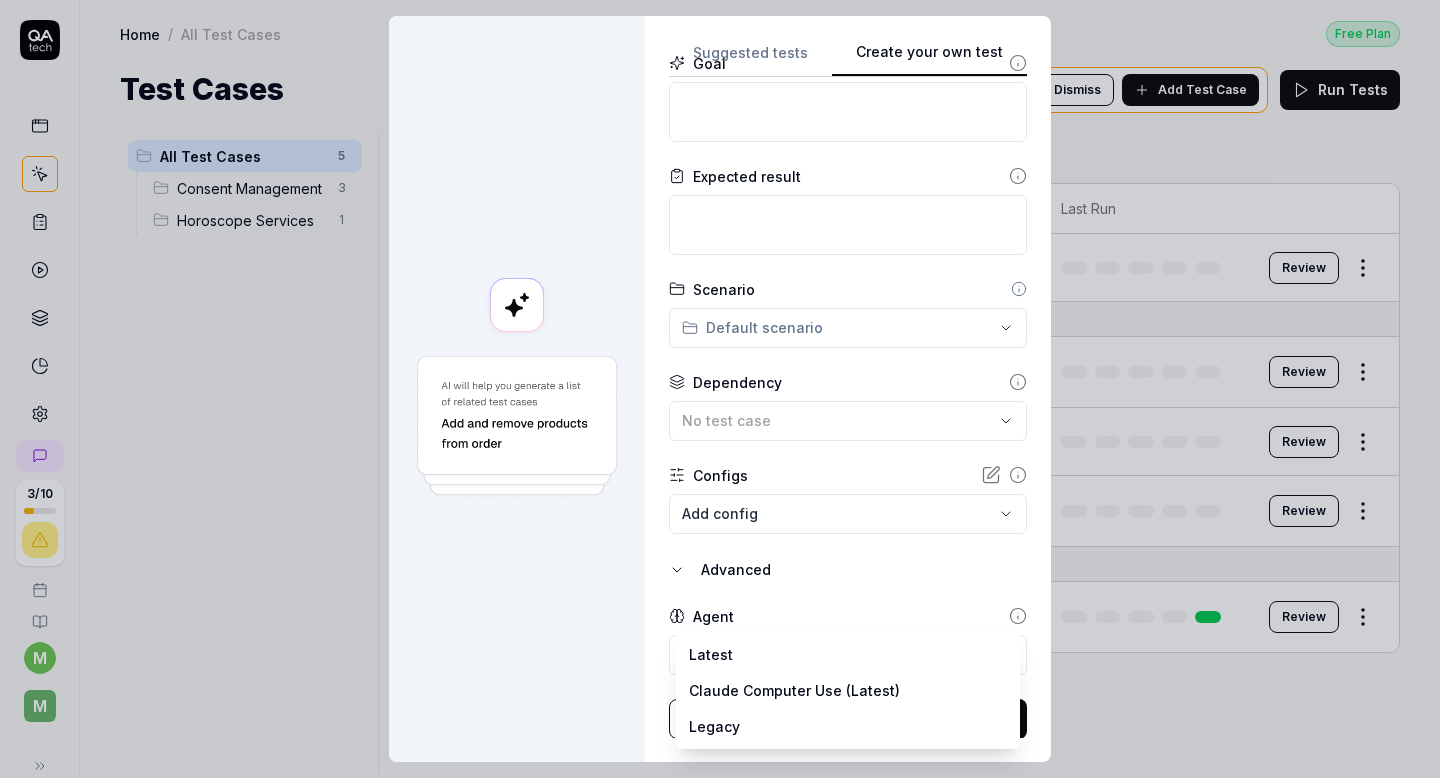 click on "3  /  10 m M Home / All Test Cases Free Plan Home / All Test Cases Free Plan Test Cases We have new tests for you! Dismiss Add Test Case Run Tests All Test Cases 5 Consent Management 3 Horoscope Services 1 Filters Name Status Last Run Test scrolling and click on Seznam Zpravy Draft Review Consent Management Accept personalized ads to continue using Seznam.cz services for free with targeted advertisements Draft Review Accept the terms for free personalized advertisements Draft Review Access the detailed consent settings page to manage personalization preferences Draft Review Horoscope Services Verify that users can access and read horoscope information for different zodiac signs Draft Review
To pick up a draggable item, press the space bar.
While dragging, use the arrow keys to move the item.
Press space again to drop the item in its new position, or press escape to cancel.
20s * Create your own test Suggested tests Create your own test Name Application Web Application Goal Scenario Agent" at bounding box center [720, 389] 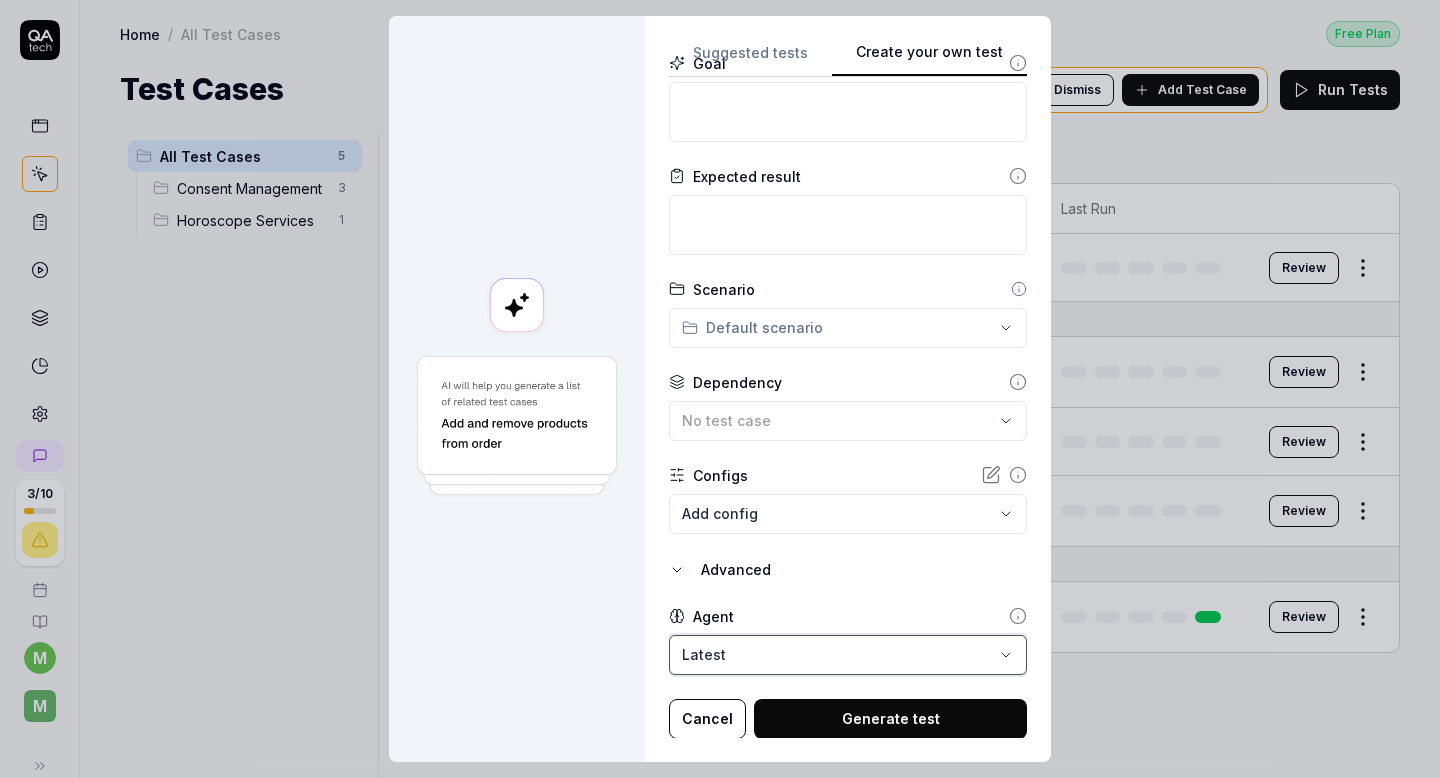 click on "**********" at bounding box center (720, 389) 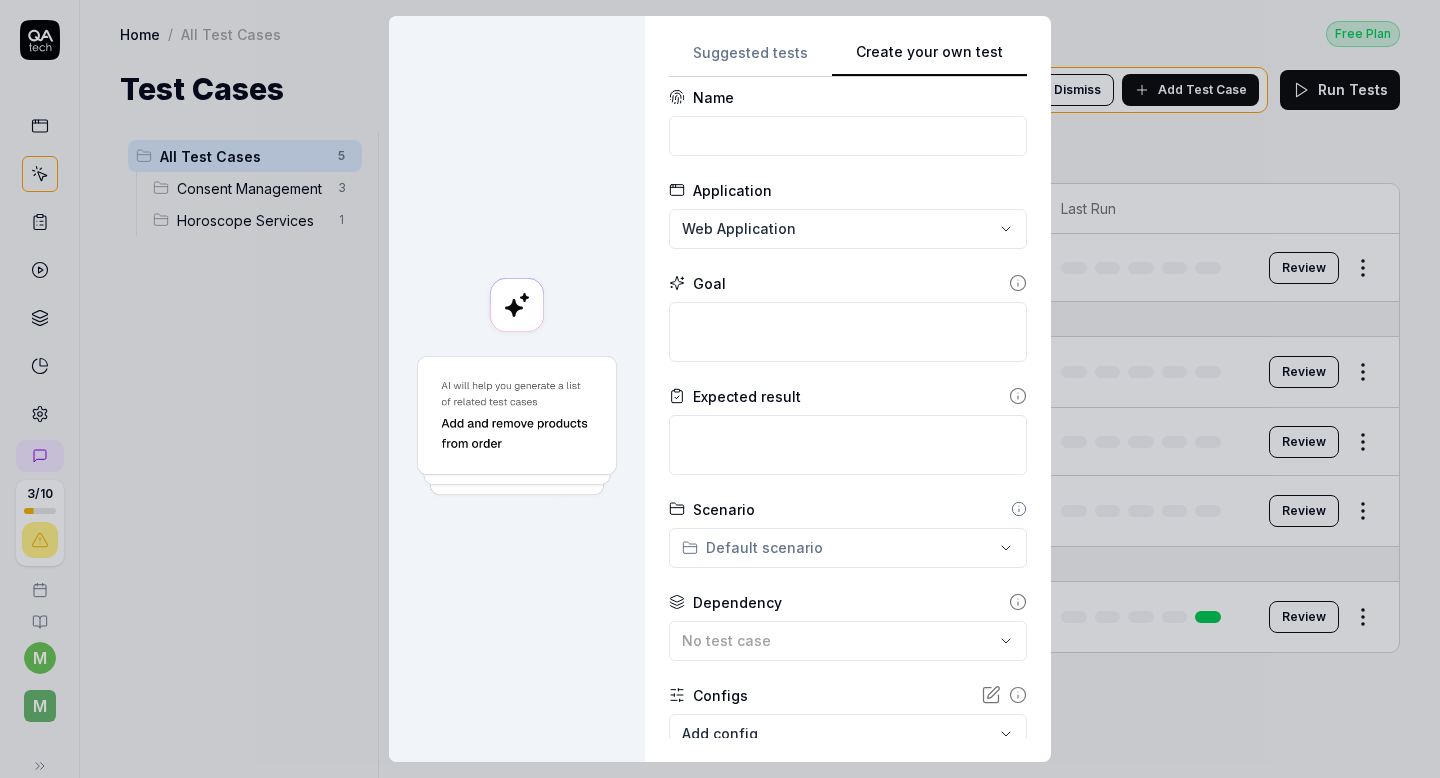scroll, scrollTop: 0, scrollLeft: 0, axis: both 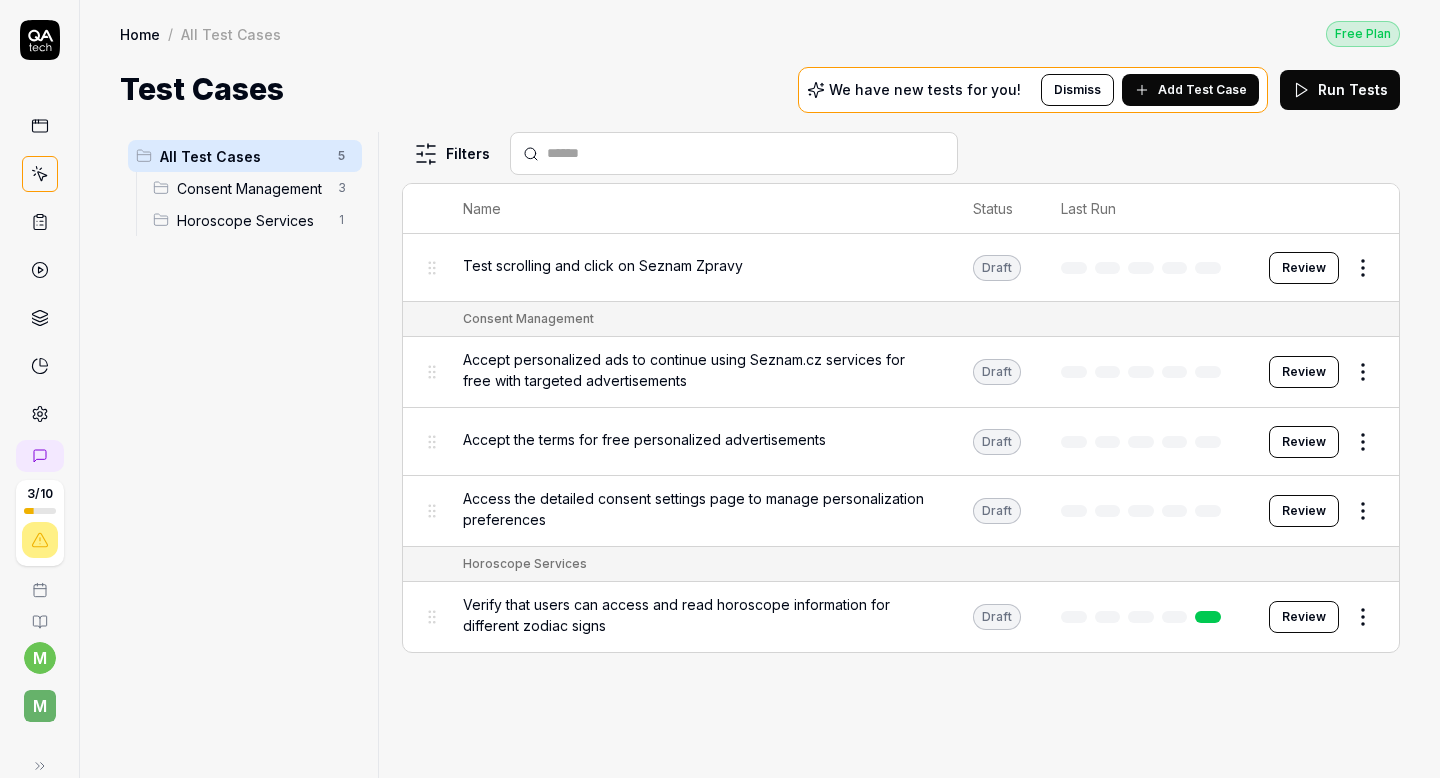 click on "Test scrolling and click on Seznam Zpravy" at bounding box center [603, 265] 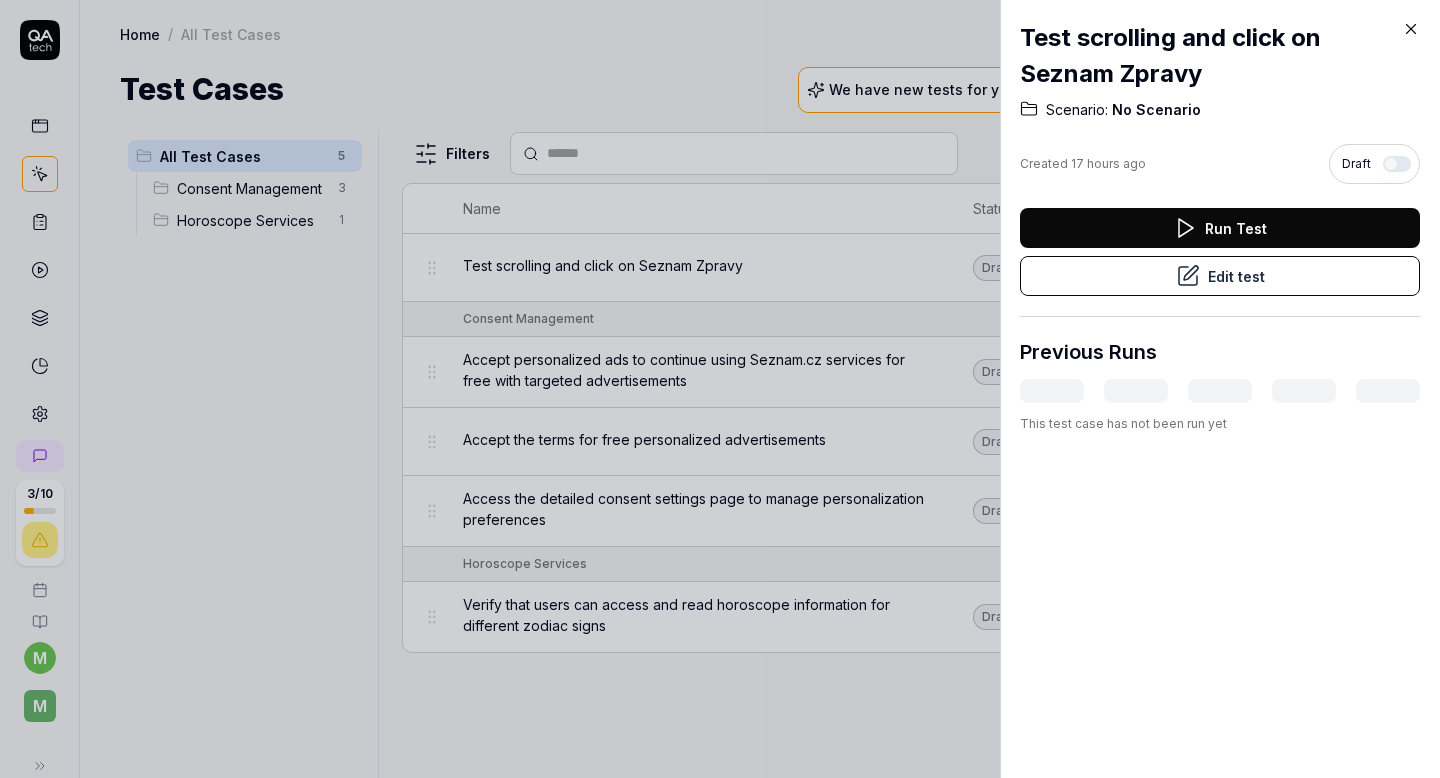 click on "Edit test" at bounding box center [1220, 276] 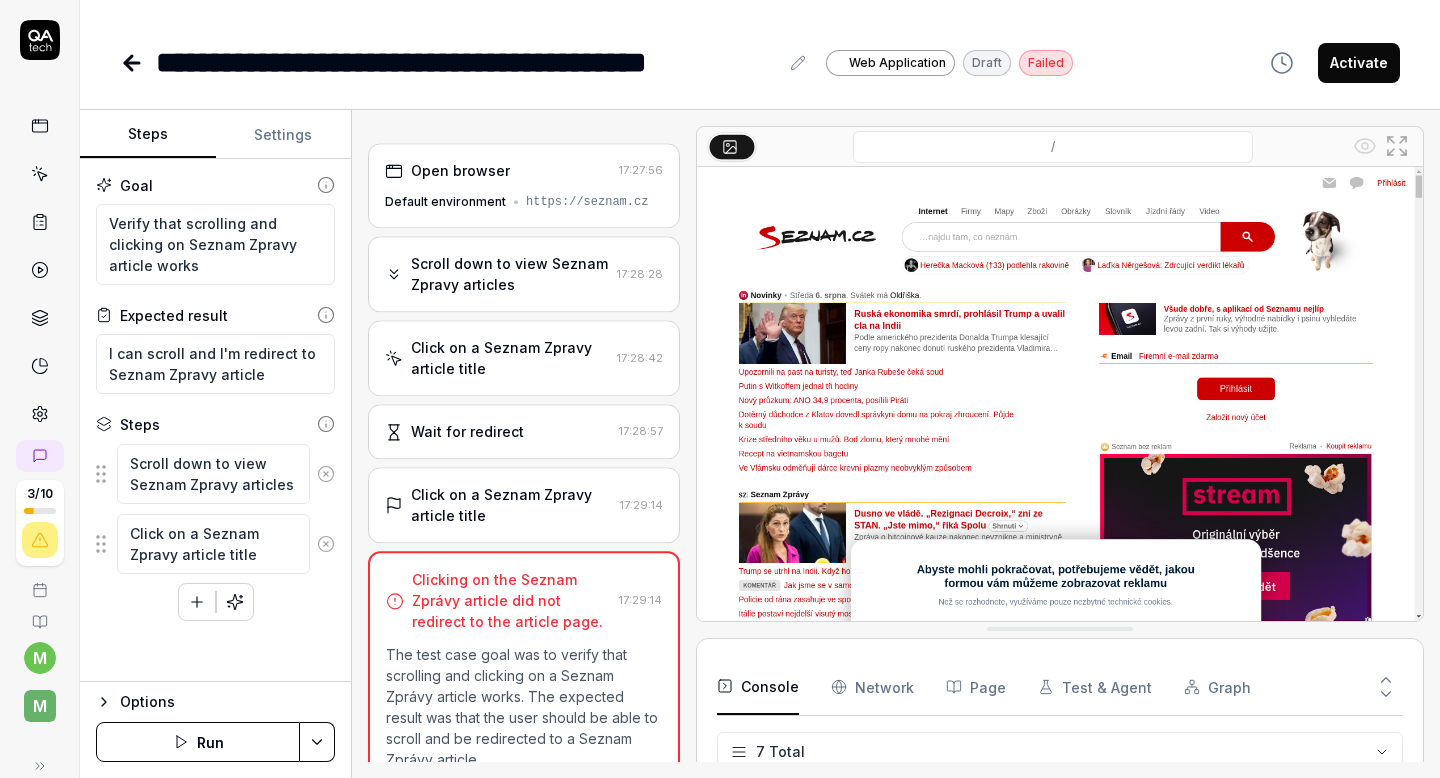 scroll, scrollTop: 412, scrollLeft: 0, axis: vertical 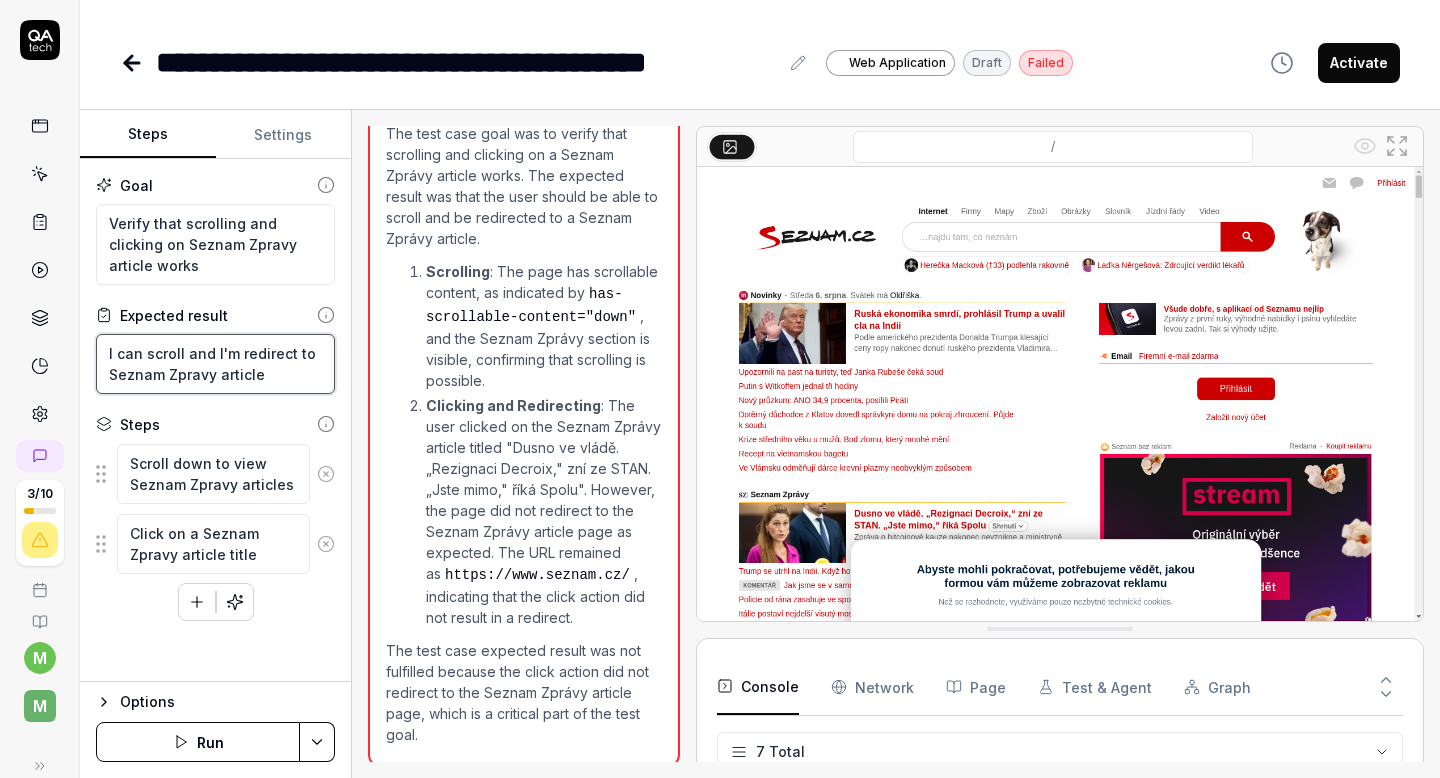 click on "I can scroll and I'm redirect to Seznam Zpravy article" at bounding box center (215, 364) 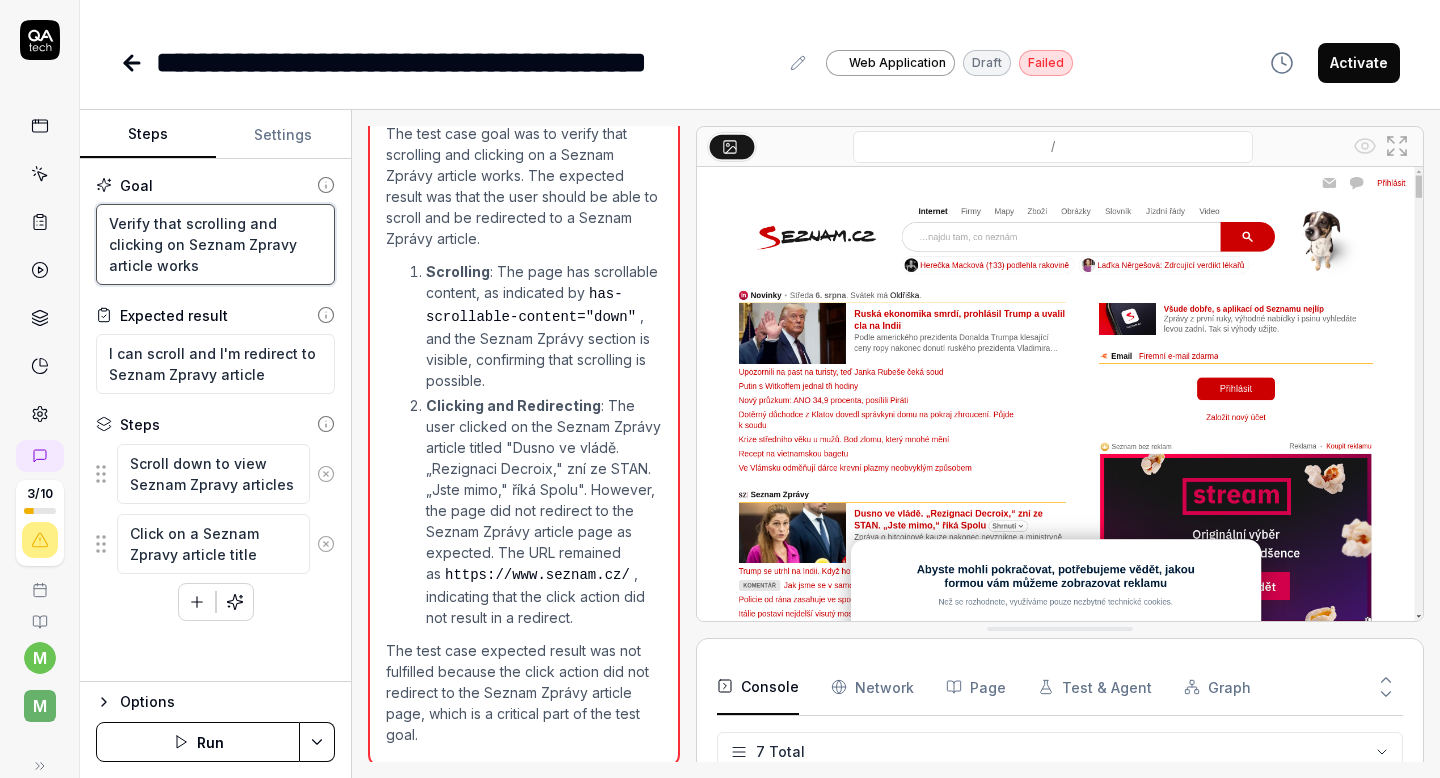 click on "Verify that scrolling and clicking on Seznam Zpravy article works" at bounding box center [215, 244] 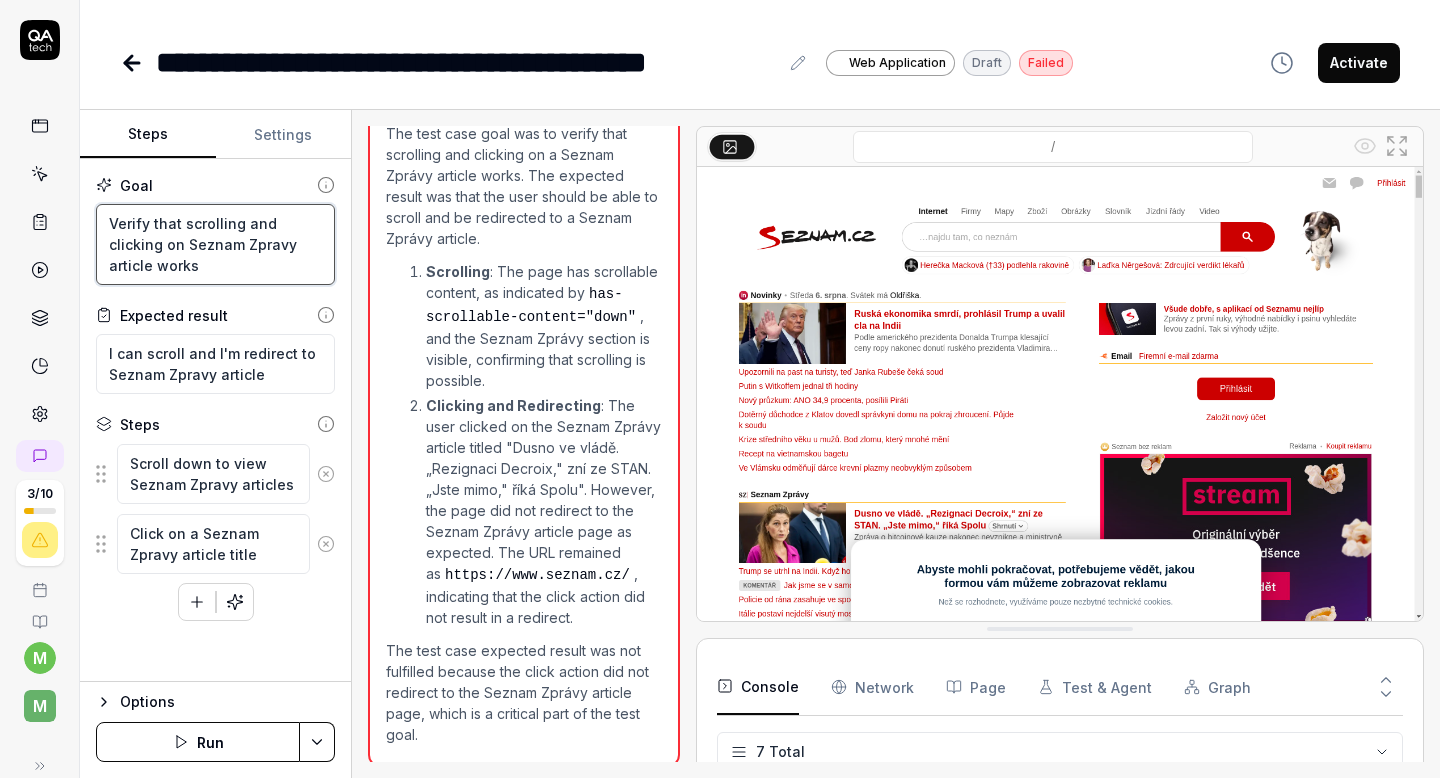 click on "Verify that scrolling and clicking on Seznam Zpravy article works" at bounding box center [215, 244] 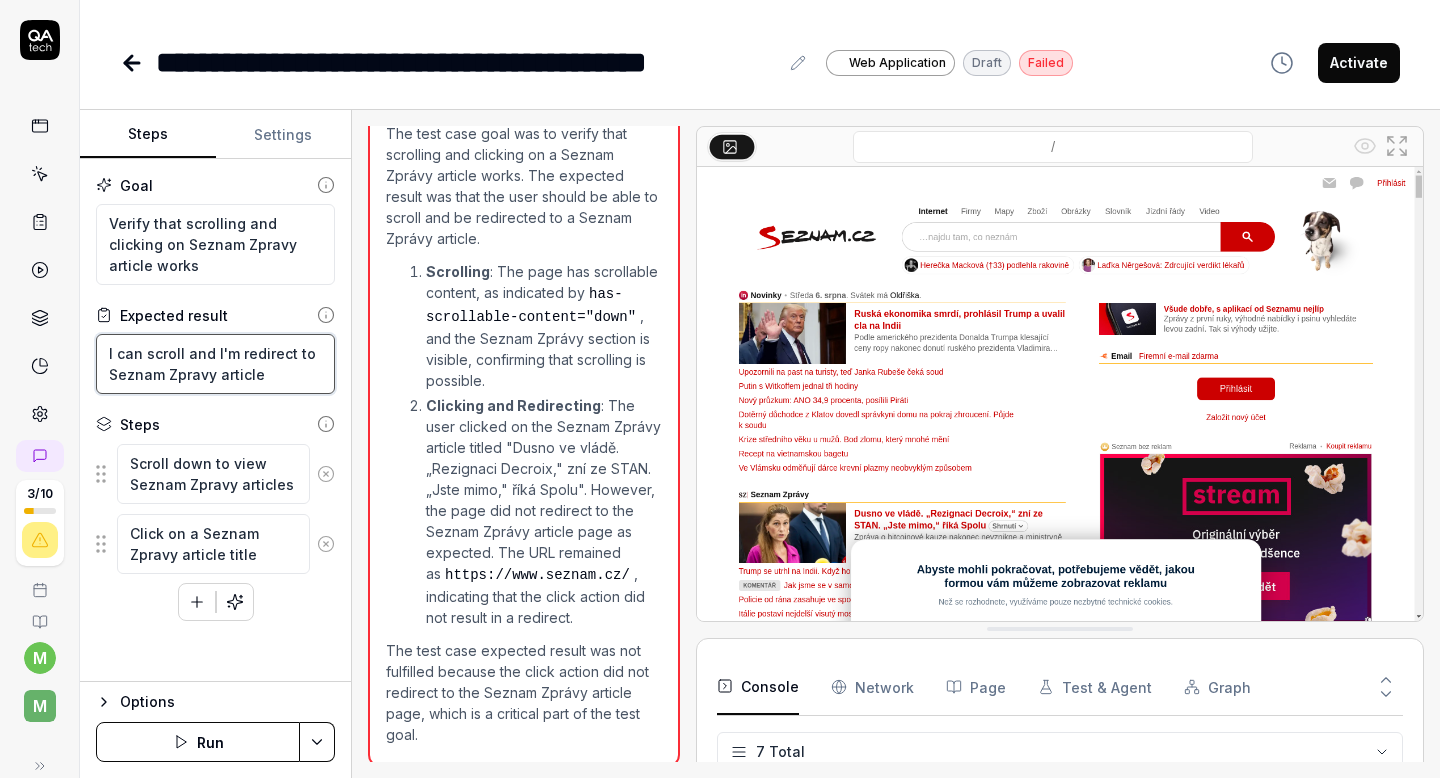 click on "I can scroll and I'm redirect to Seznam Zpravy article" at bounding box center [215, 364] 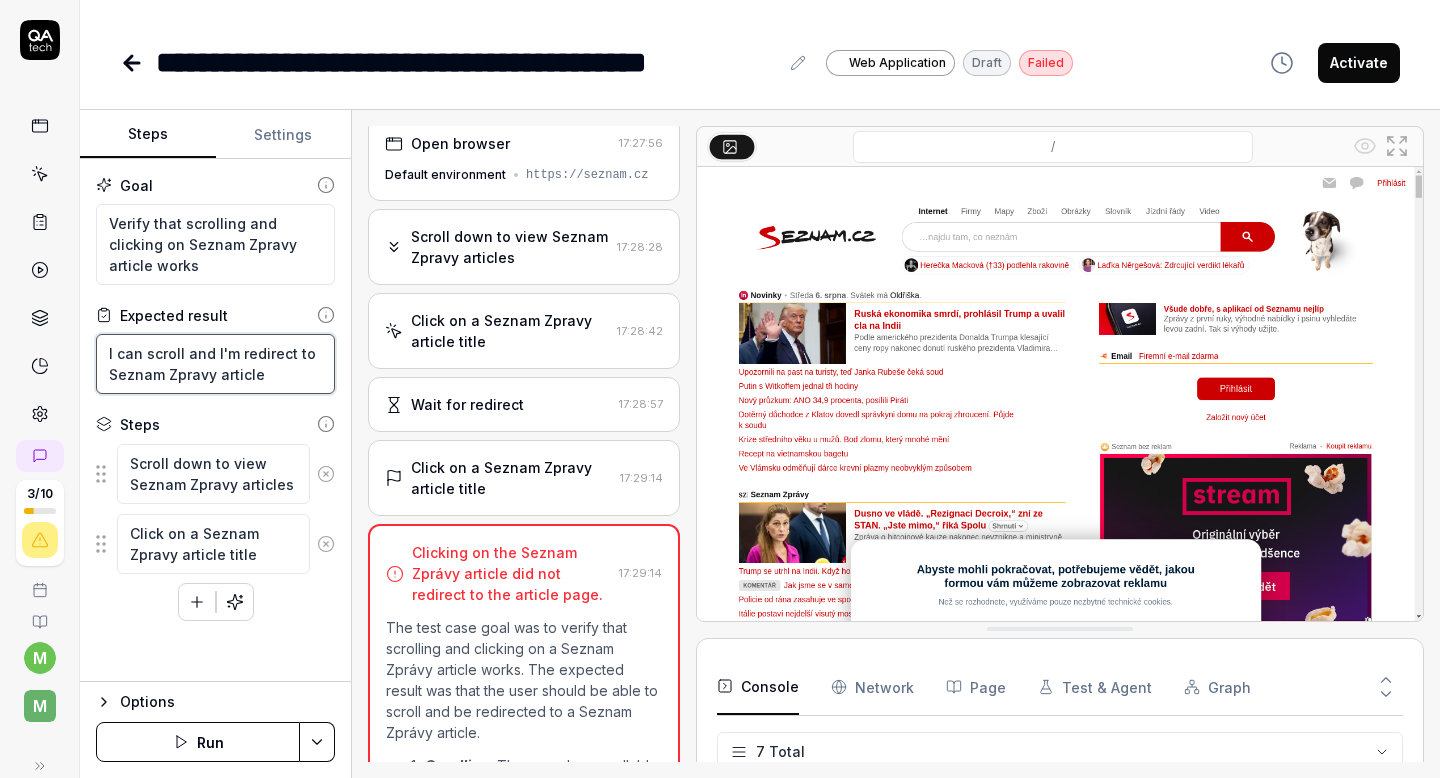 scroll, scrollTop: 0, scrollLeft: 0, axis: both 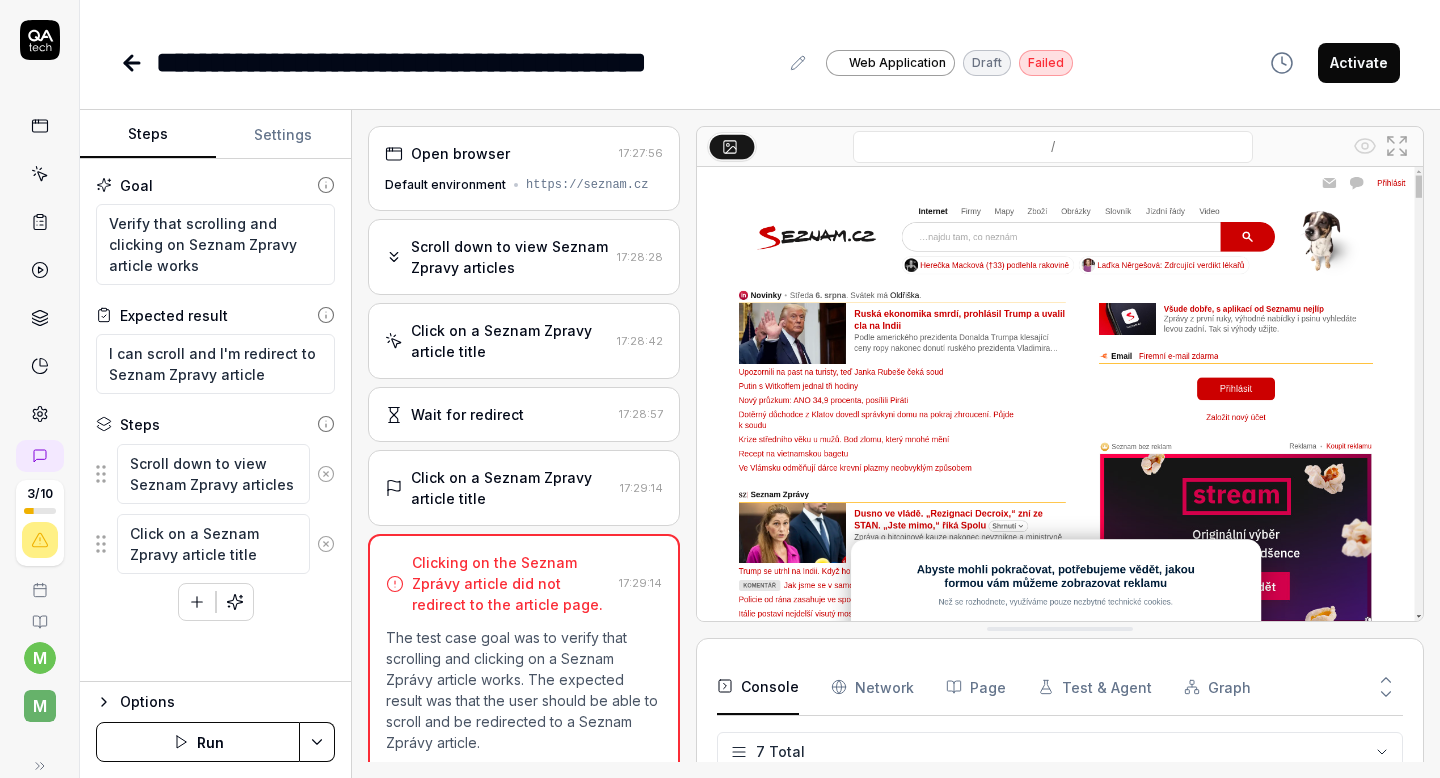 click on "Open browser" at bounding box center (498, 153) 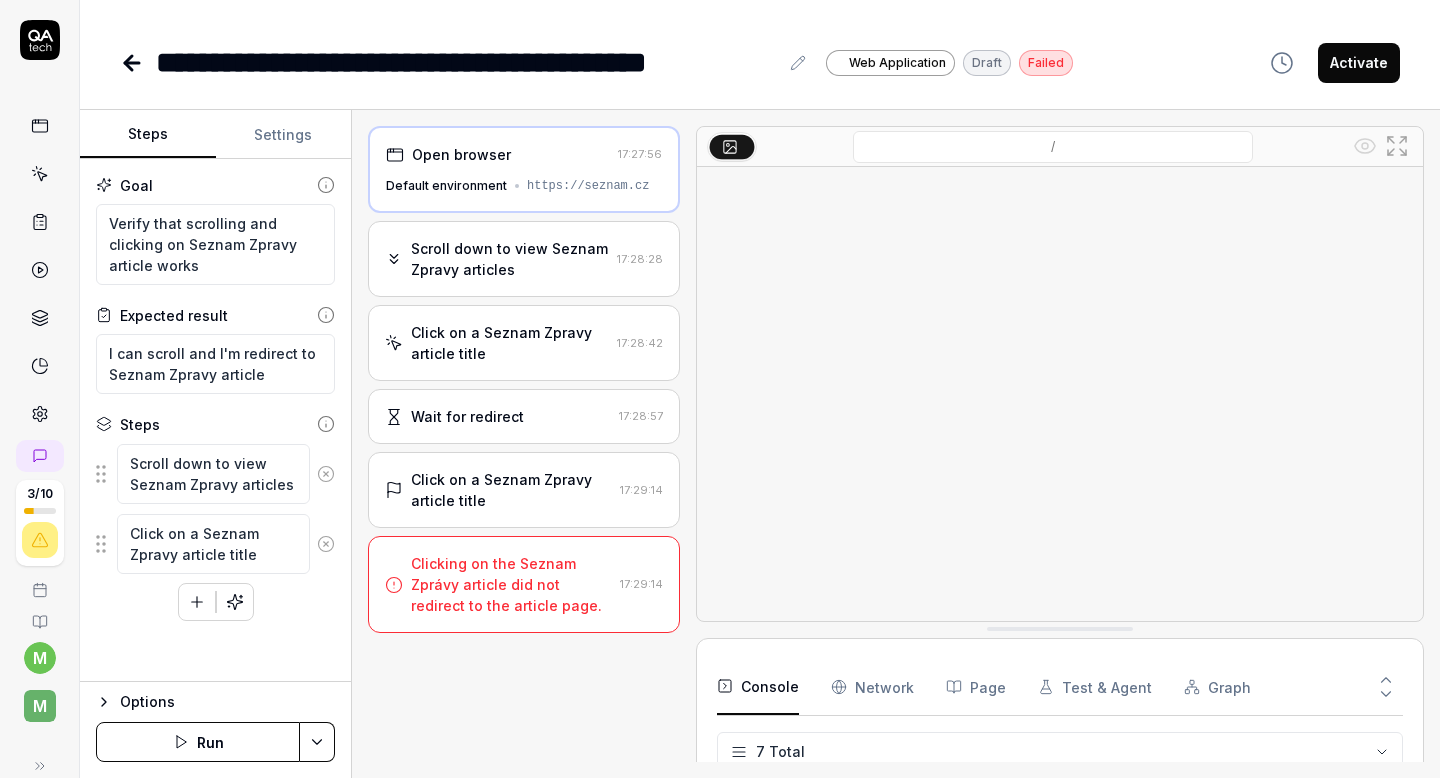 click on "Scroll down to view Seznam Zpravy articles" at bounding box center (510, 259) 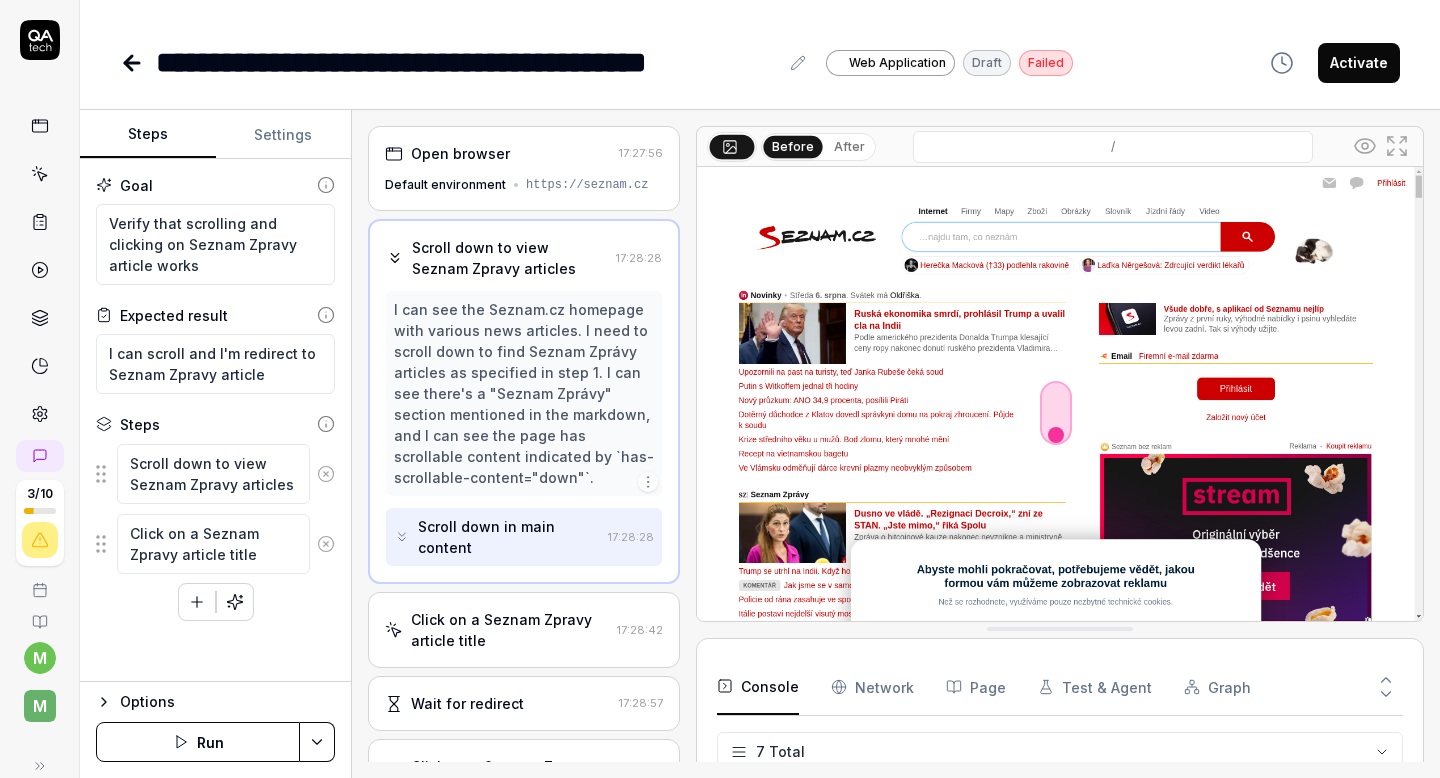 click on "Click on a Seznam Zpravy article title" at bounding box center (510, 630) 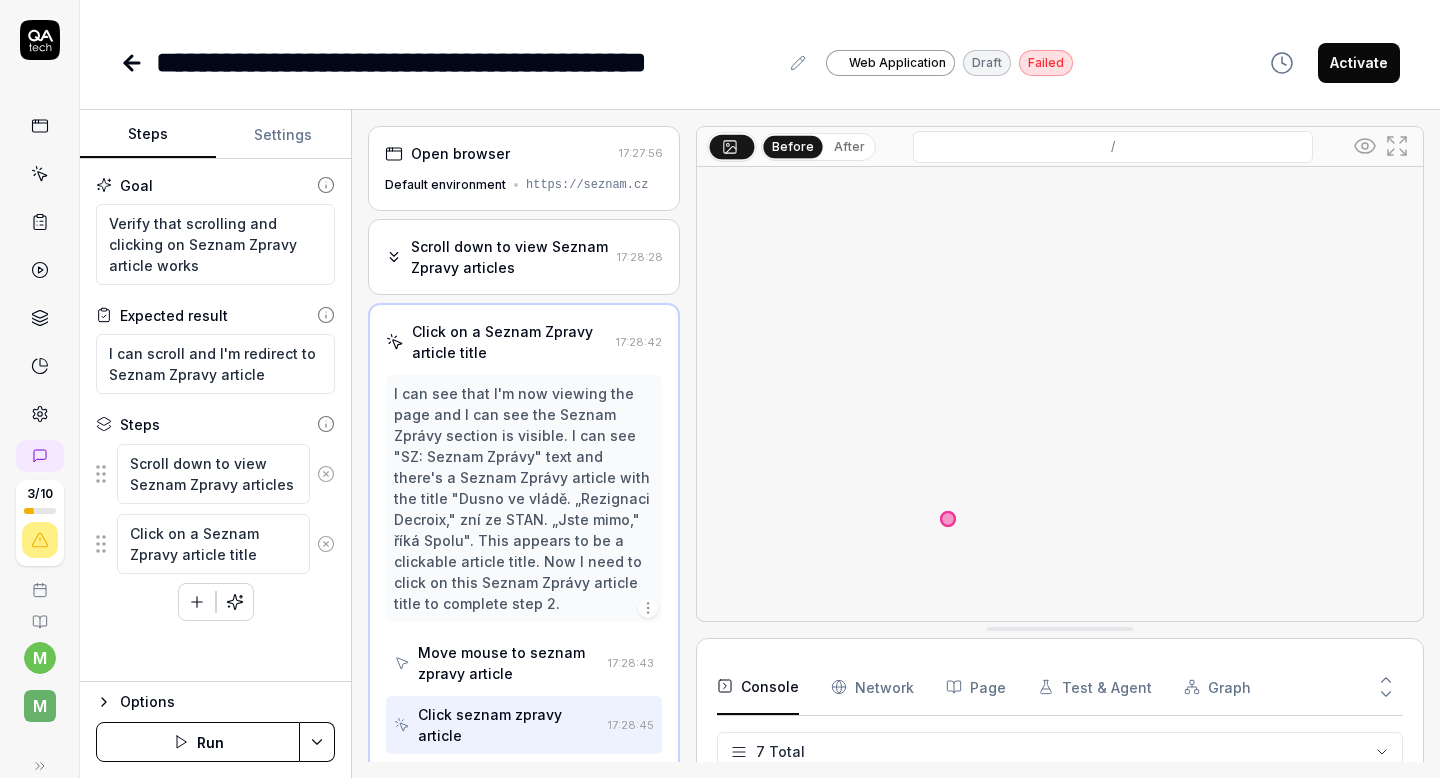 click on "Scroll down to view Seznam Zpravy articles" at bounding box center [510, 257] 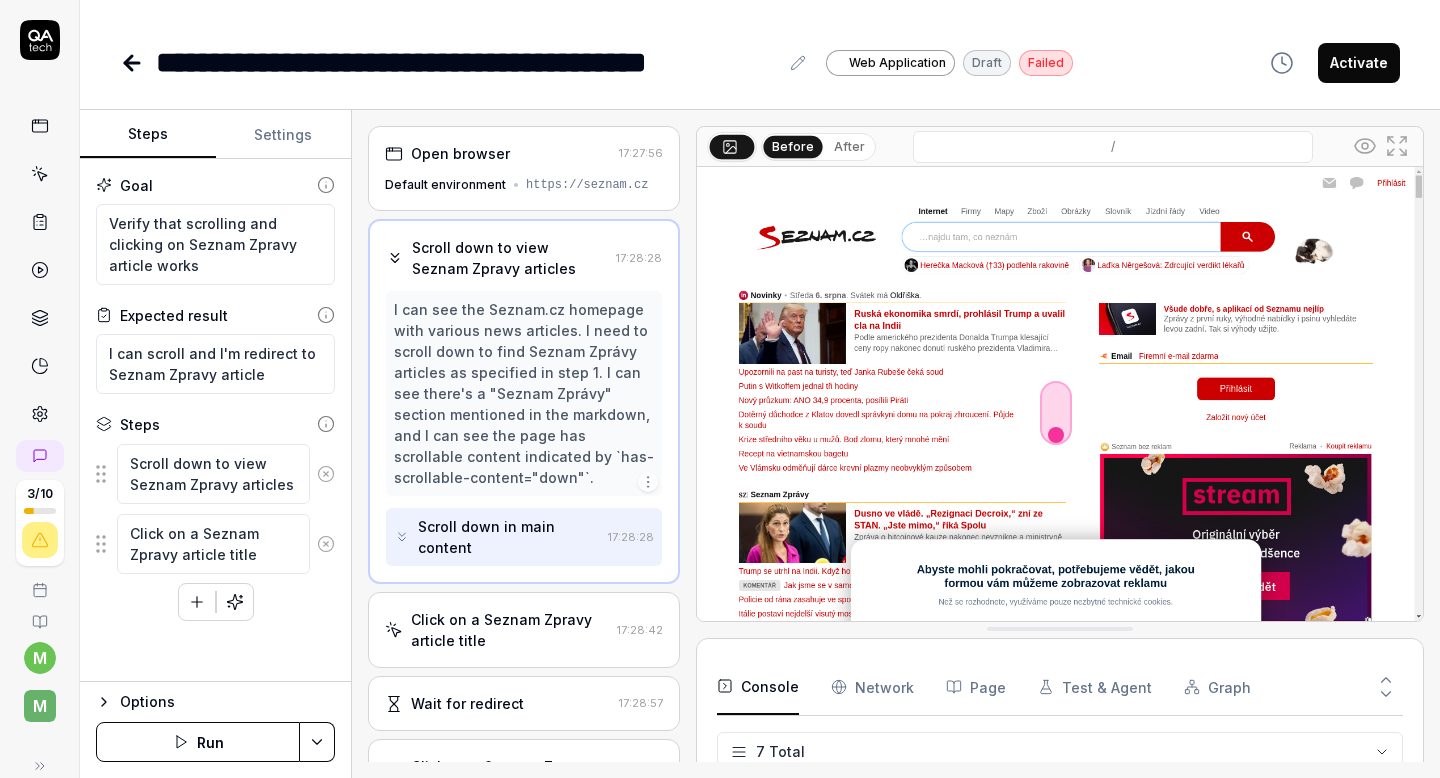 click on "Open browser [TIME] Default environment https://seznam.cz" at bounding box center (524, 168) 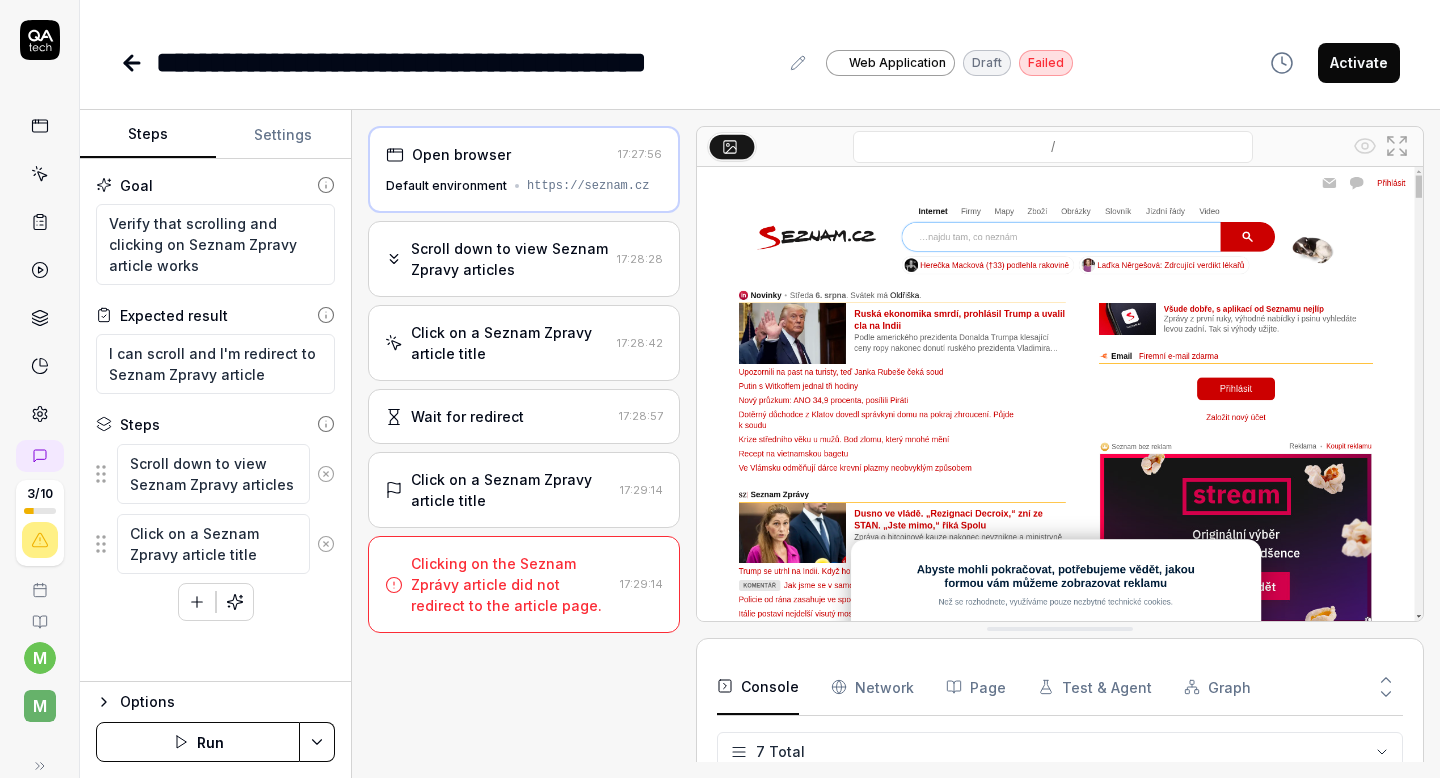 click on "Scroll down to view Seznam Zpravy articles" at bounding box center (510, 259) 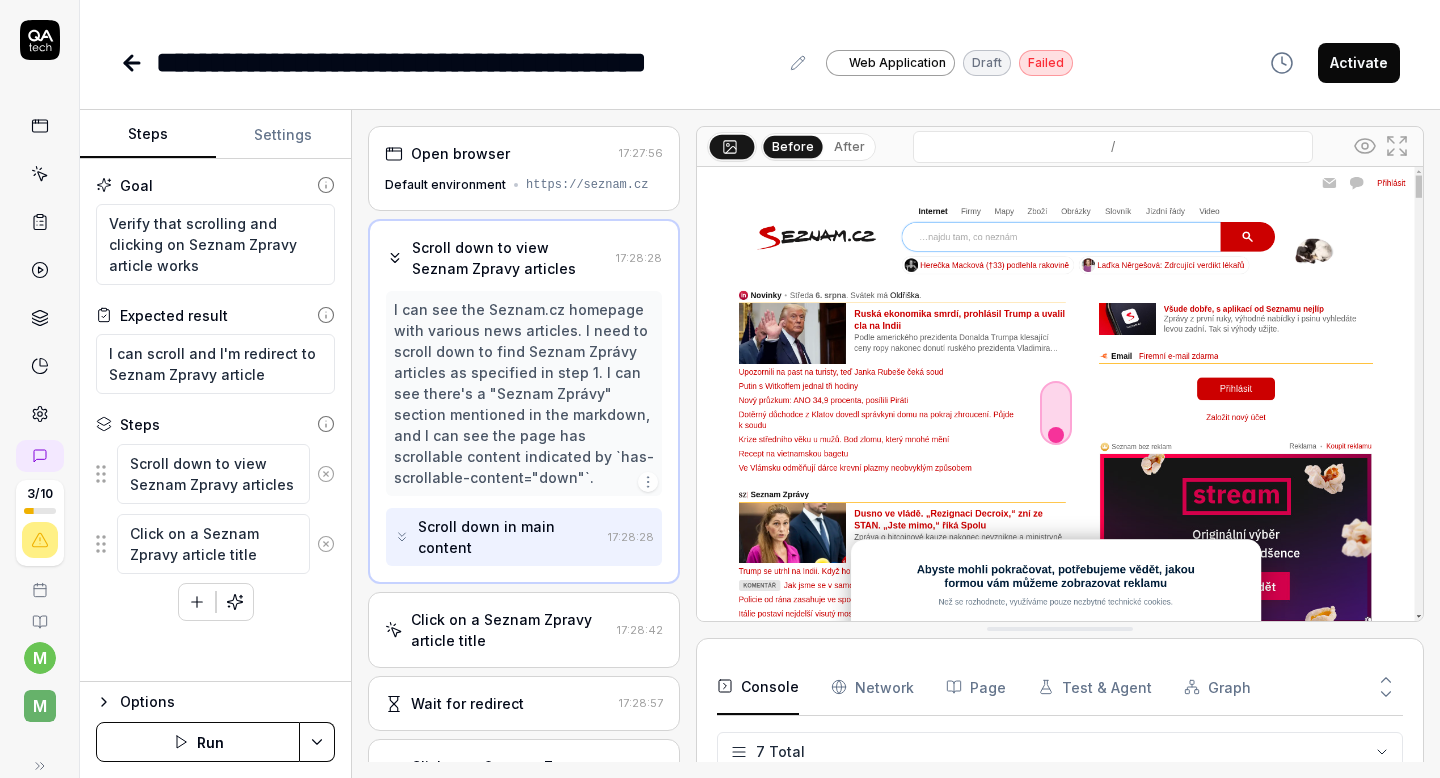 click on "Click on a Seznam Zpravy article title" at bounding box center (510, 630) 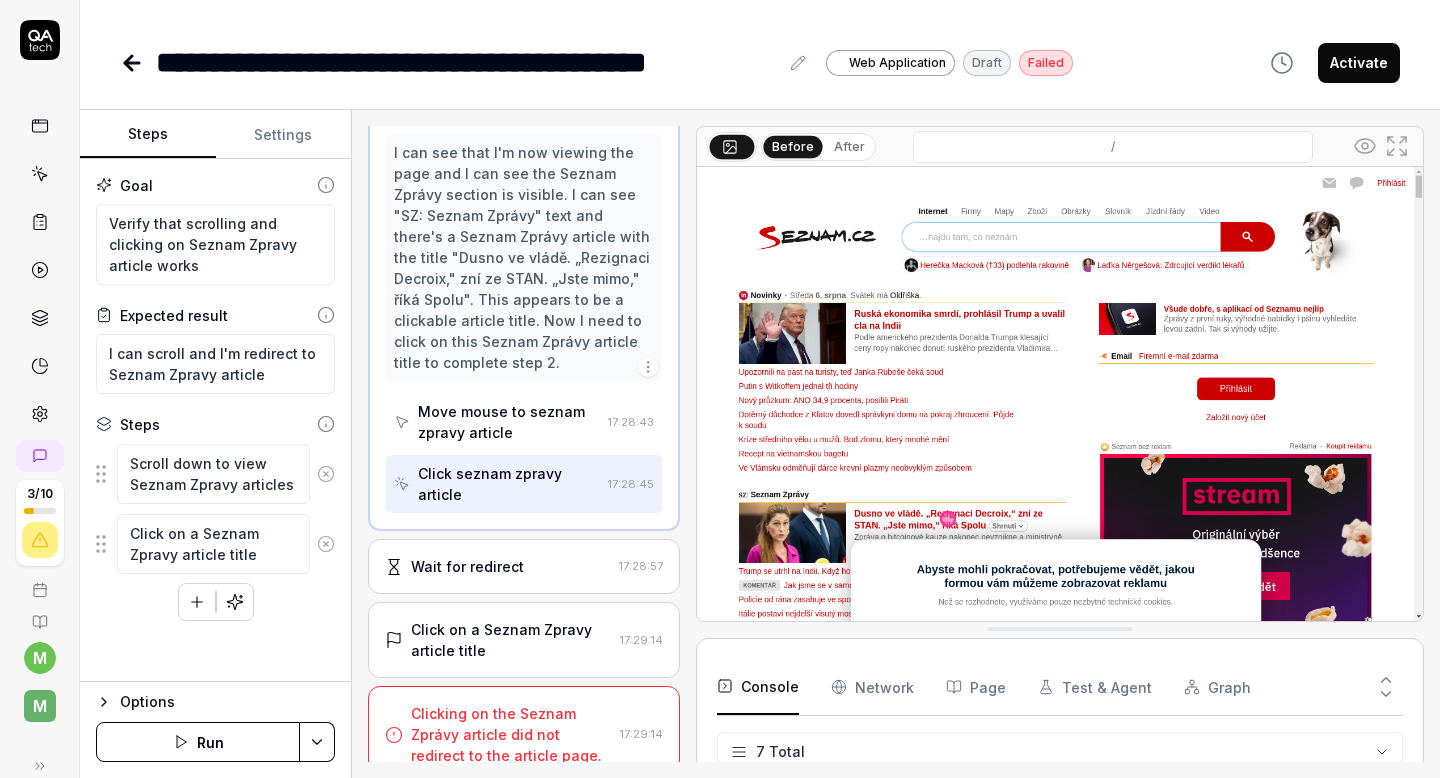 click on "Wait for redirect [TIME]" at bounding box center [524, 566] 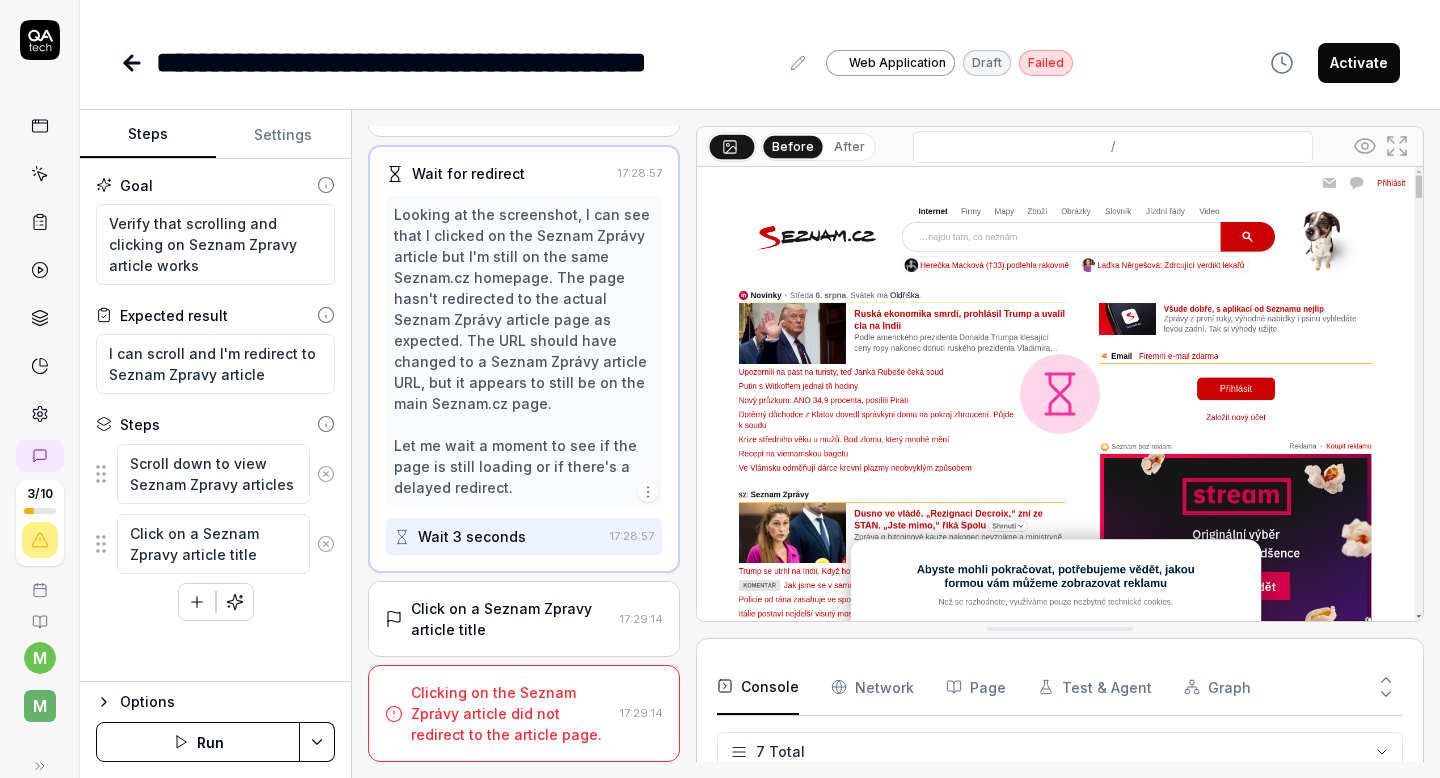 click on "Click on a Seznam Zpravy article title 17:29:14" at bounding box center (524, 619) 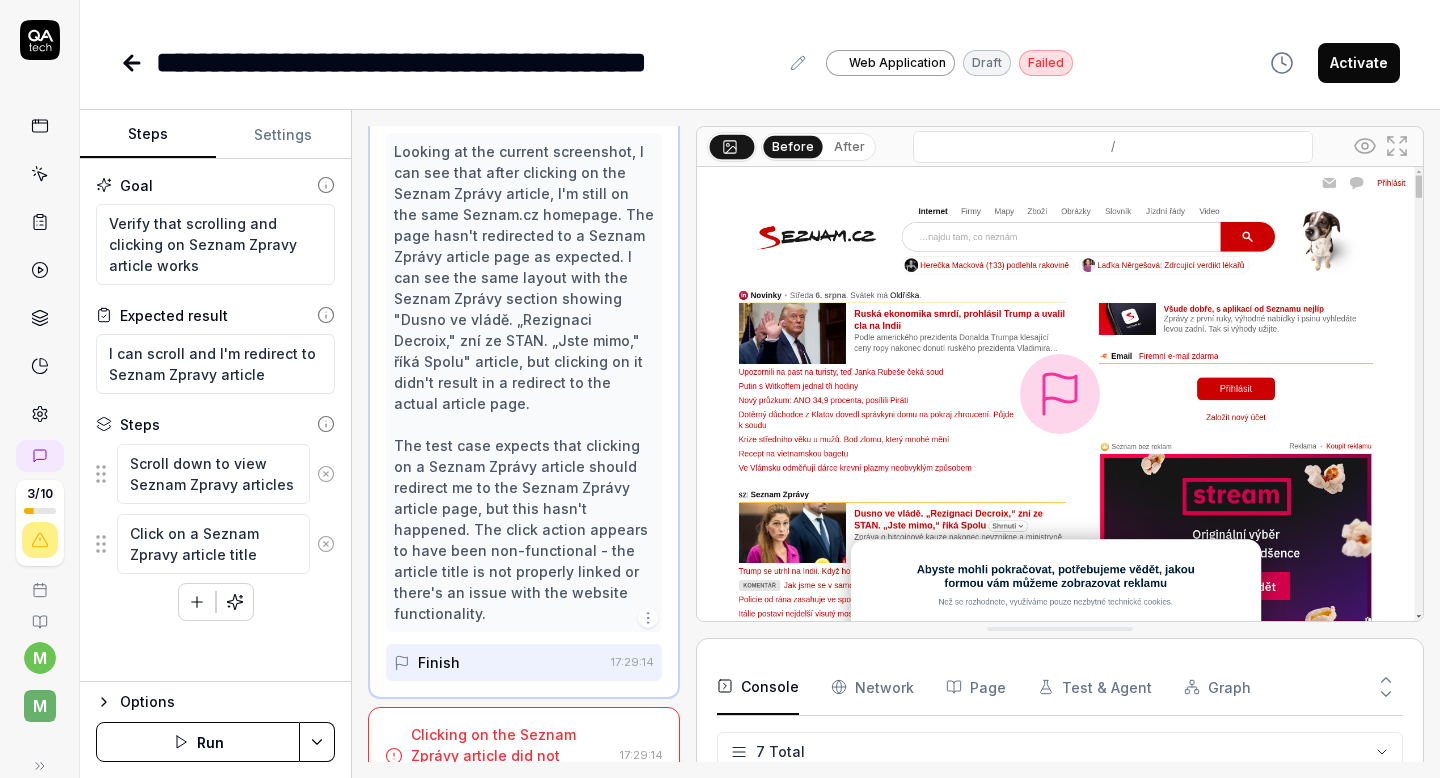 click on "Clicking on the Seznam Zprávy article did not redirect to the article page." at bounding box center [511, 755] 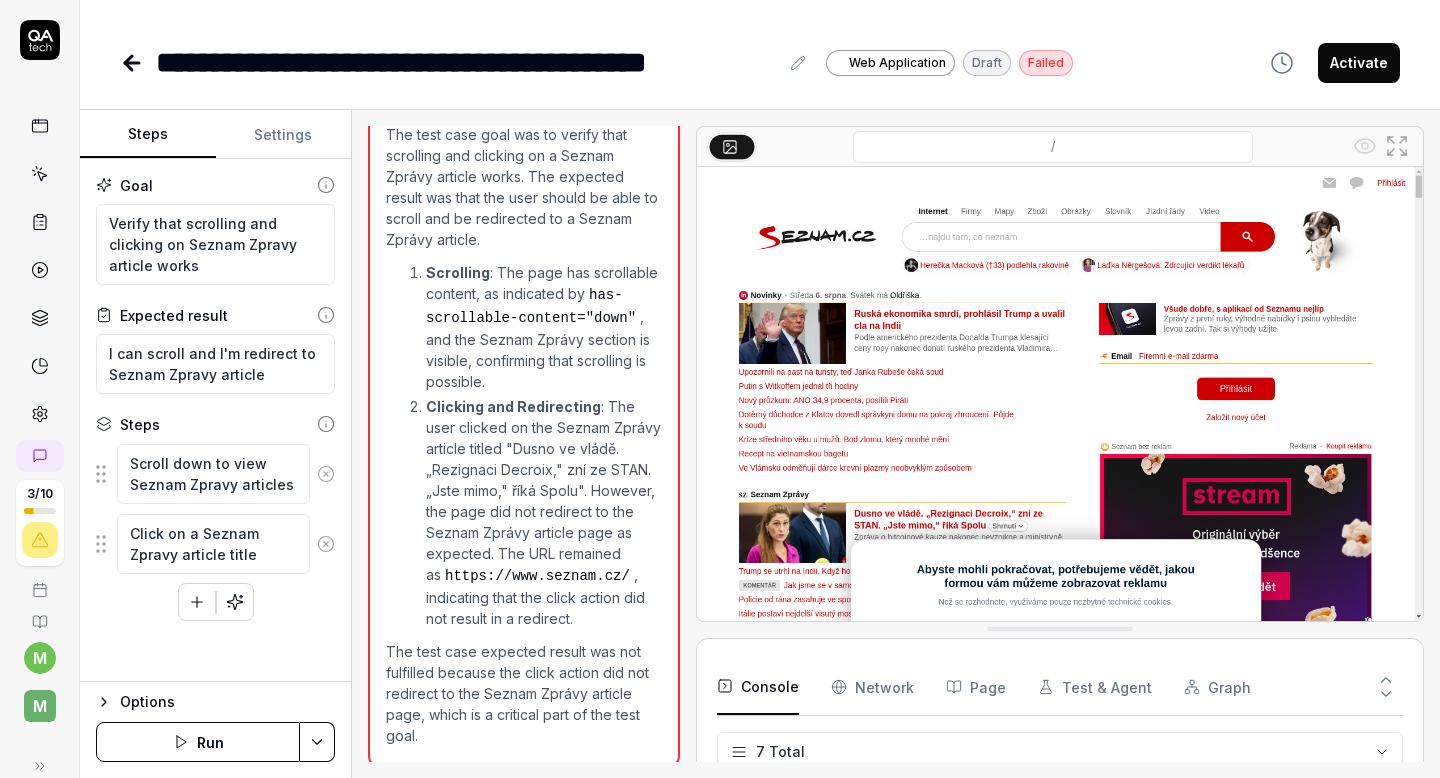 scroll, scrollTop: 504, scrollLeft: 0, axis: vertical 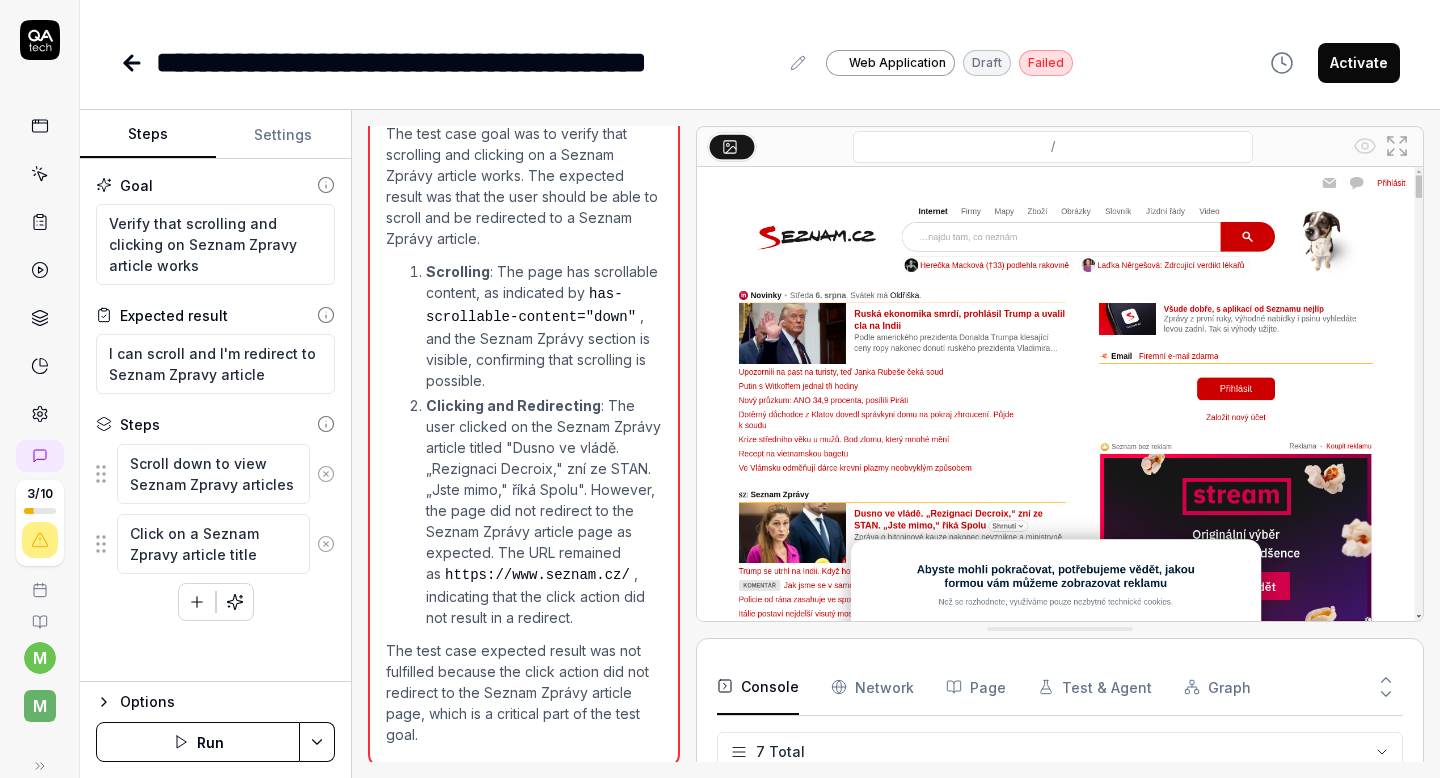 click 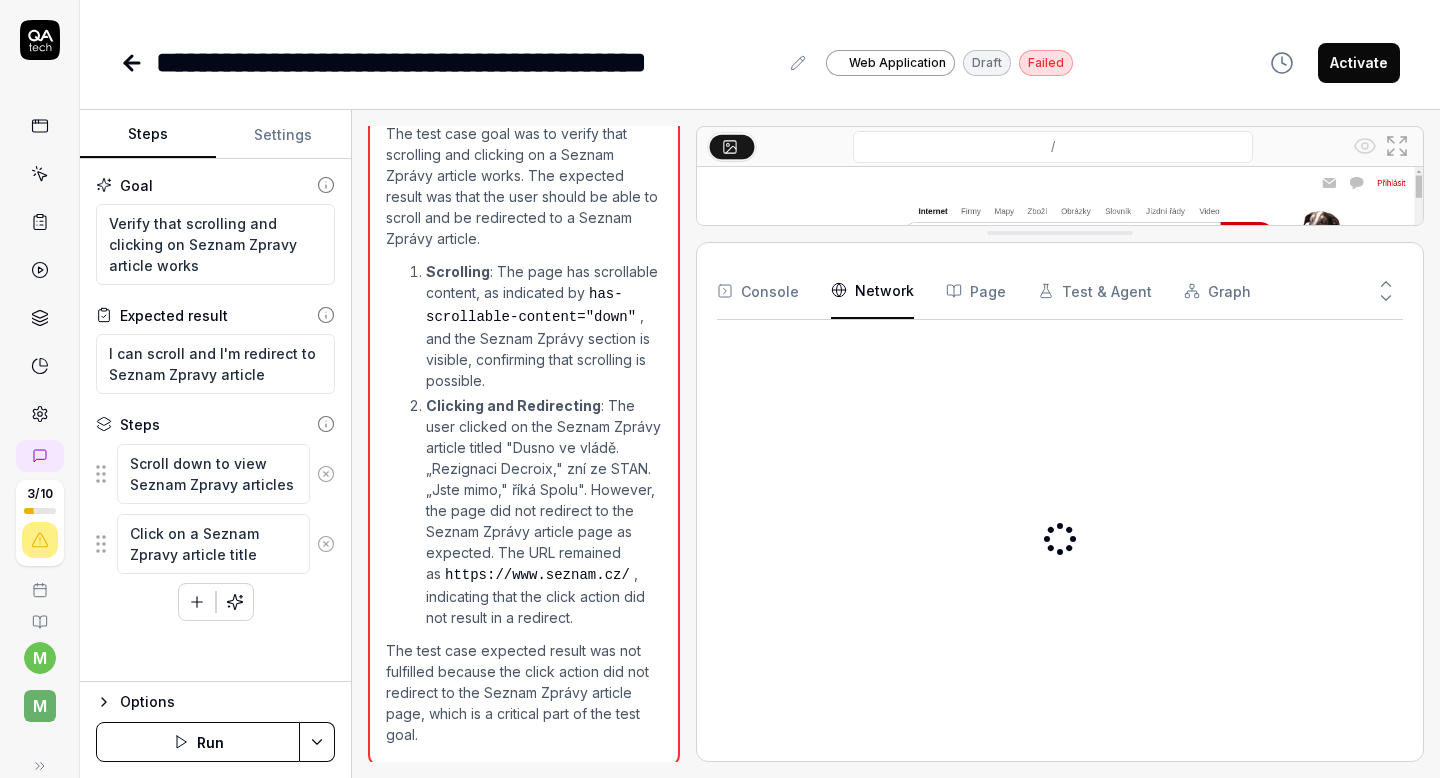 click on "Network" at bounding box center [872, 291] 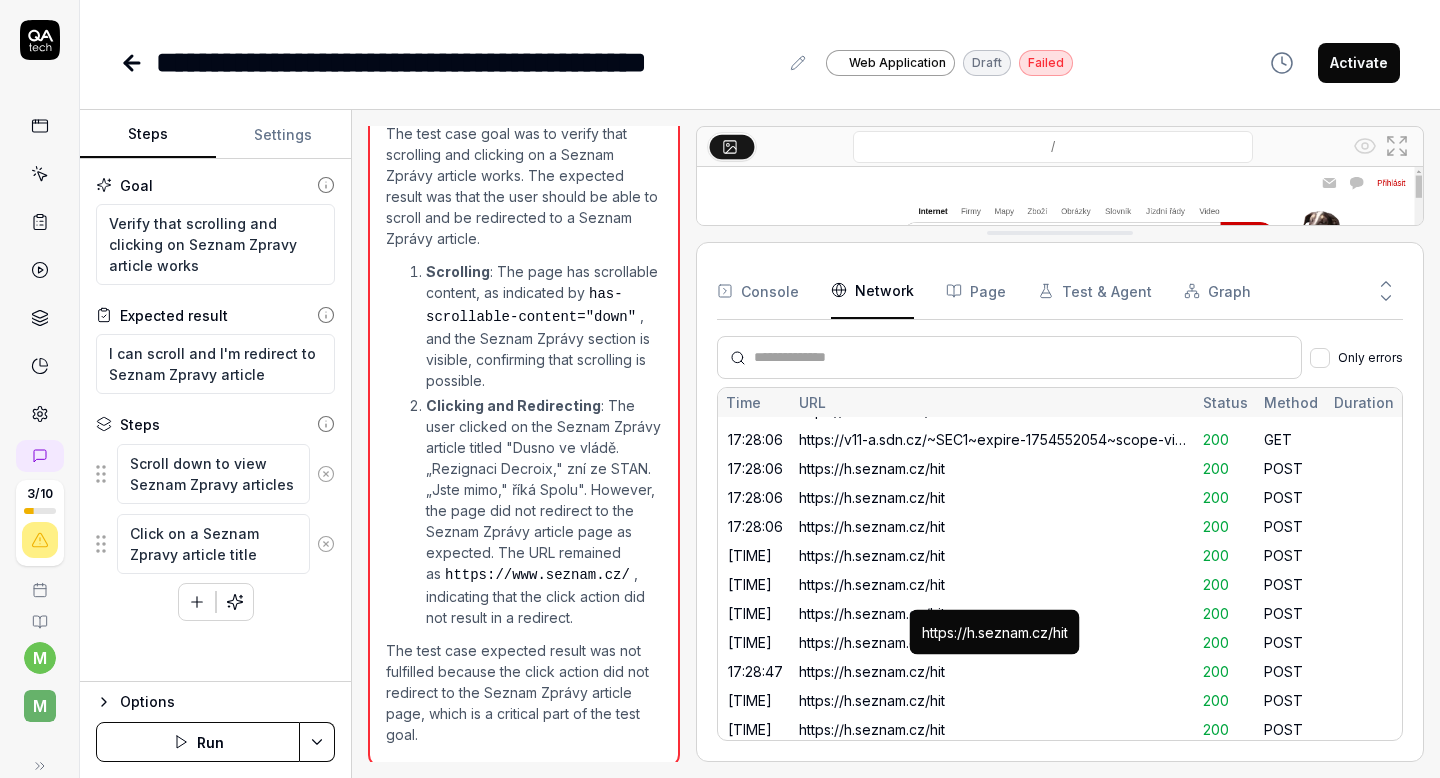 scroll, scrollTop: 3414, scrollLeft: 0, axis: vertical 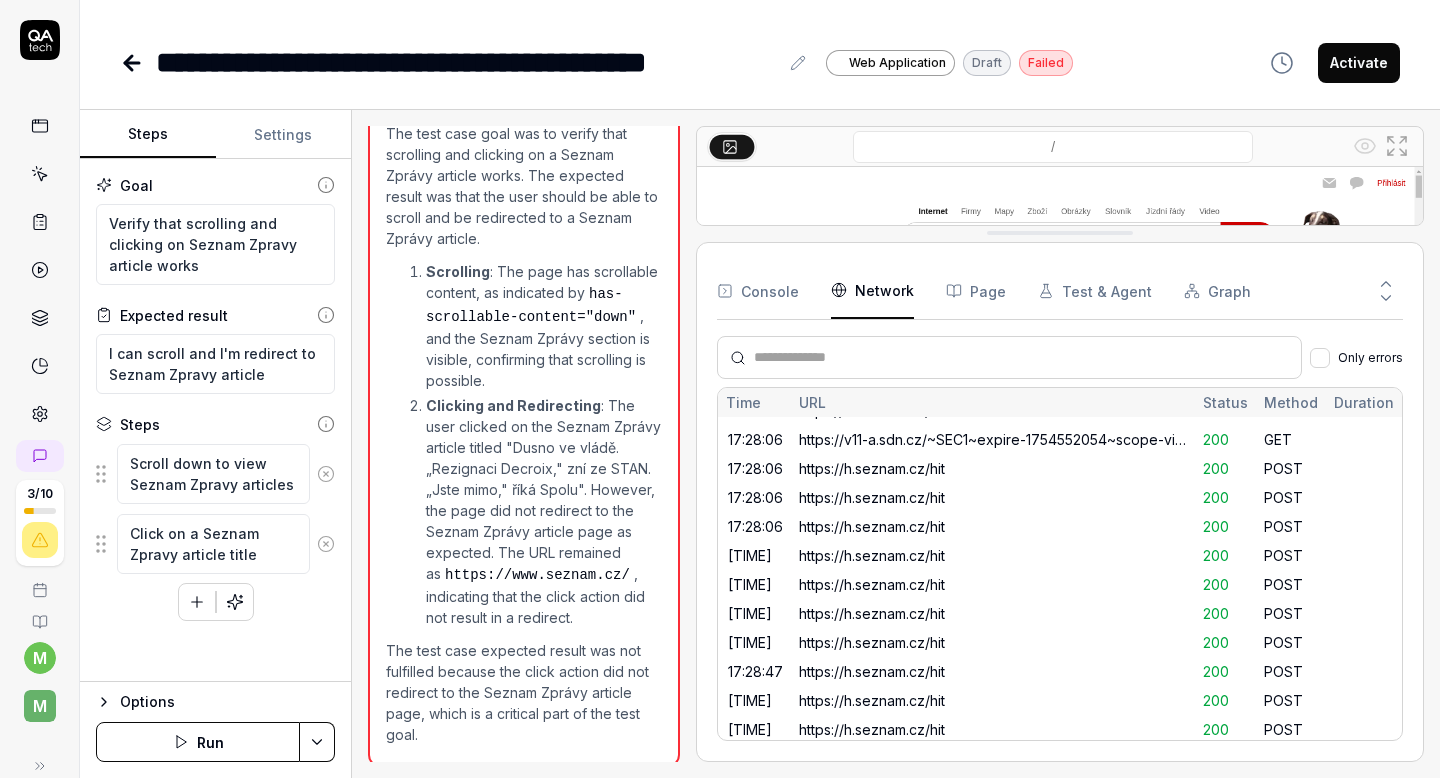 click on "Page" at bounding box center [976, 291] 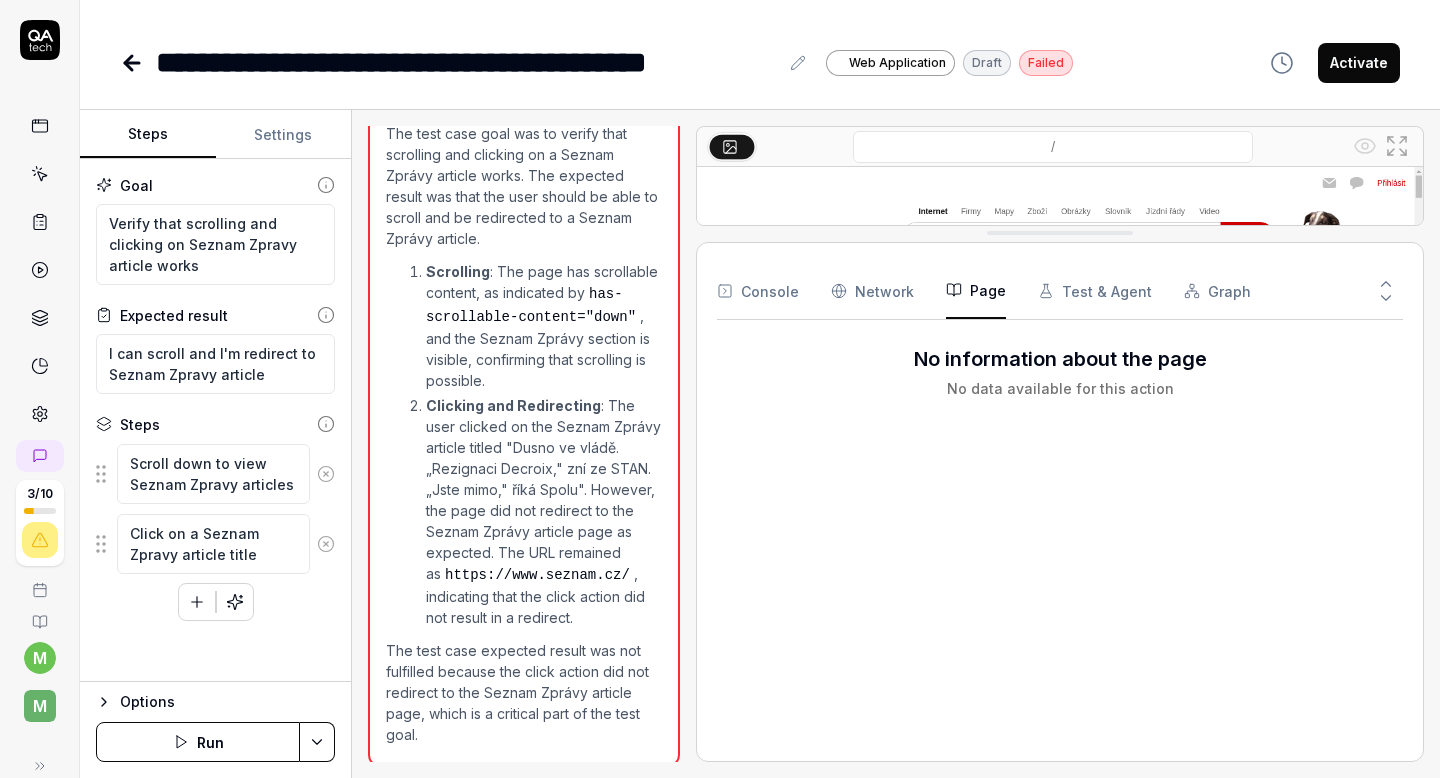 click on "Test & Agent" at bounding box center (1095, 291) 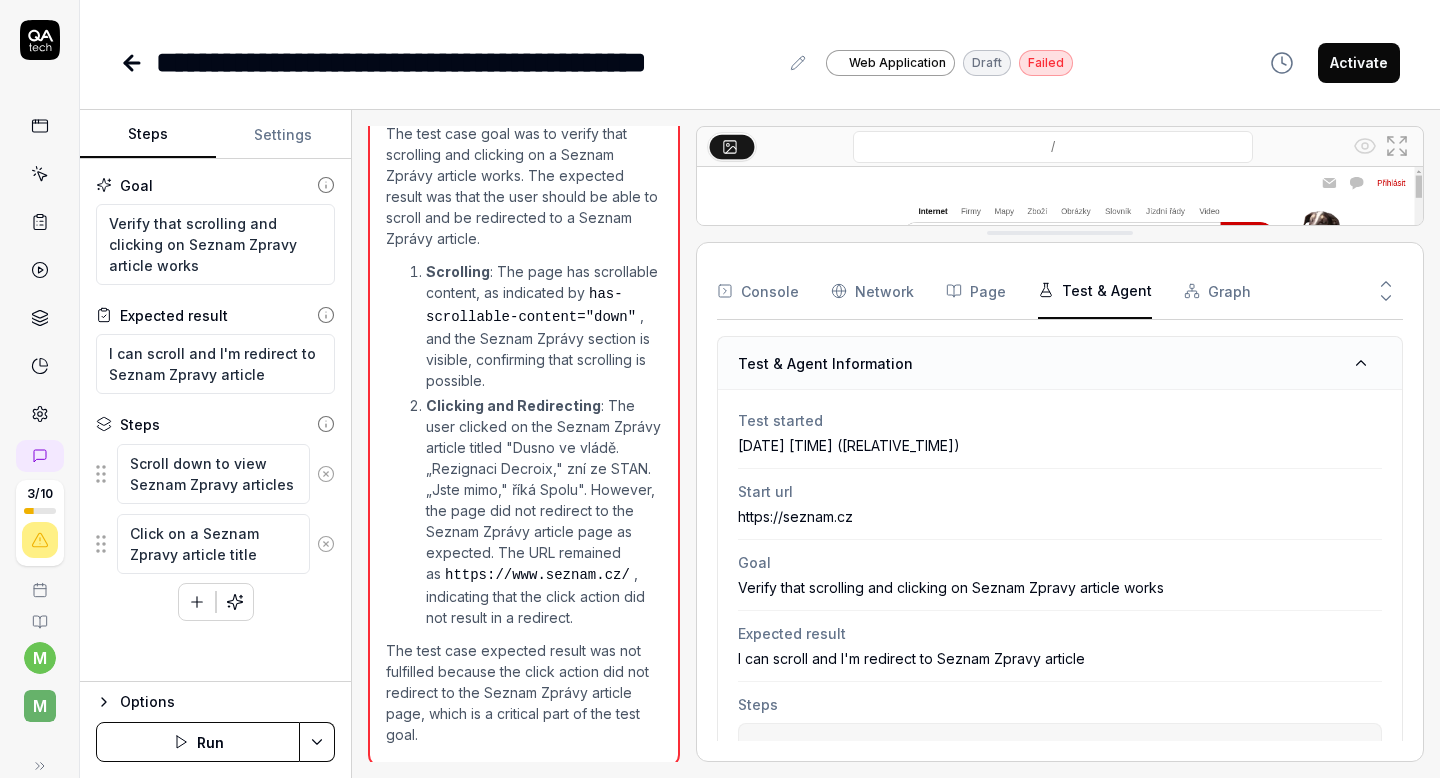 click on "Page" at bounding box center [976, 291] 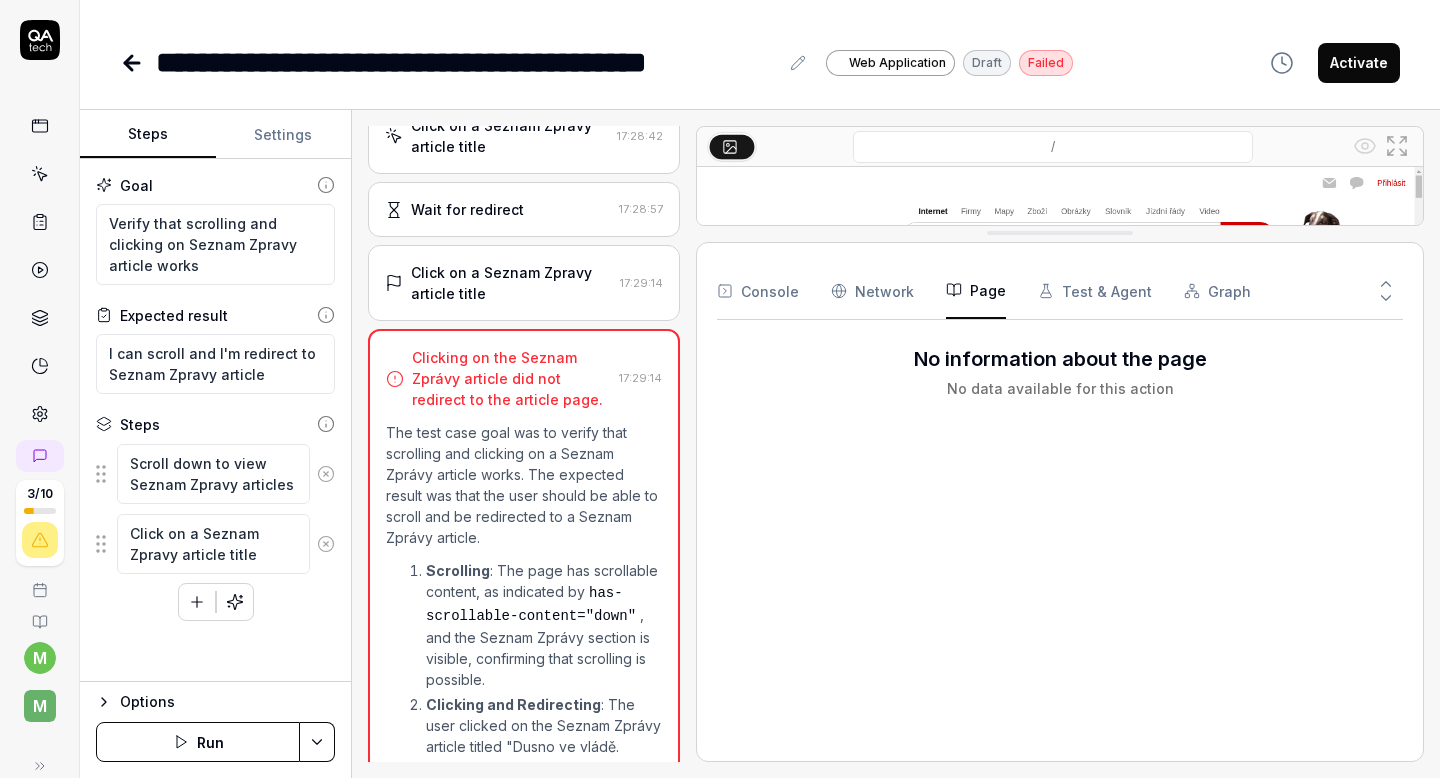 scroll, scrollTop: 0, scrollLeft: 0, axis: both 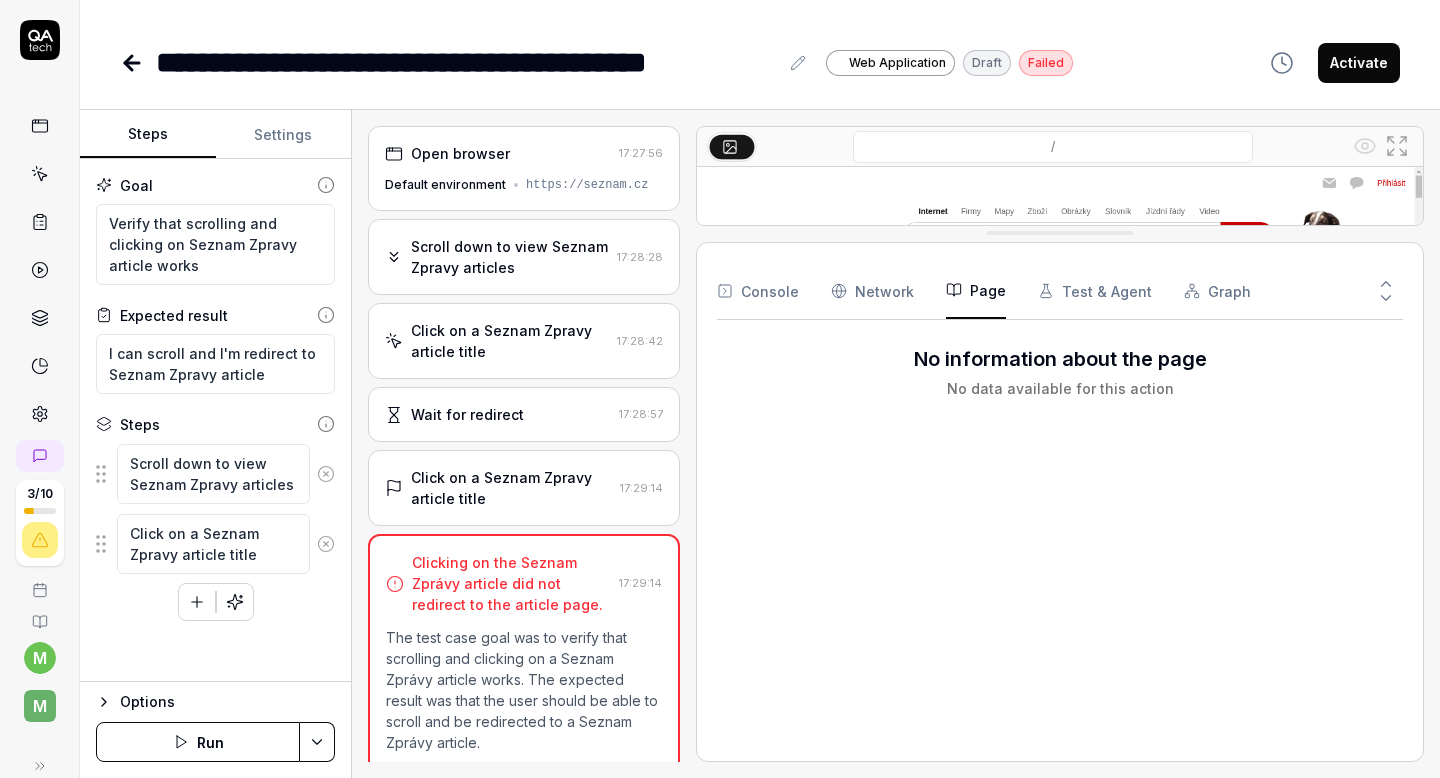 click on "Click on a Seznam Zpravy article title" at bounding box center (510, 341) 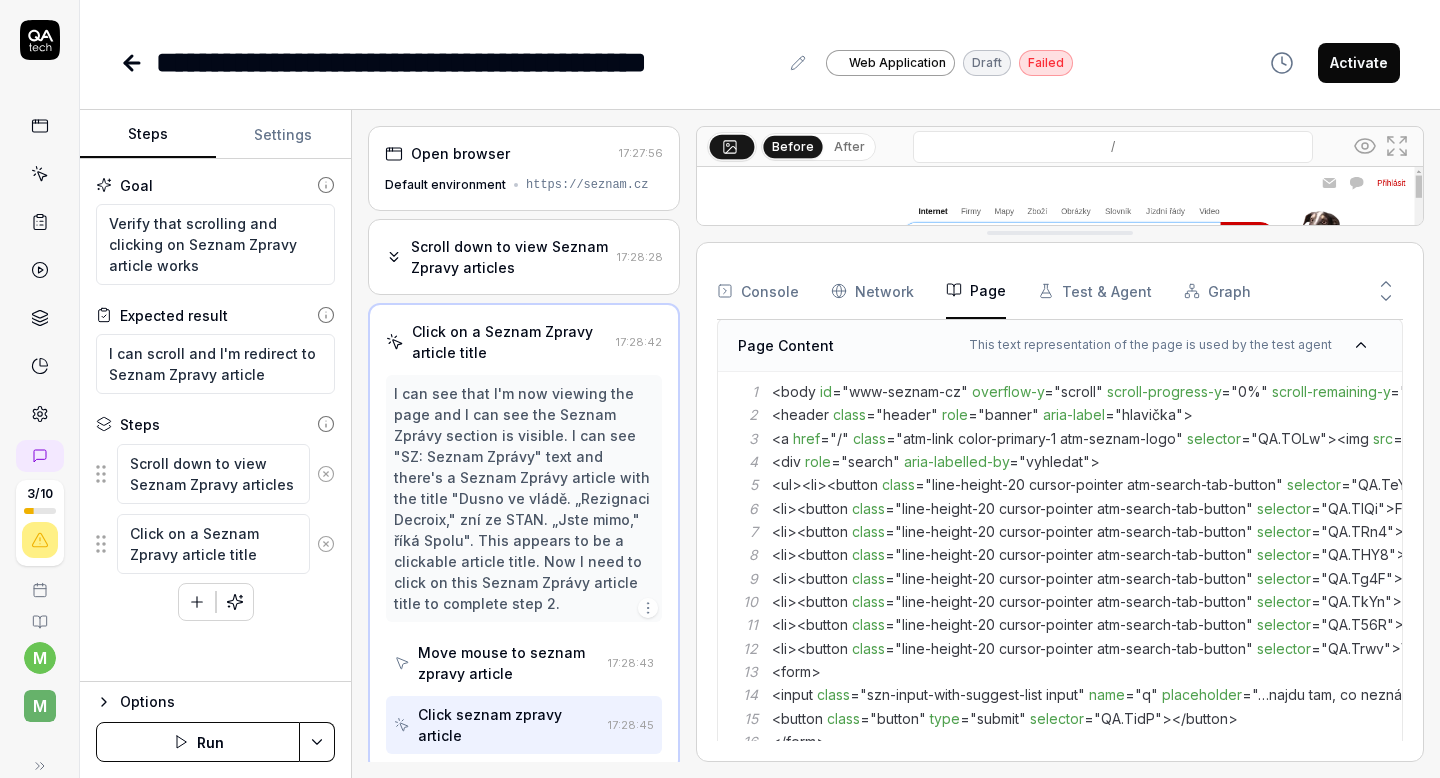 scroll, scrollTop: 240, scrollLeft: 0, axis: vertical 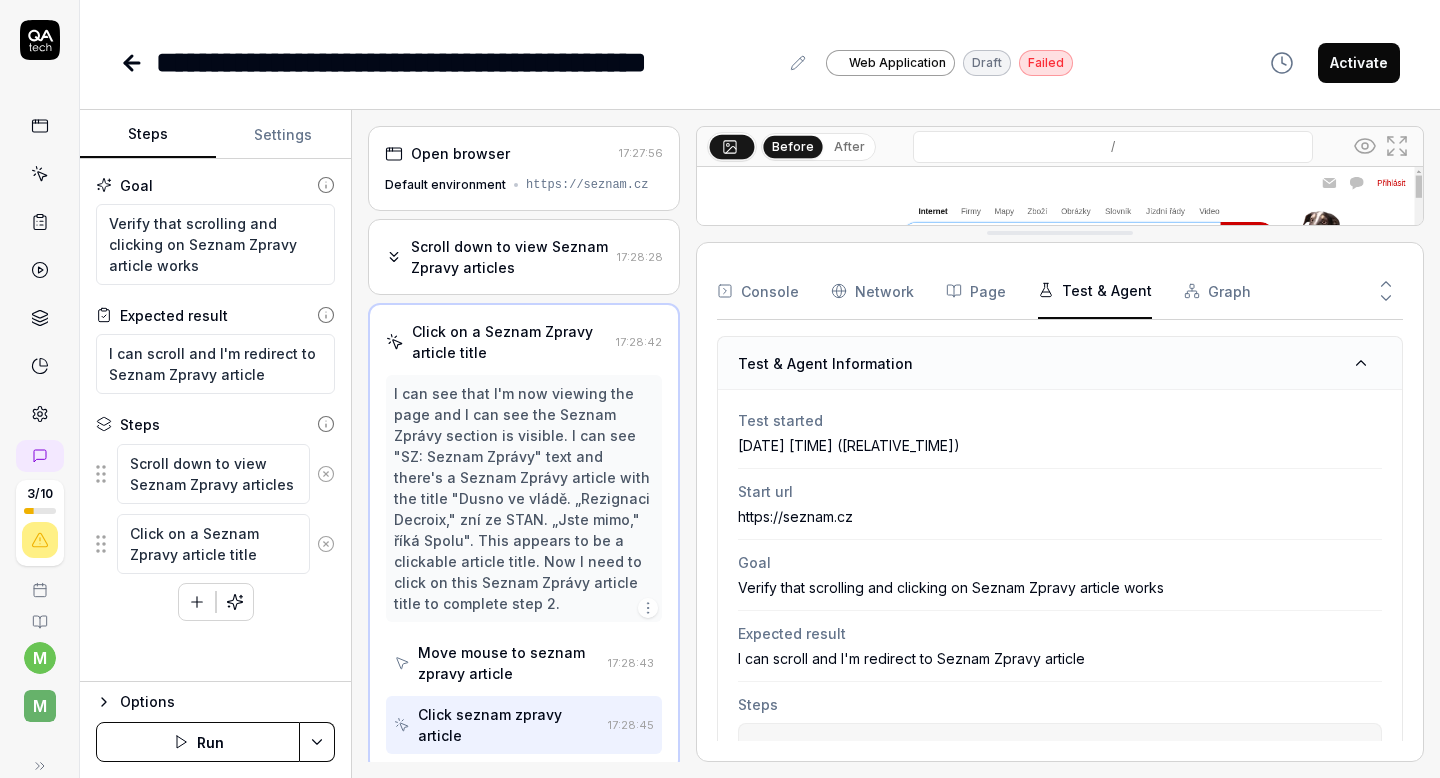 click on "Test & Agent" at bounding box center [1095, 291] 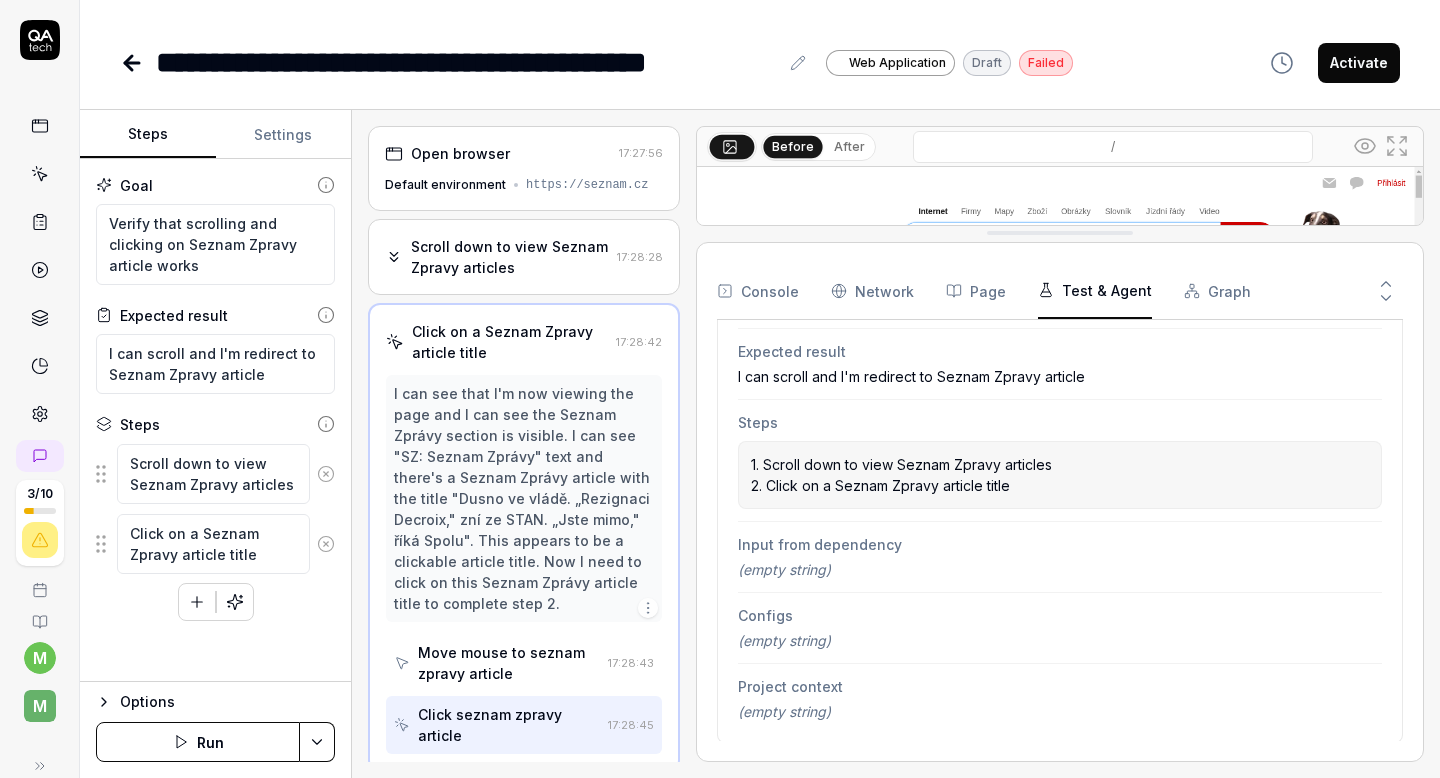 scroll, scrollTop: 0, scrollLeft: 0, axis: both 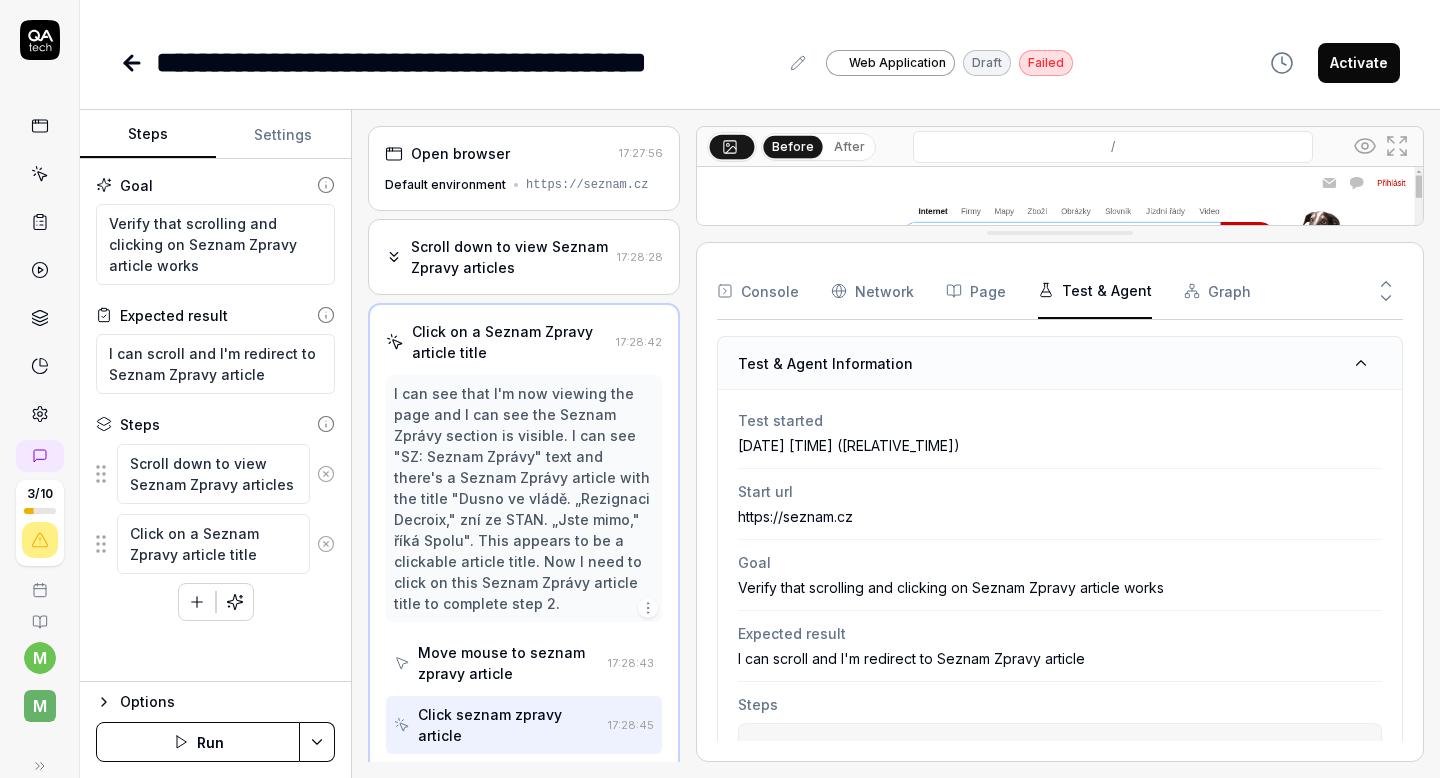 click on "Graph" at bounding box center [1217, 291] 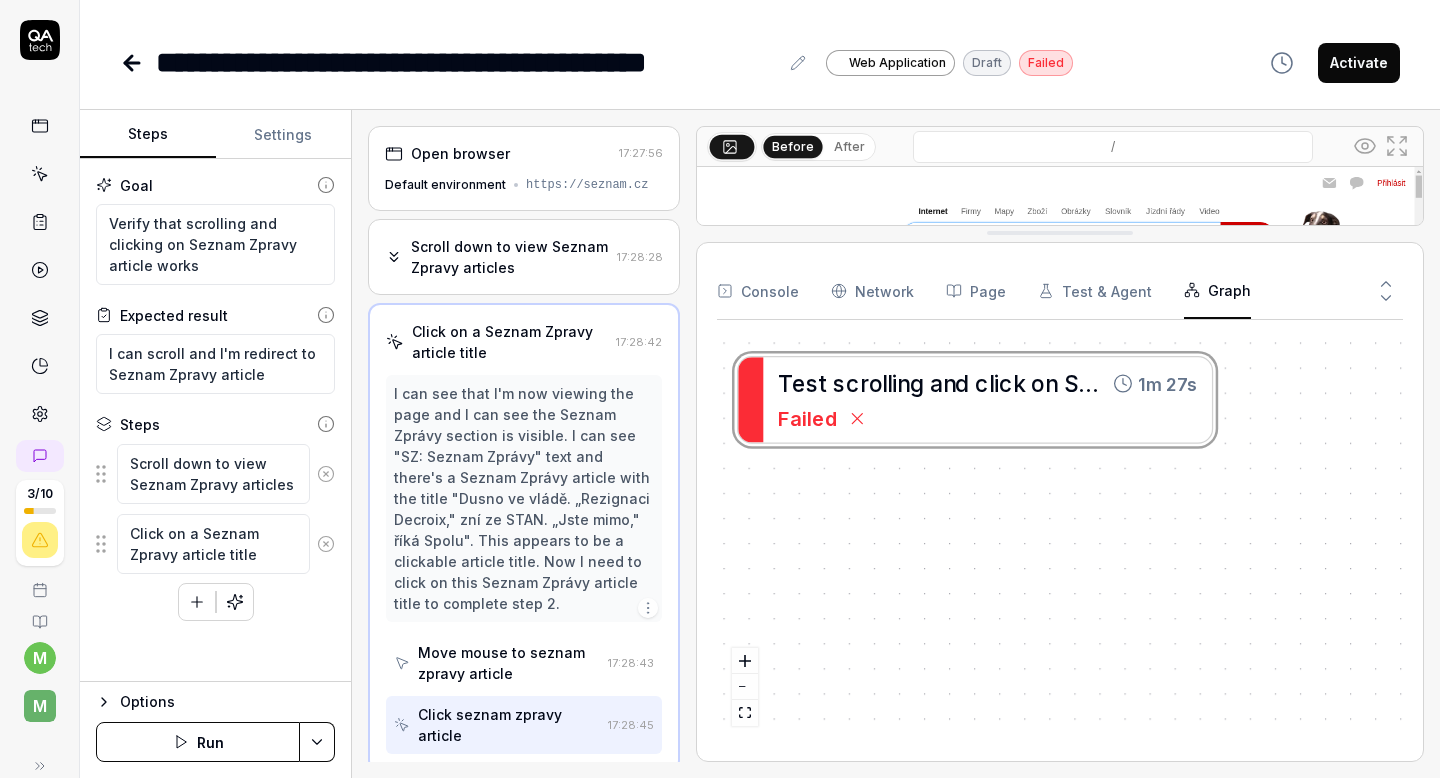 click 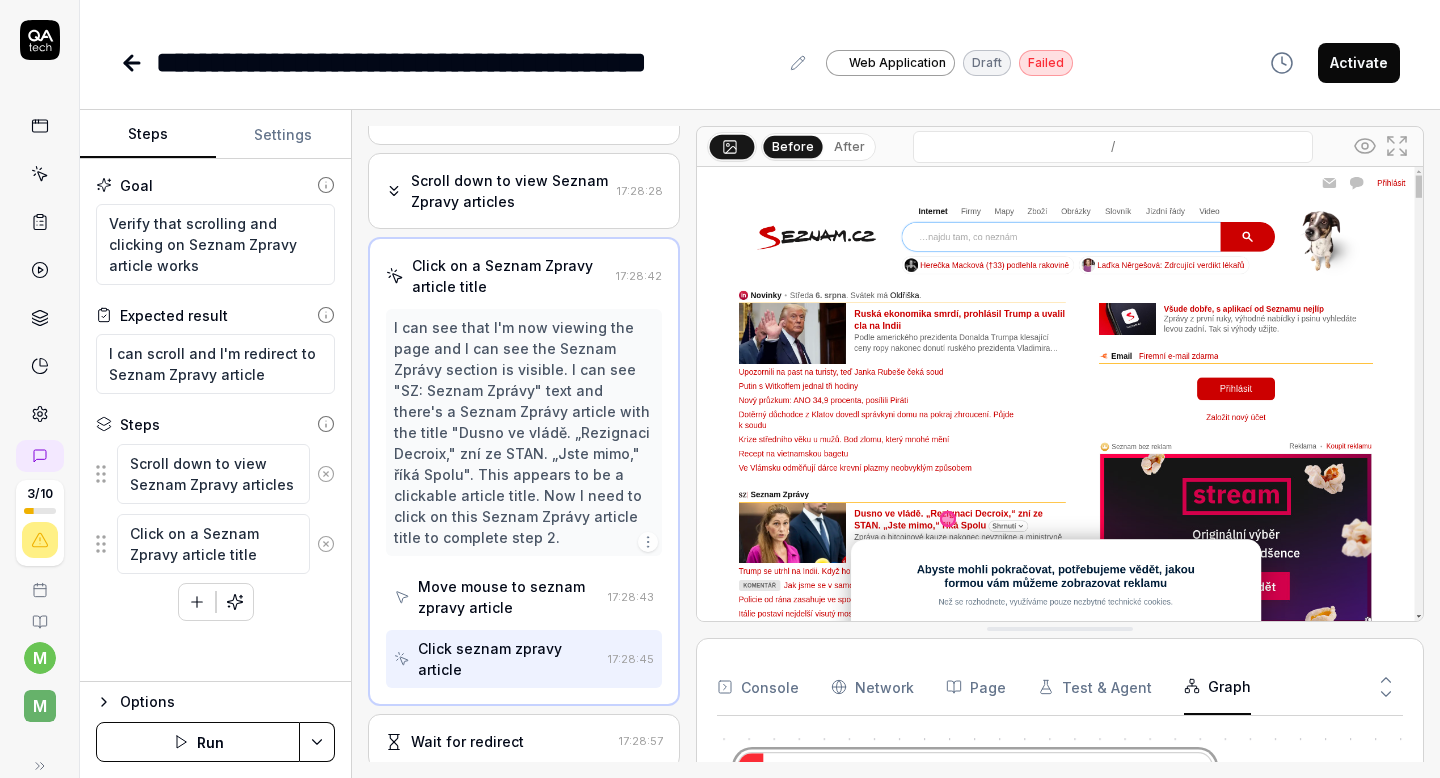 scroll, scrollTop: 0, scrollLeft: 0, axis: both 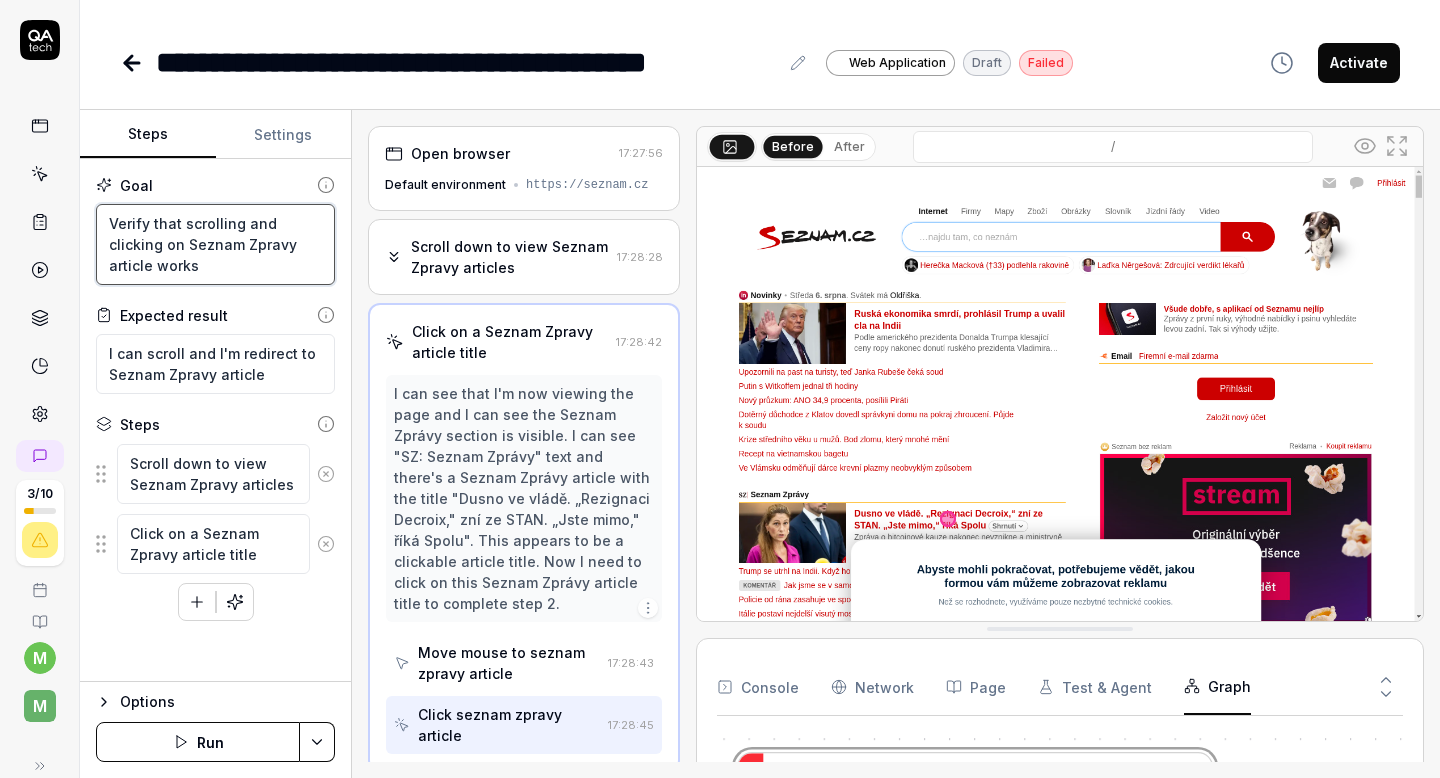 drag, startPoint x: 130, startPoint y: 224, endPoint x: 290, endPoint y: 336, distance: 195.30489 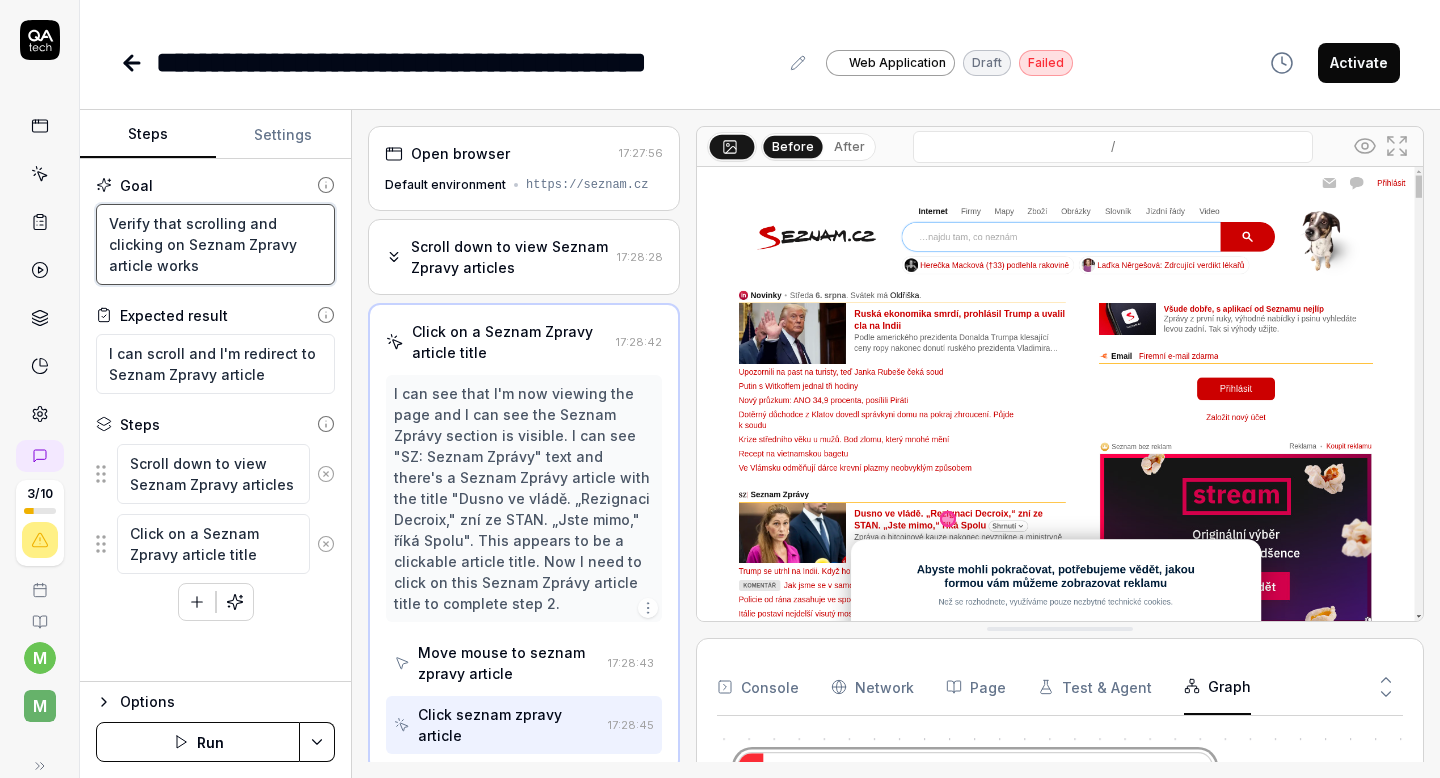 click on "Goal Verify that scrolling and clicking on Seznam Zpravy article works Expected result I can scroll and I'm redirect to Seznam Zpravy article Steps Scroll down to view Seznam Zpravy articles Click on a Seznam Zpravy article title
To pick up a draggable item, press the space bar.
While dragging, use the arrow keys to move the item.
Press space again to drop the item in its new position, or press escape to cancel." at bounding box center (215, 420) 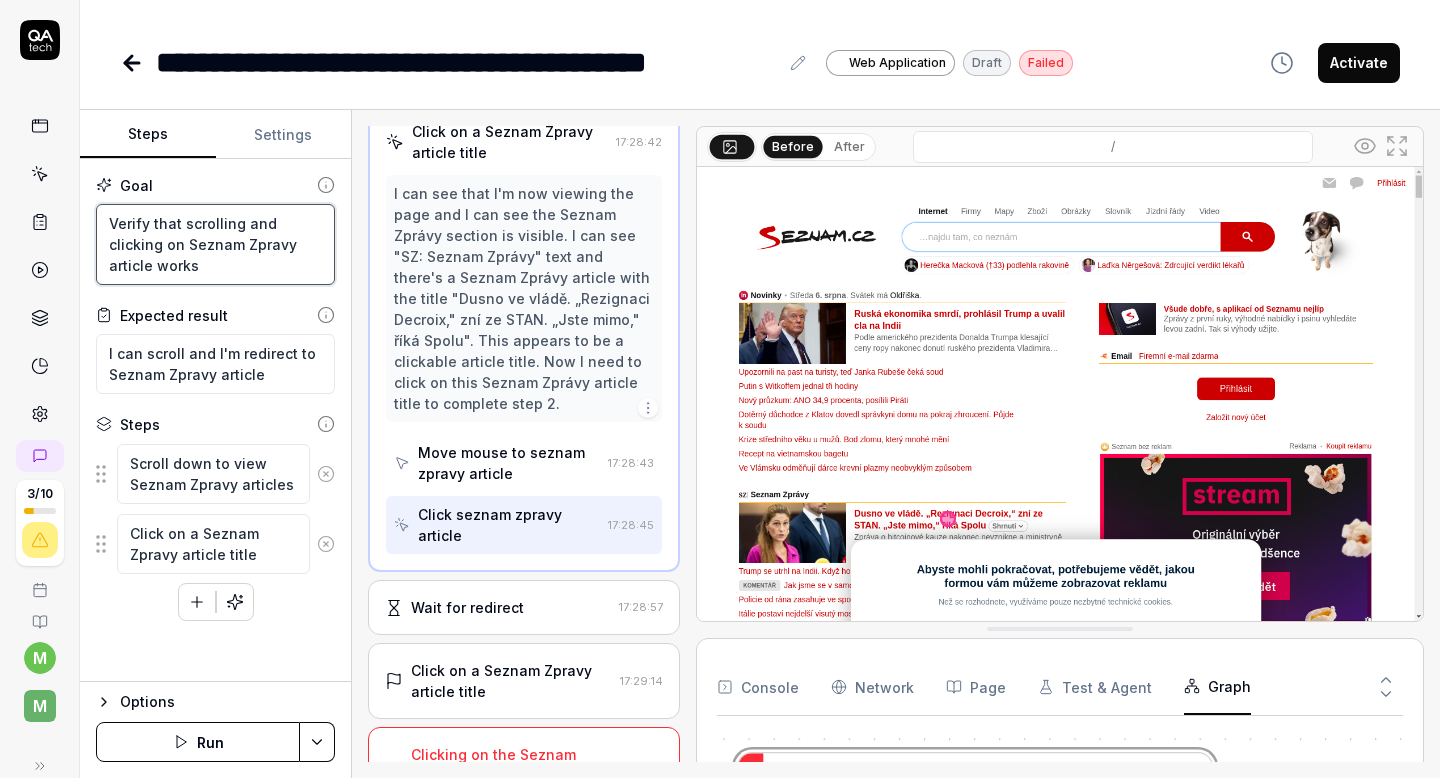 scroll, scrollTop: 241, scrollLeft: 0, axis: vertical 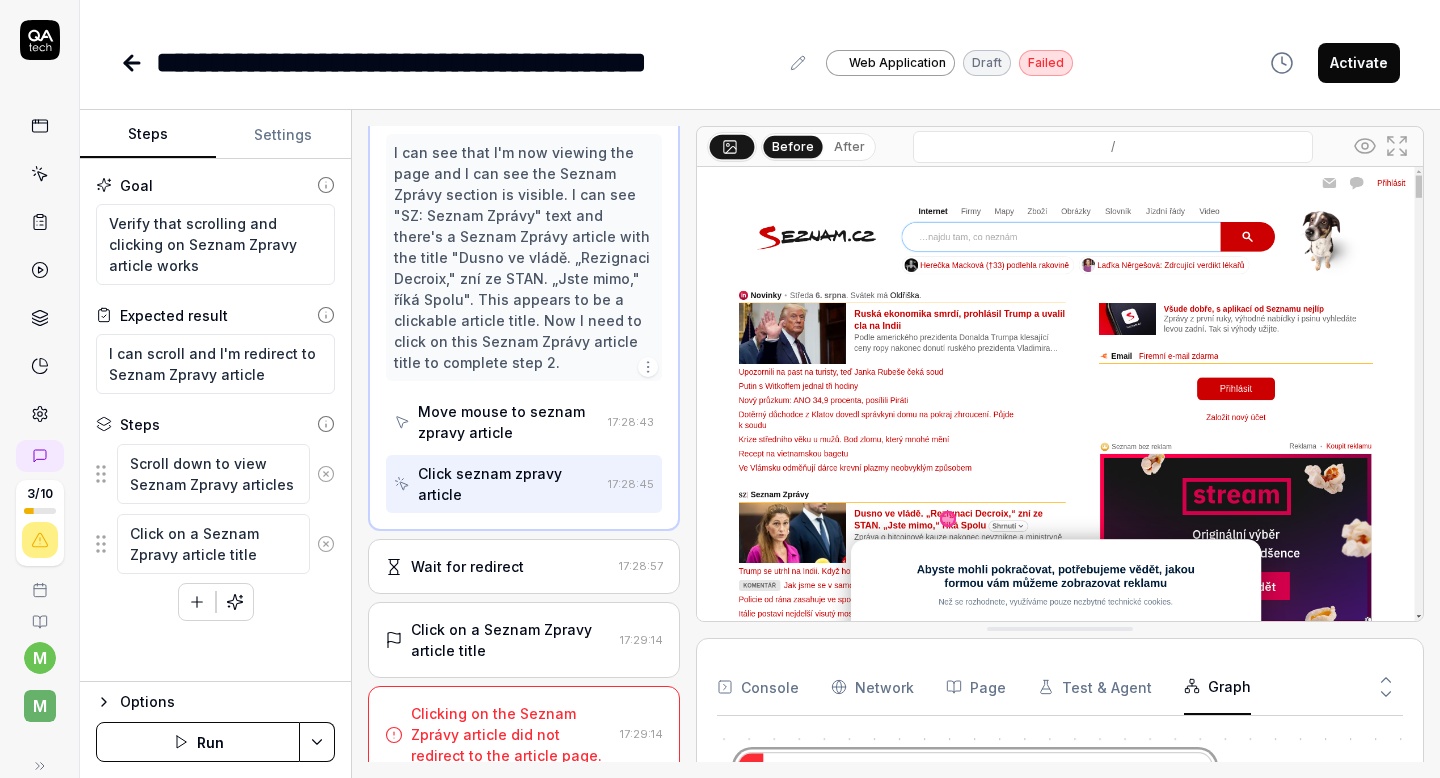 click on "Clicking on the Seznam Zprávy article did not redirect to the article page." at bounding box center [511, 734] 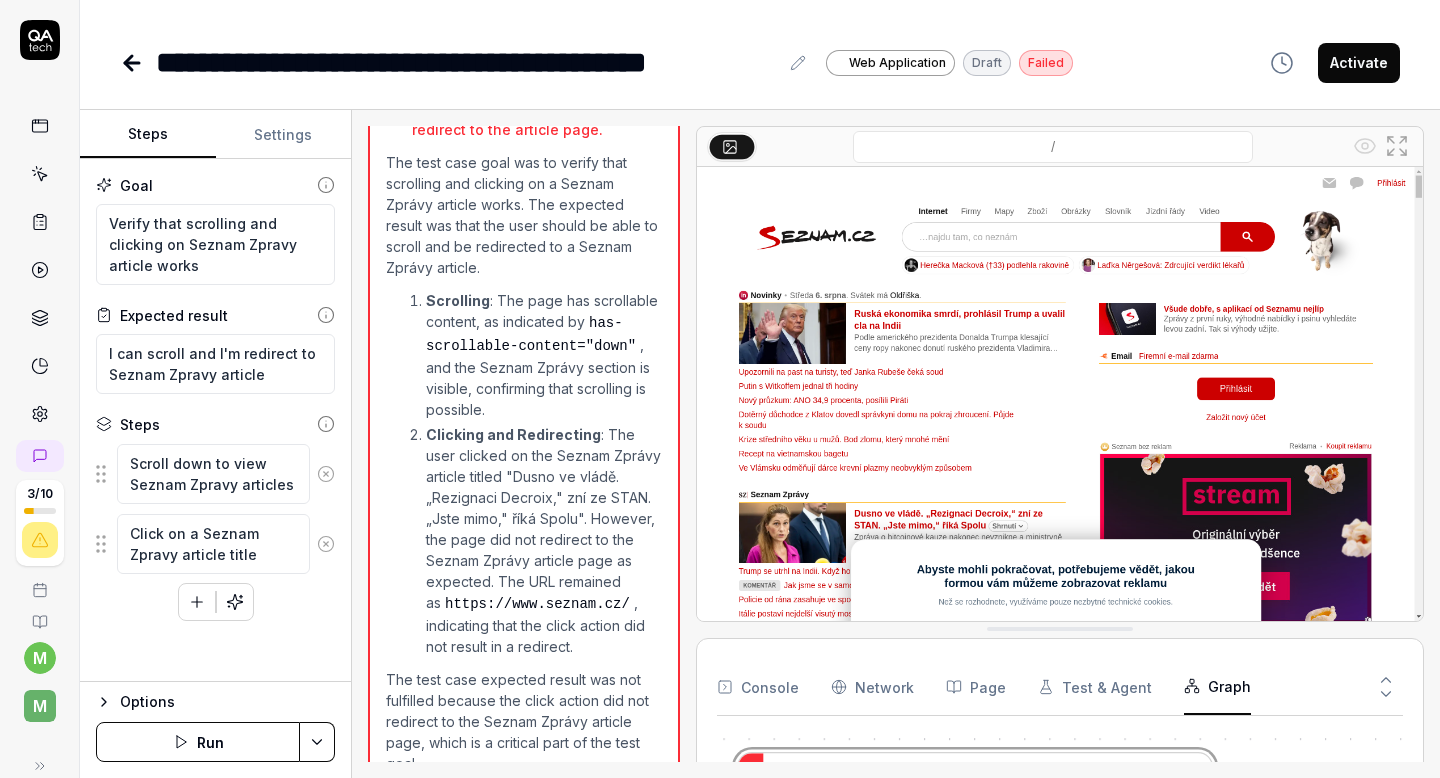 scroll, scrollTop: 504, scrollLeft: 0, axis: vertical 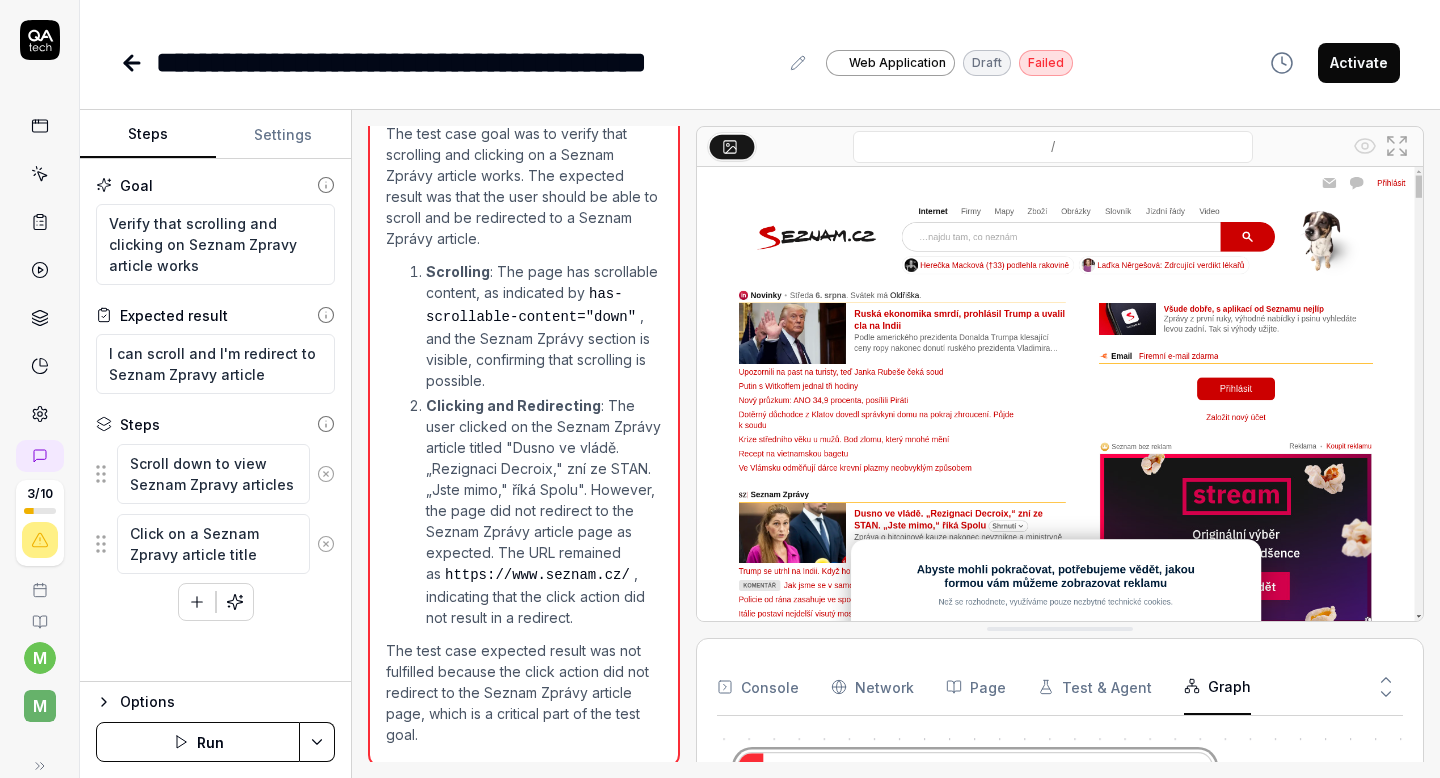 click 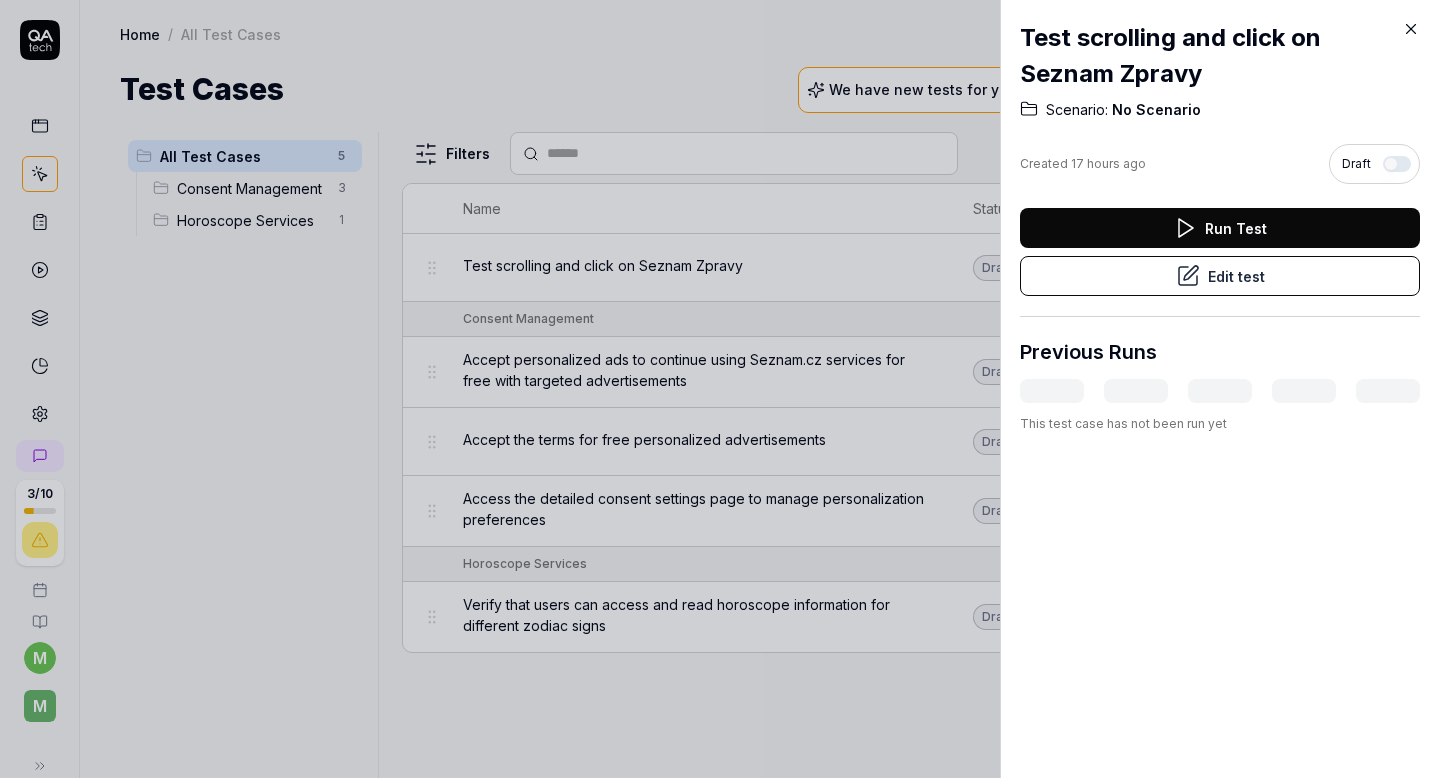 click at bounding box center (720, 389) 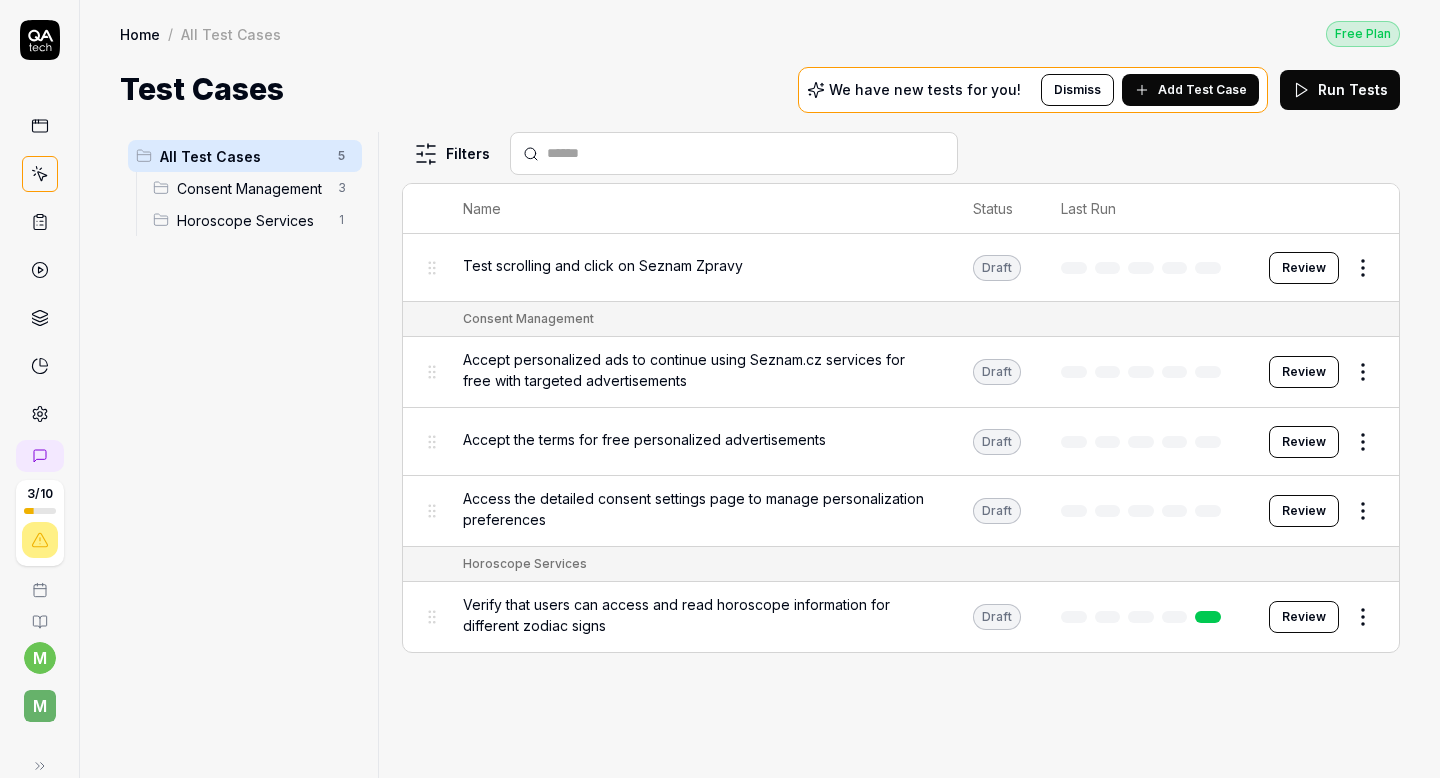 click on "Add Test Case" at bounding box center [1202, 90] 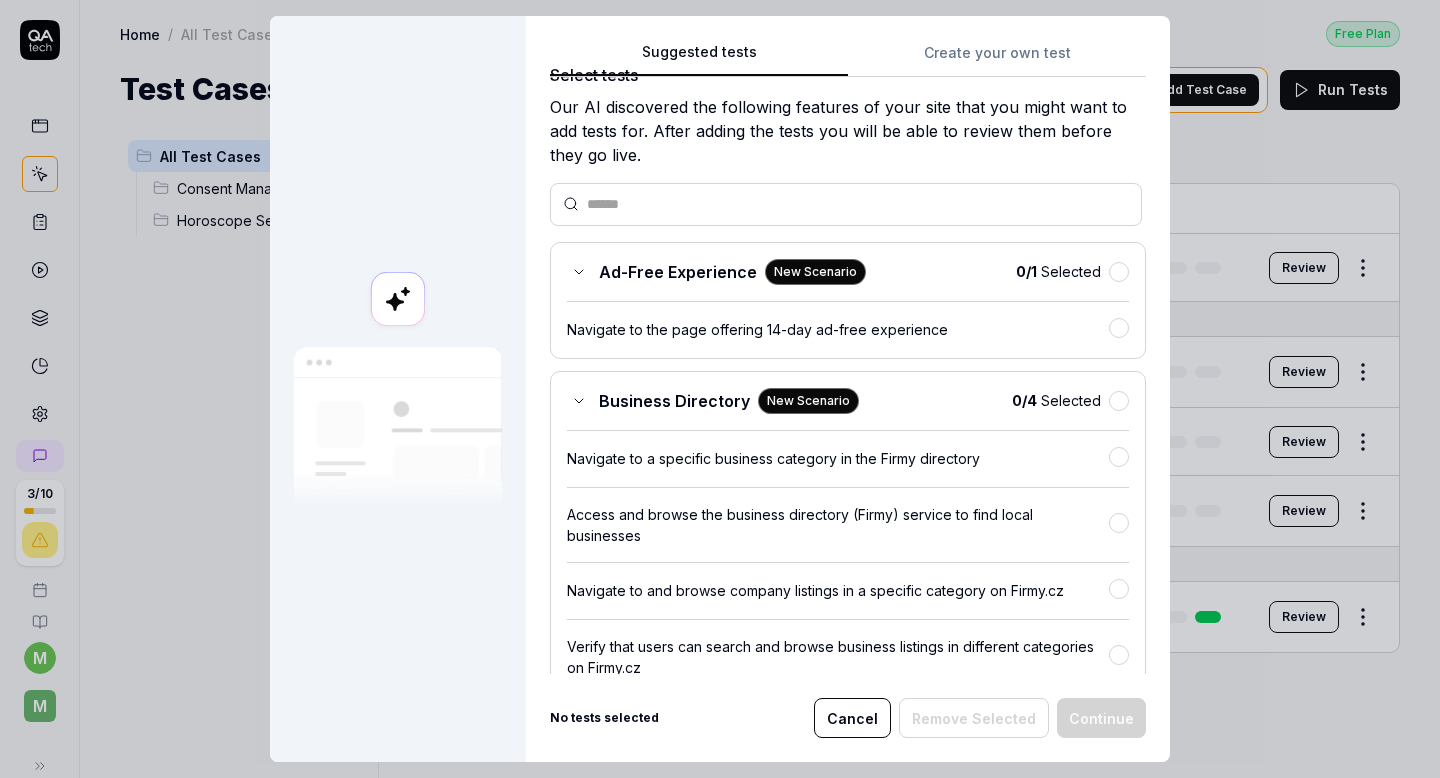 scroll, scrollTop: 39, scrollLeft: 0, axis: vertical 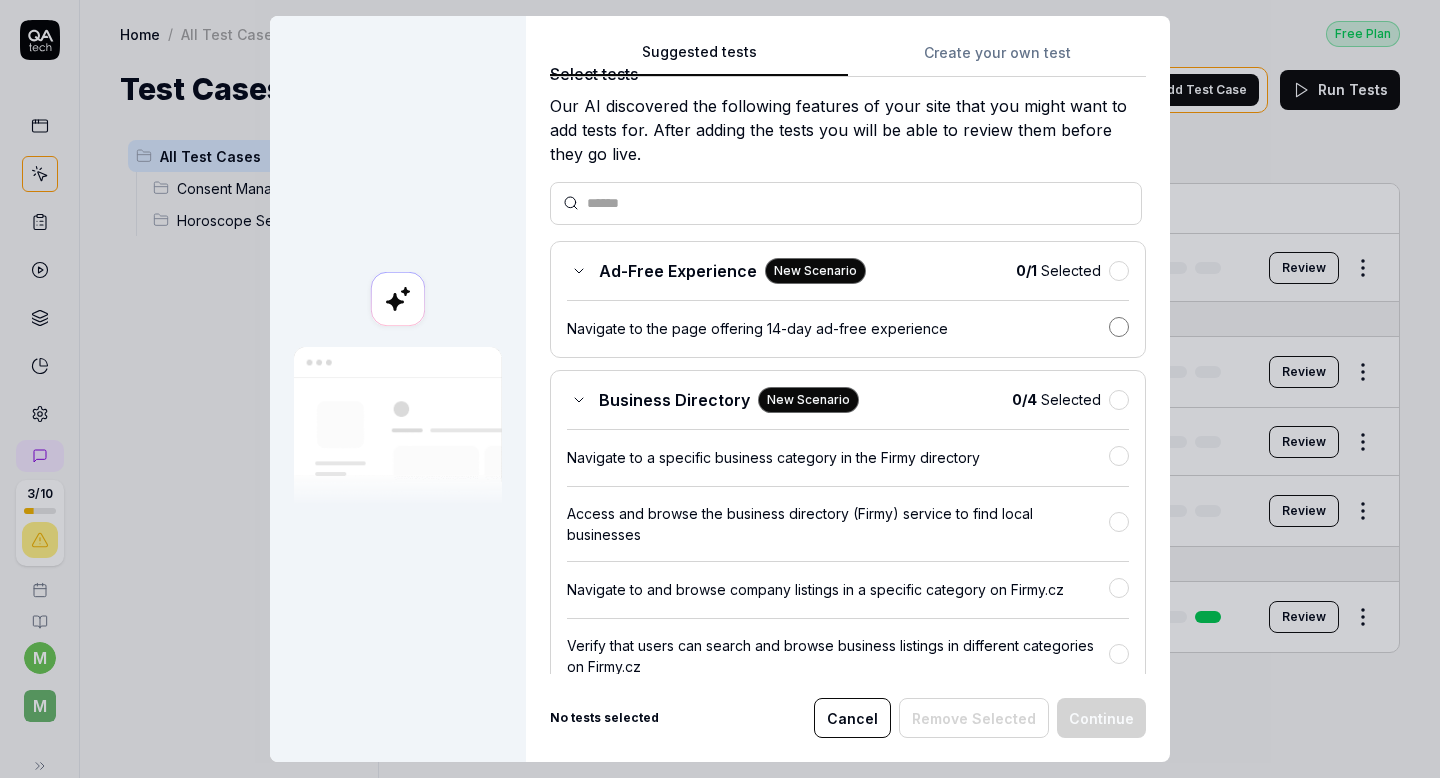 click at bounding box center [1119, 327] 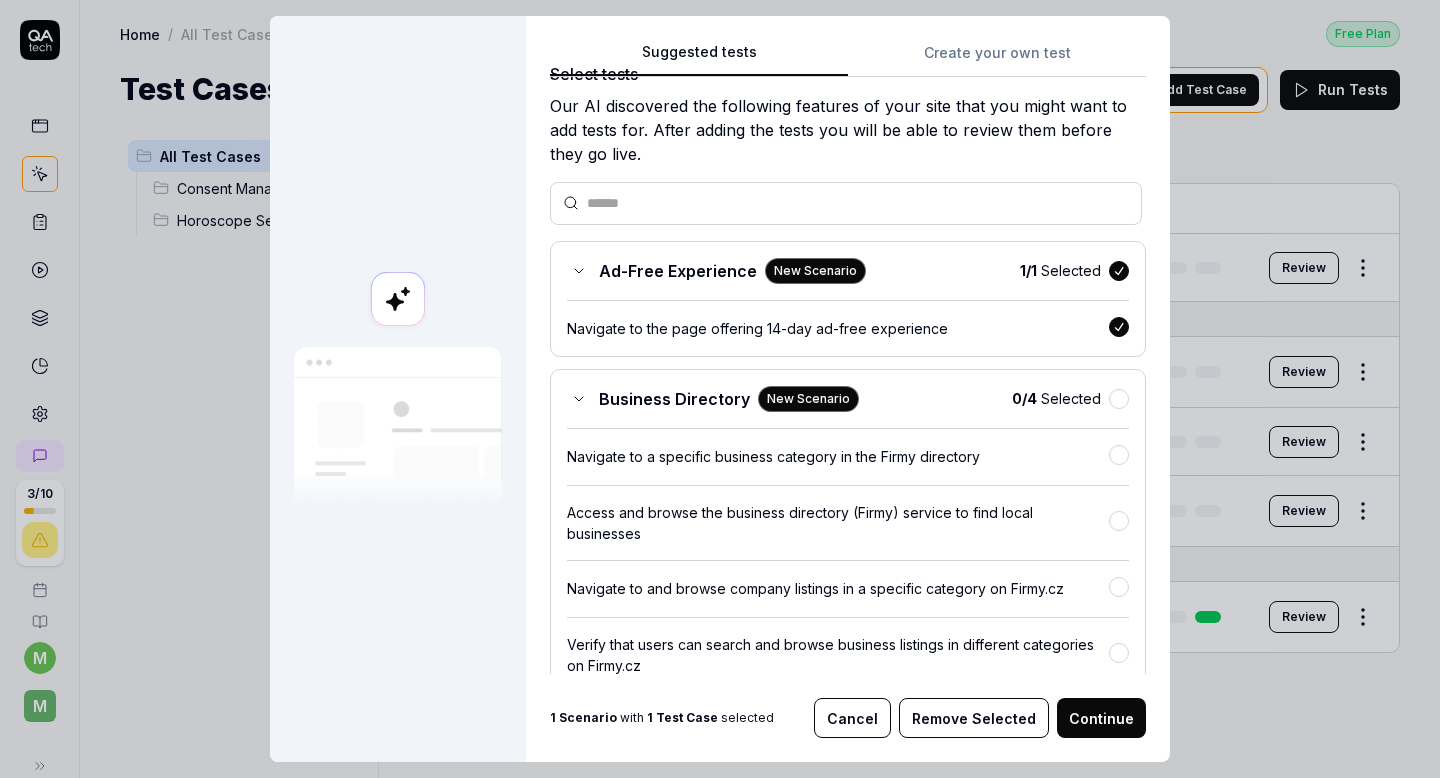 click on "1 / 1 Selected" at bounding box center [1060, 270] 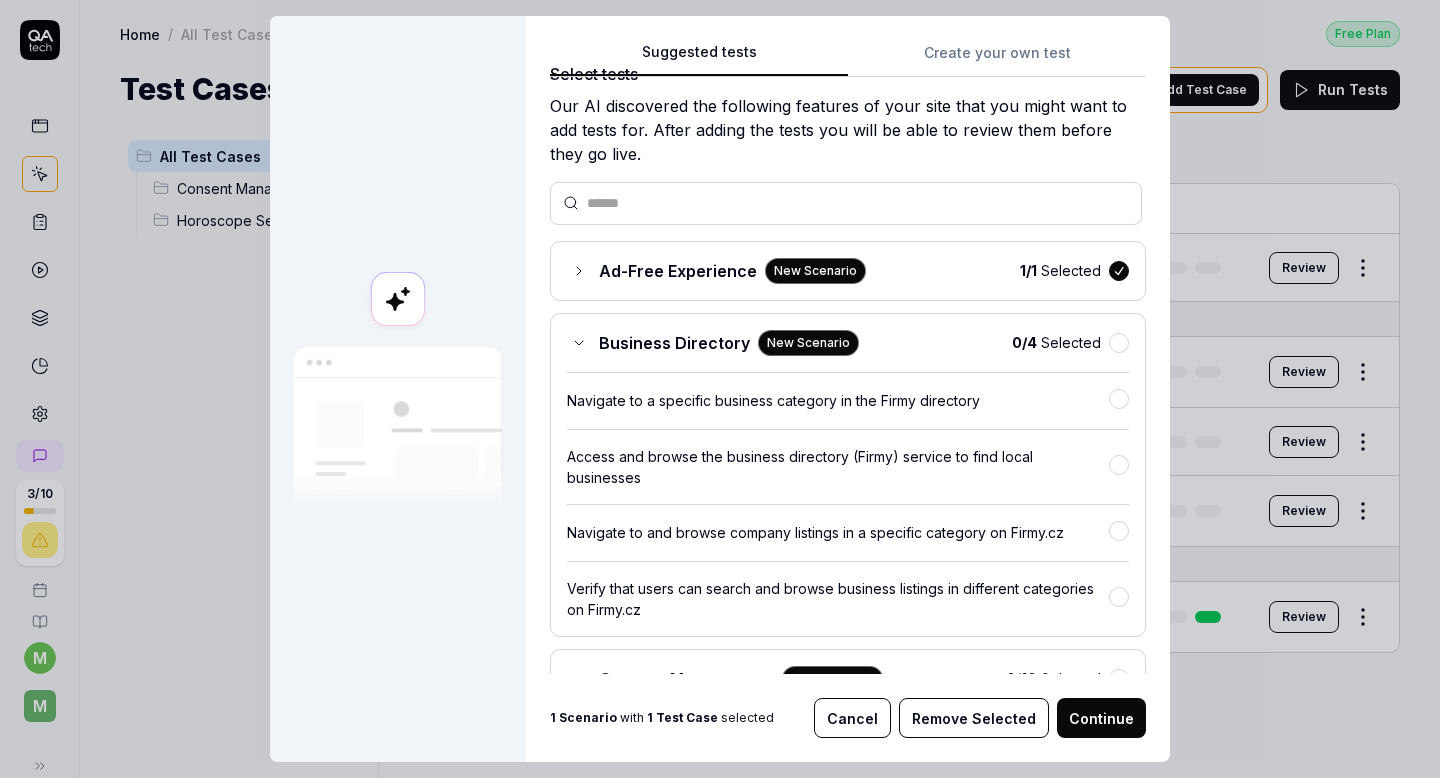 click at bounding box center (1119, 271) 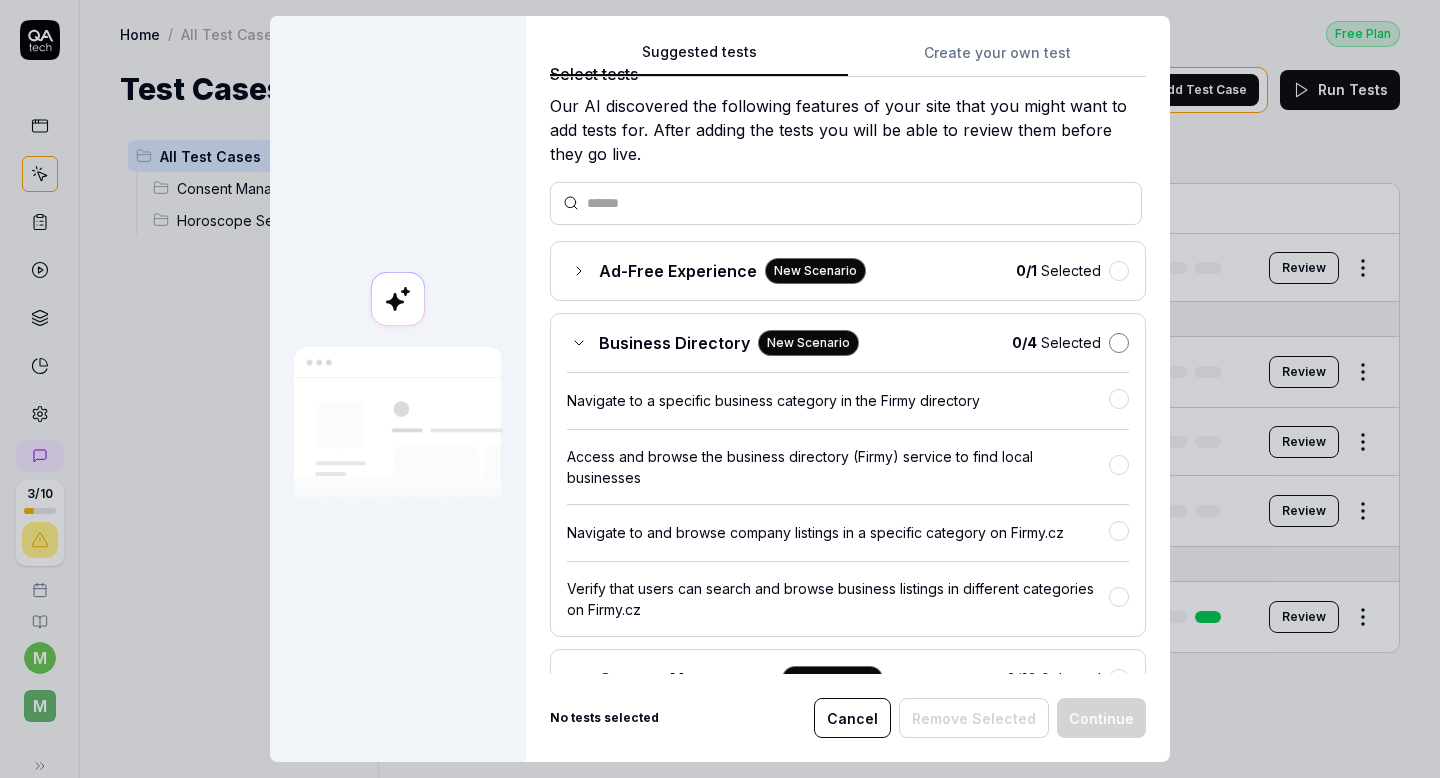 click at bounding box center (1119, 343) 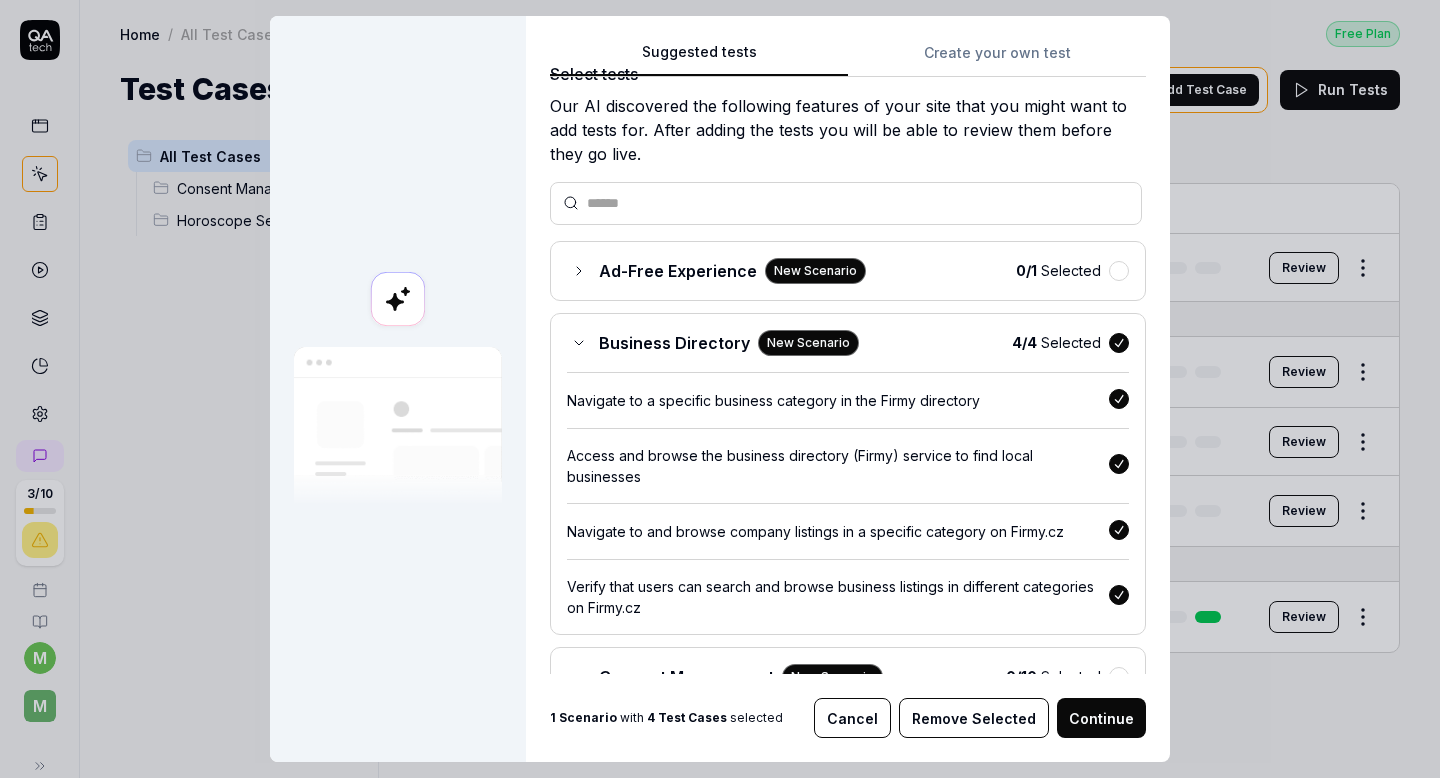 click at bounding box center (1119, 343) 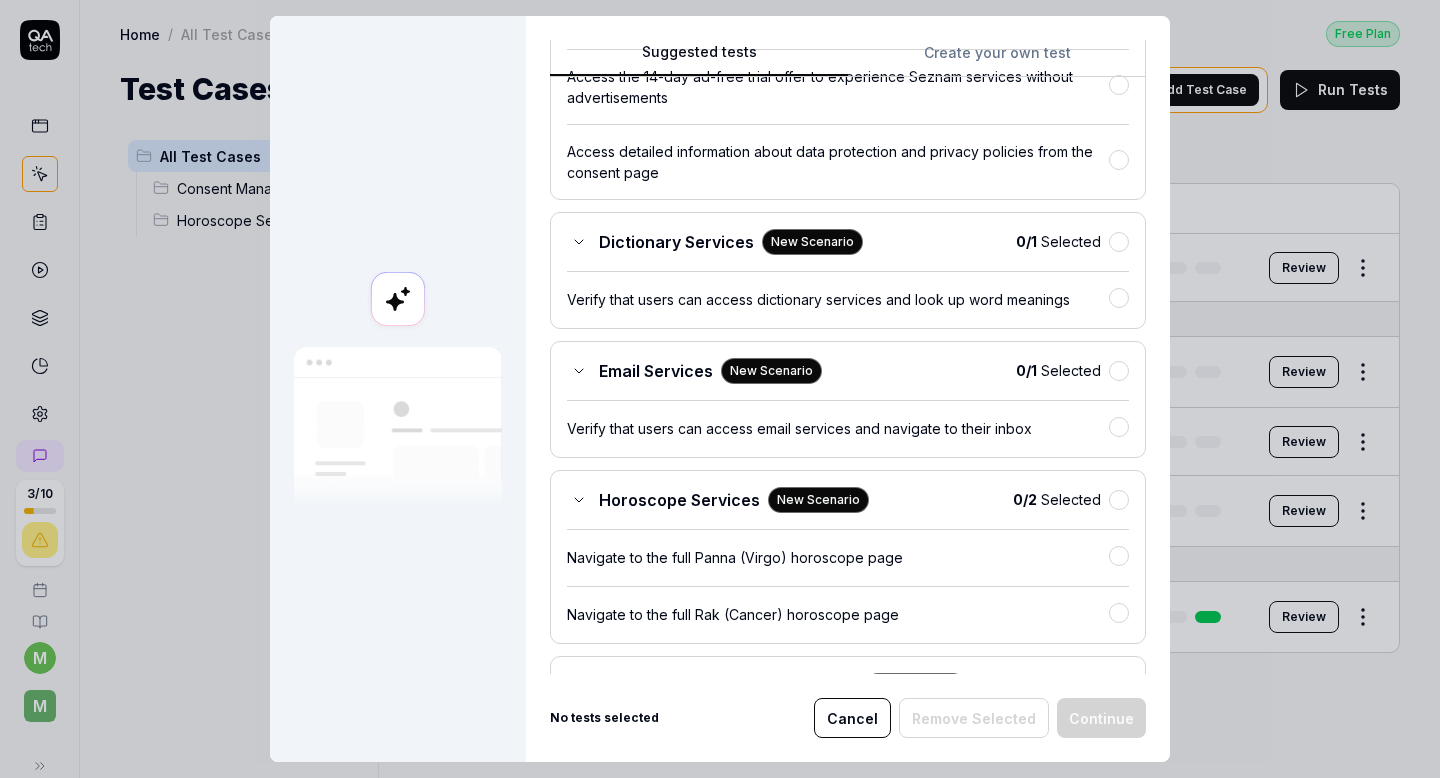 scroll, scrollTop: 1228, scrollLeft: 0, axis: vertical 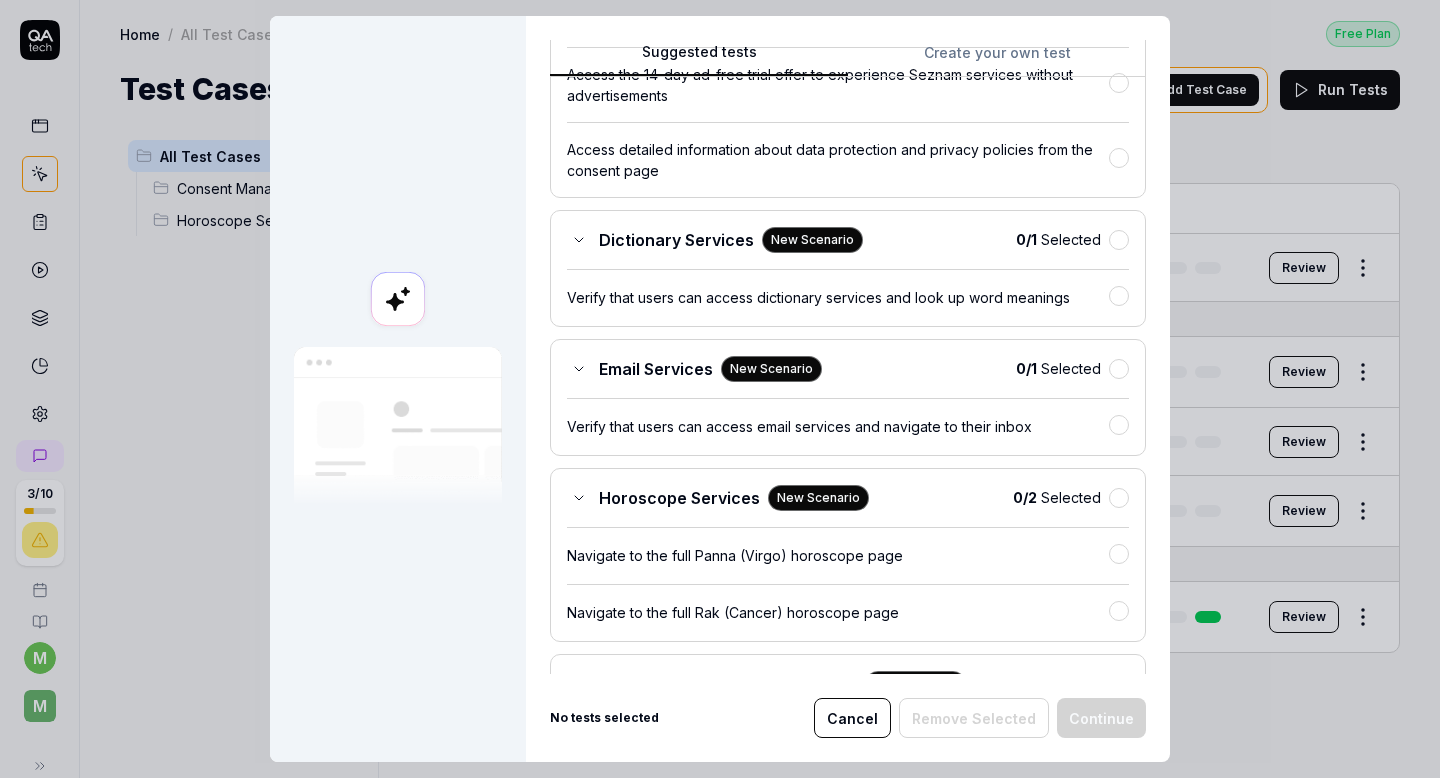 click on "Cancel" at bounding box center (852, 718) 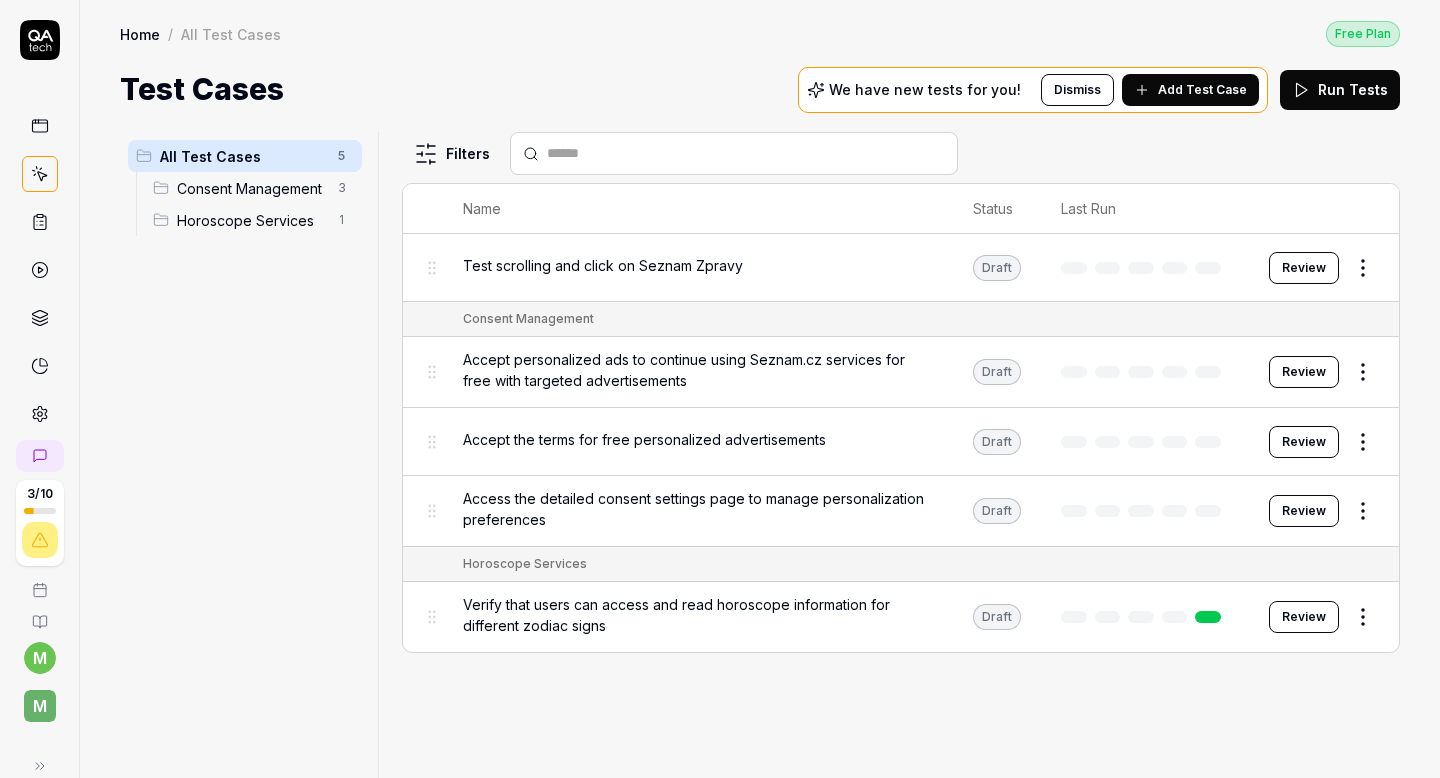 click on "Verify that users can access and read horoscope information for different zodiac signs" at bounding box center [698, 615] 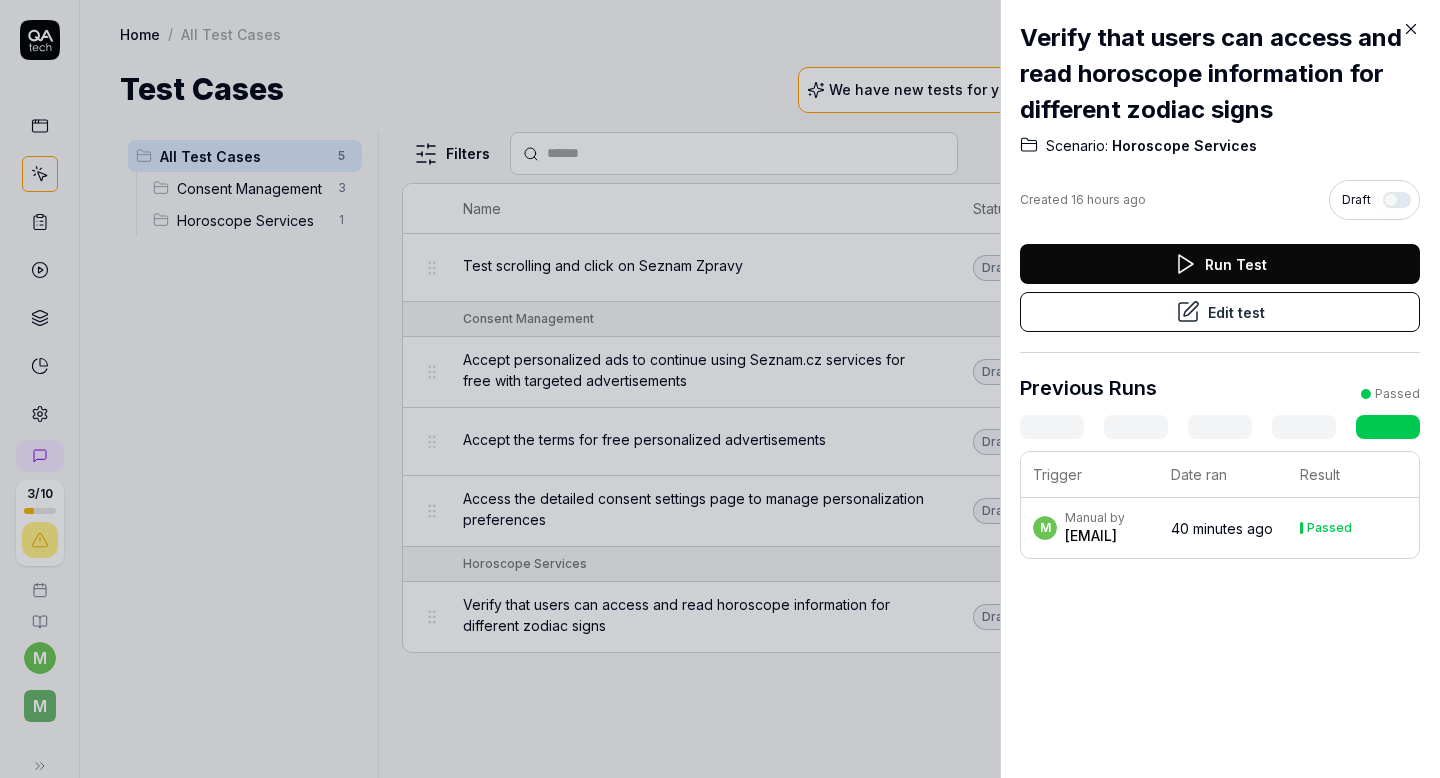 click on "Edit test" at bounding box center (1220, 312) 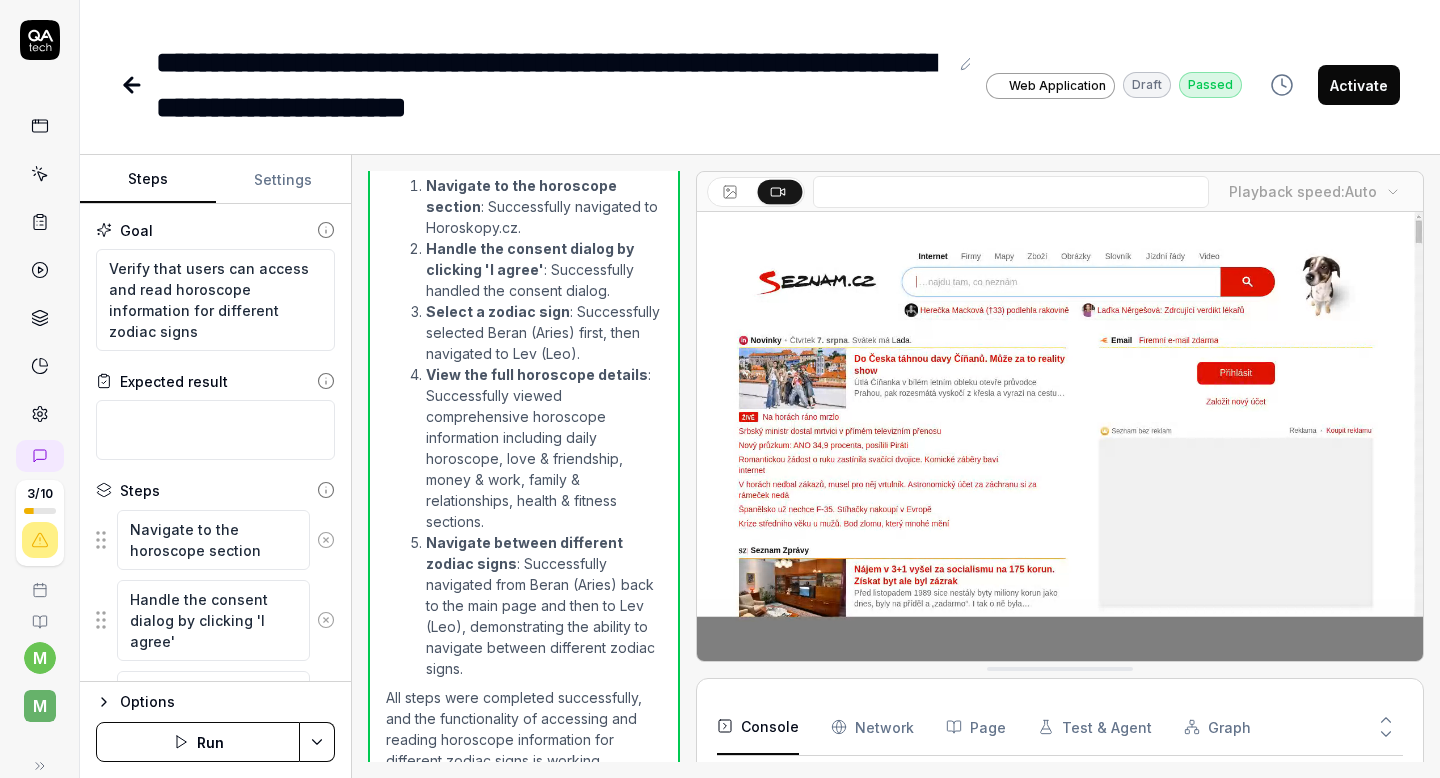 scroll, scrollTop: 893, scrollLeft: 0, axis: vertical 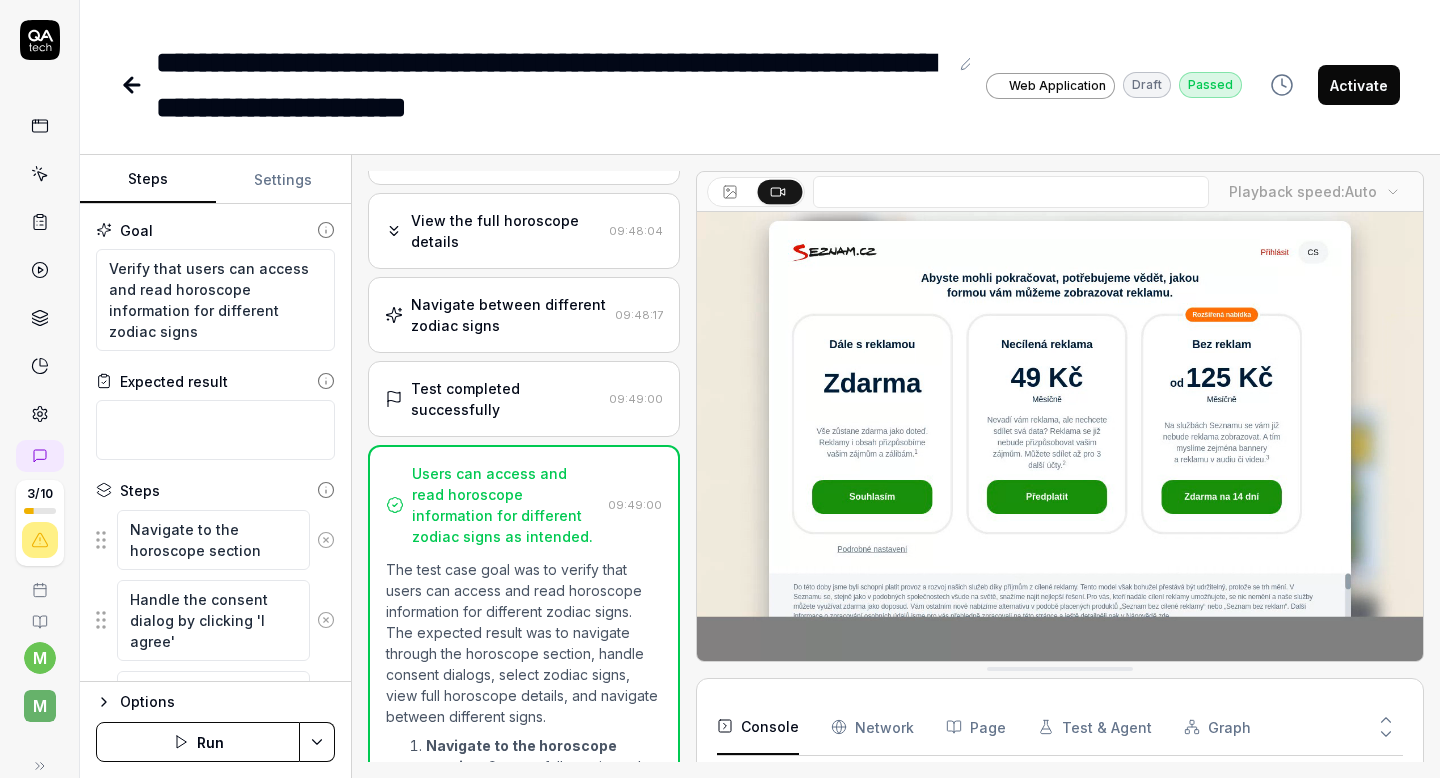 click 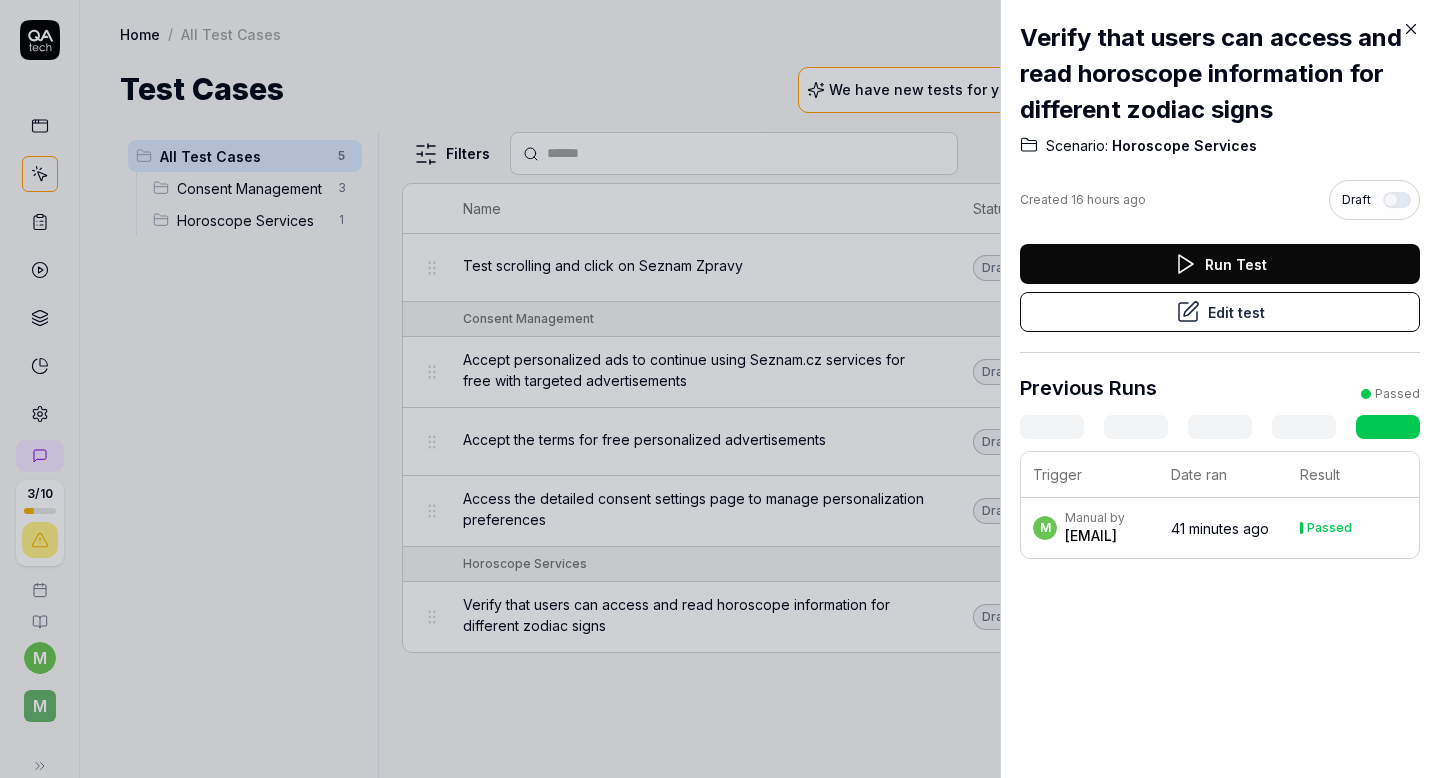 click at bounding box center [720, 389] 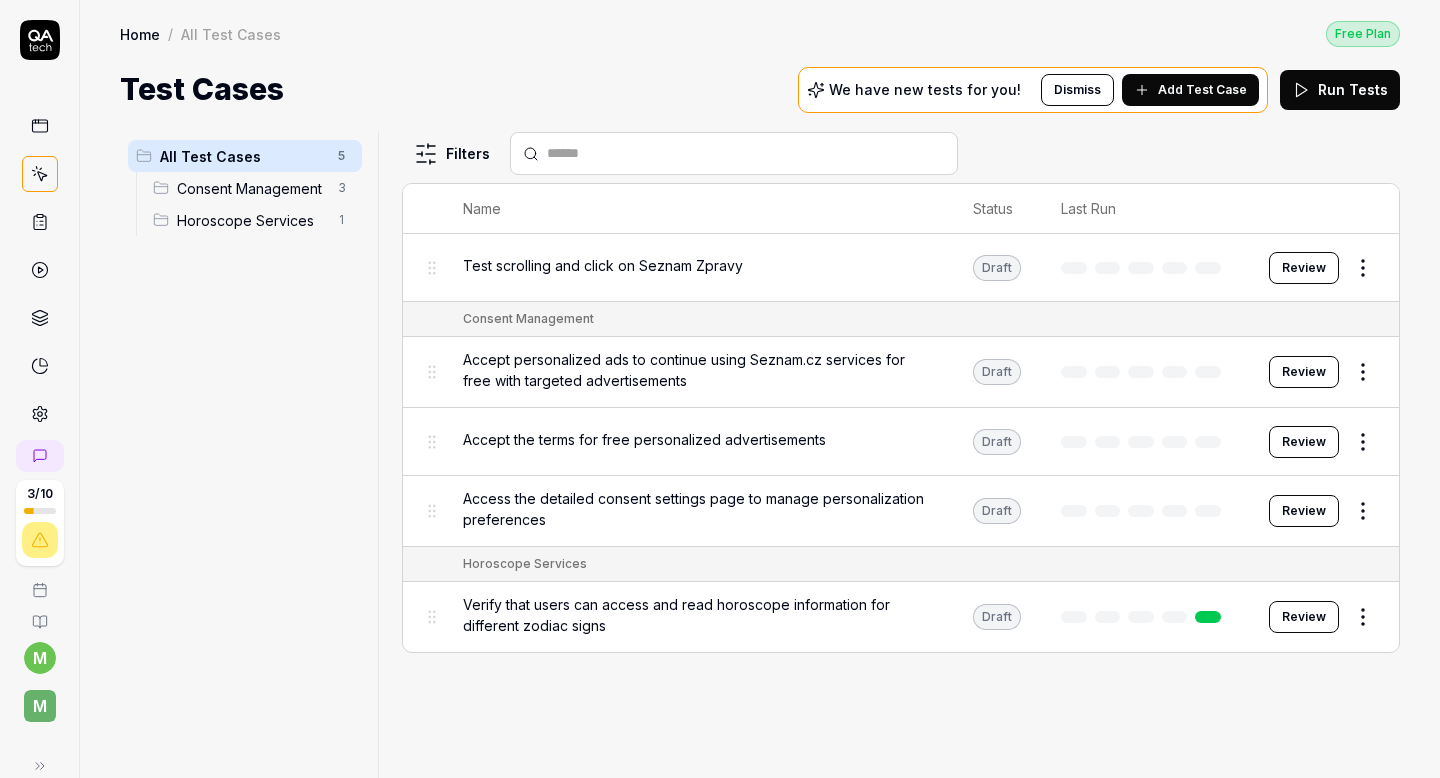 click 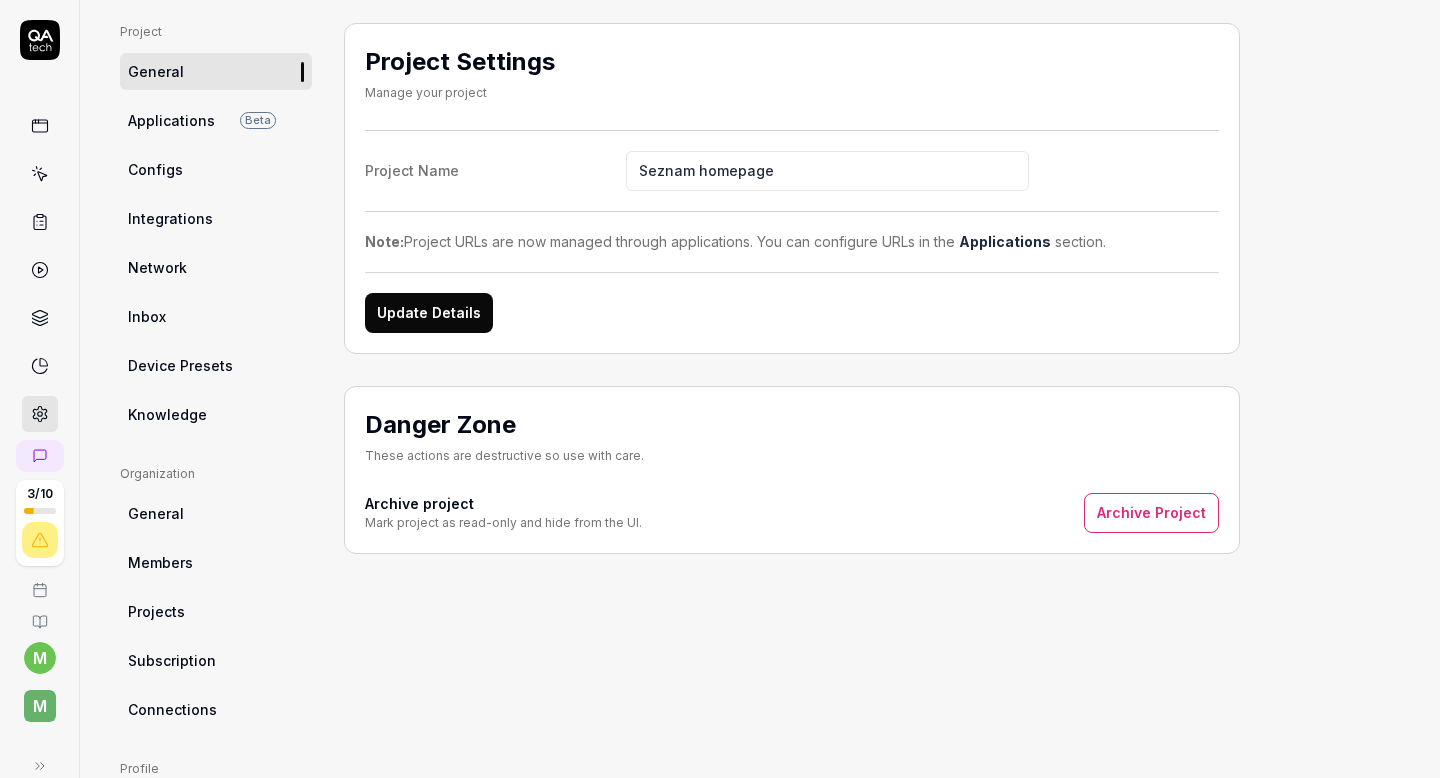 scroll, scrollTop: 46, scrollLeft: 0, axis: vertical 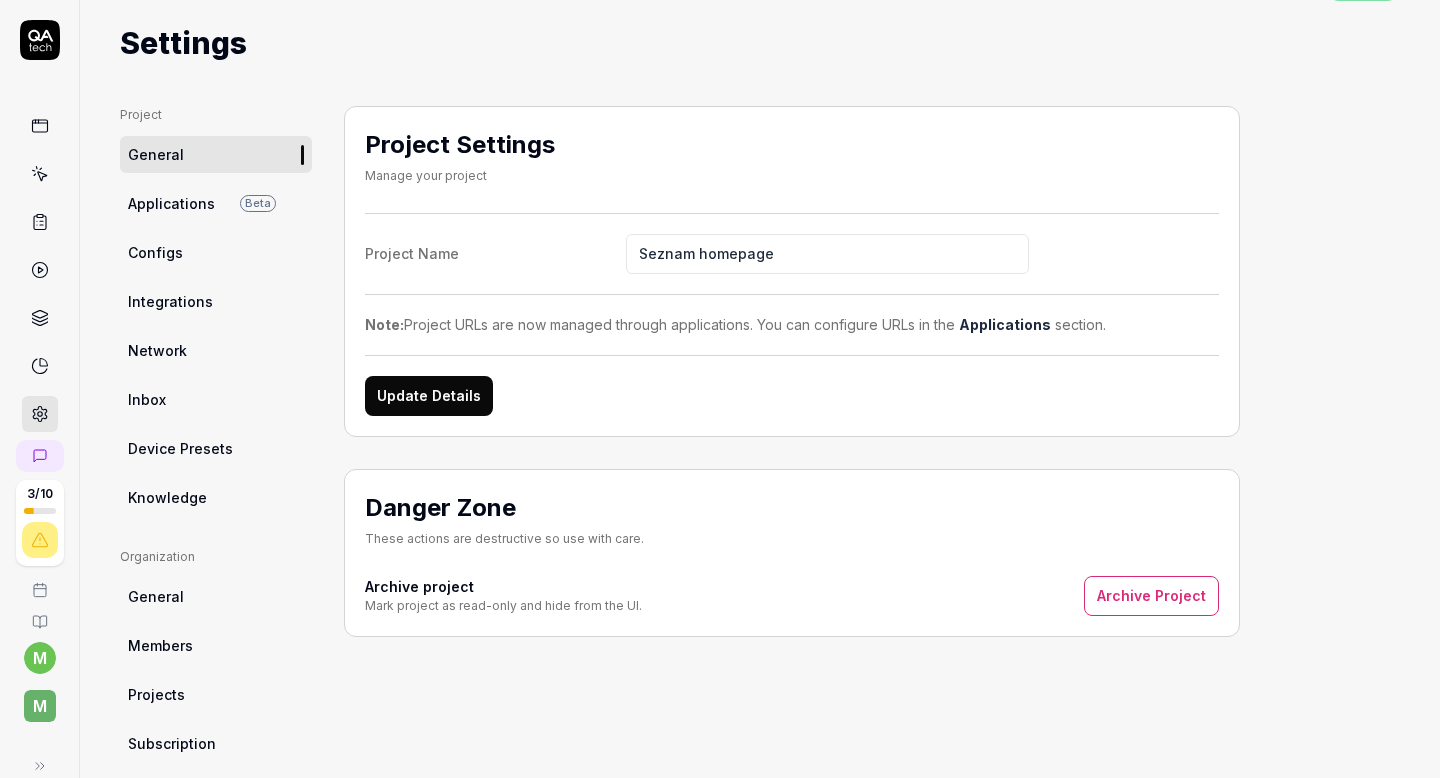 click on "Applications" at bounding box center [171, 203] 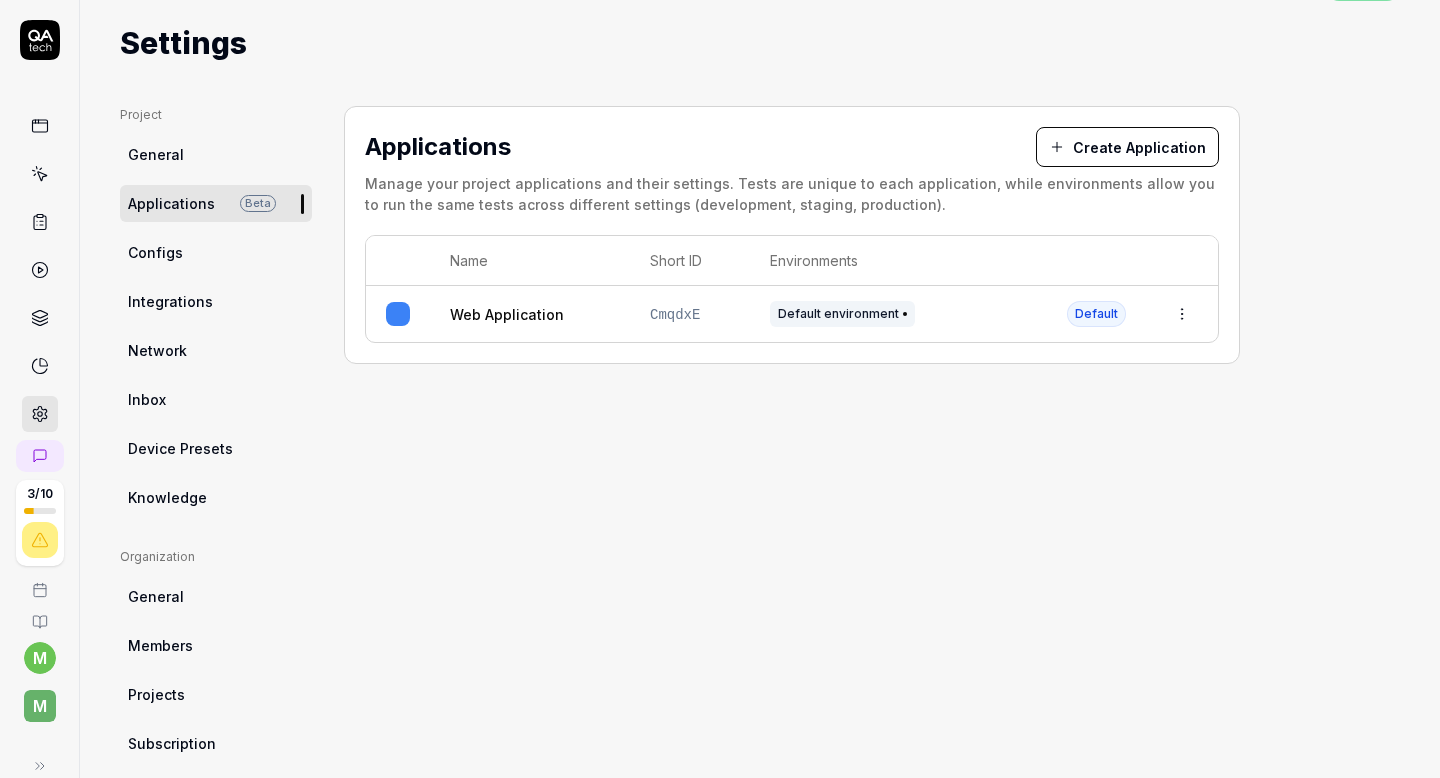 click on "Configs" at bounding box center (216, 252) 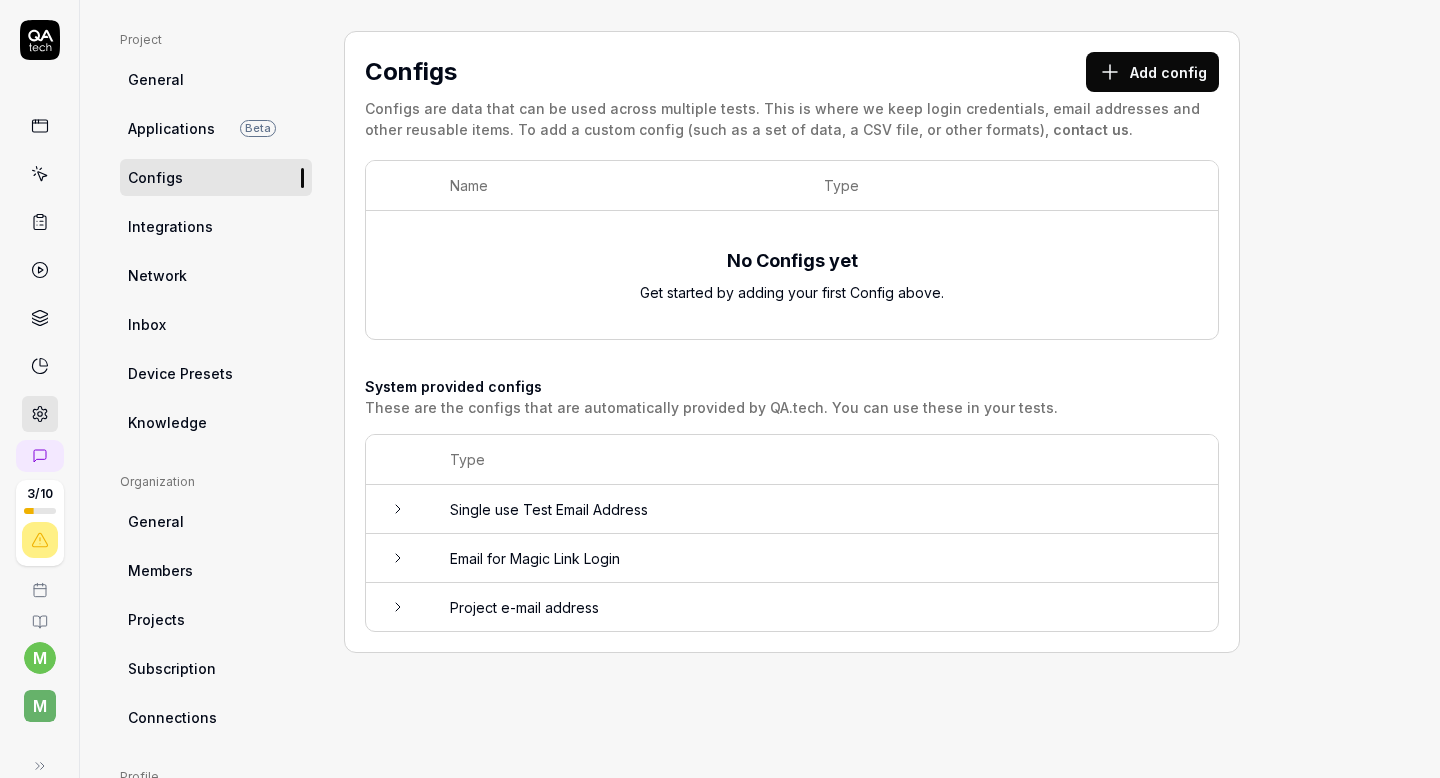scroll, scrollTop: 133, scrollLeft: 0, axis: vertical 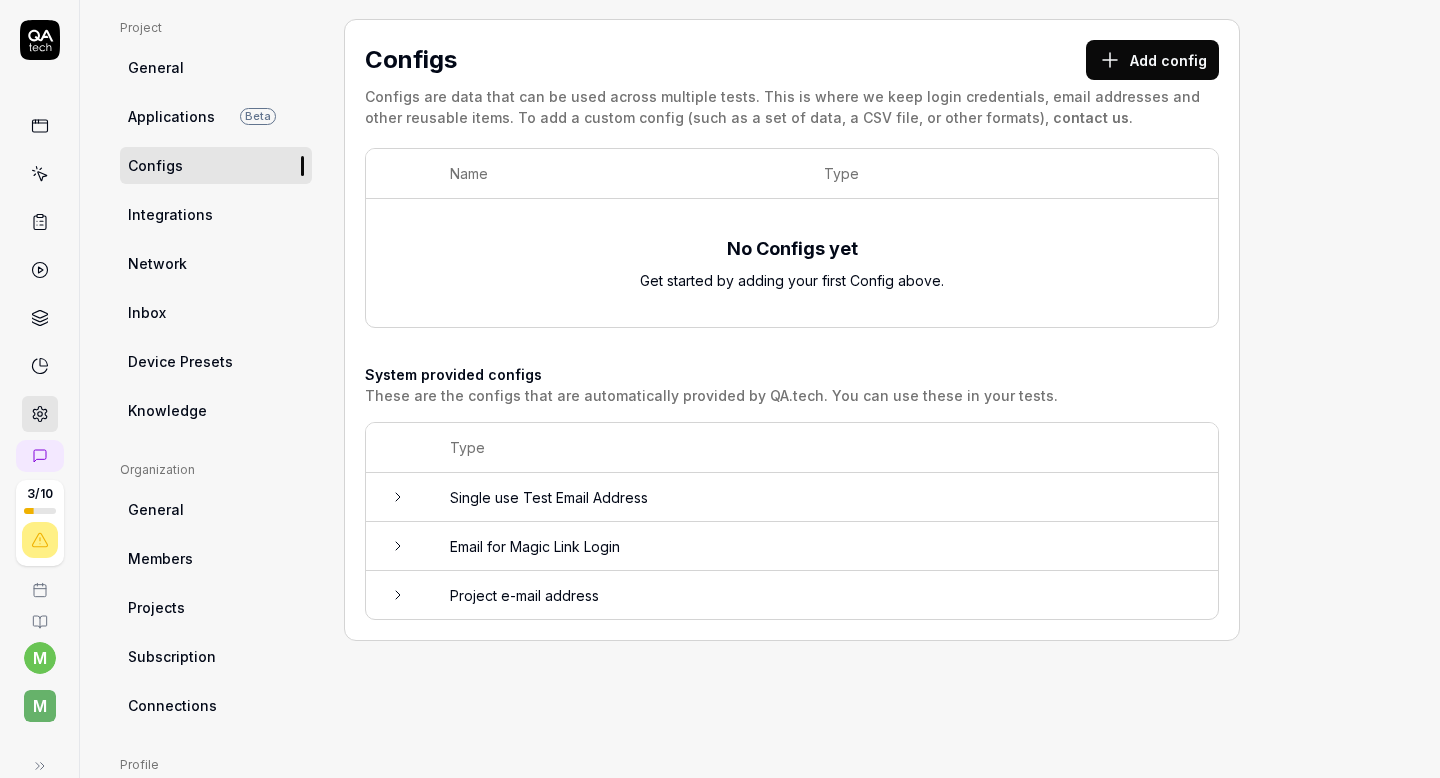 click on "Project General Applications Beta Configs Integrations Network Inbox Device Presets Knowledge" at bounding box center [216, 224] 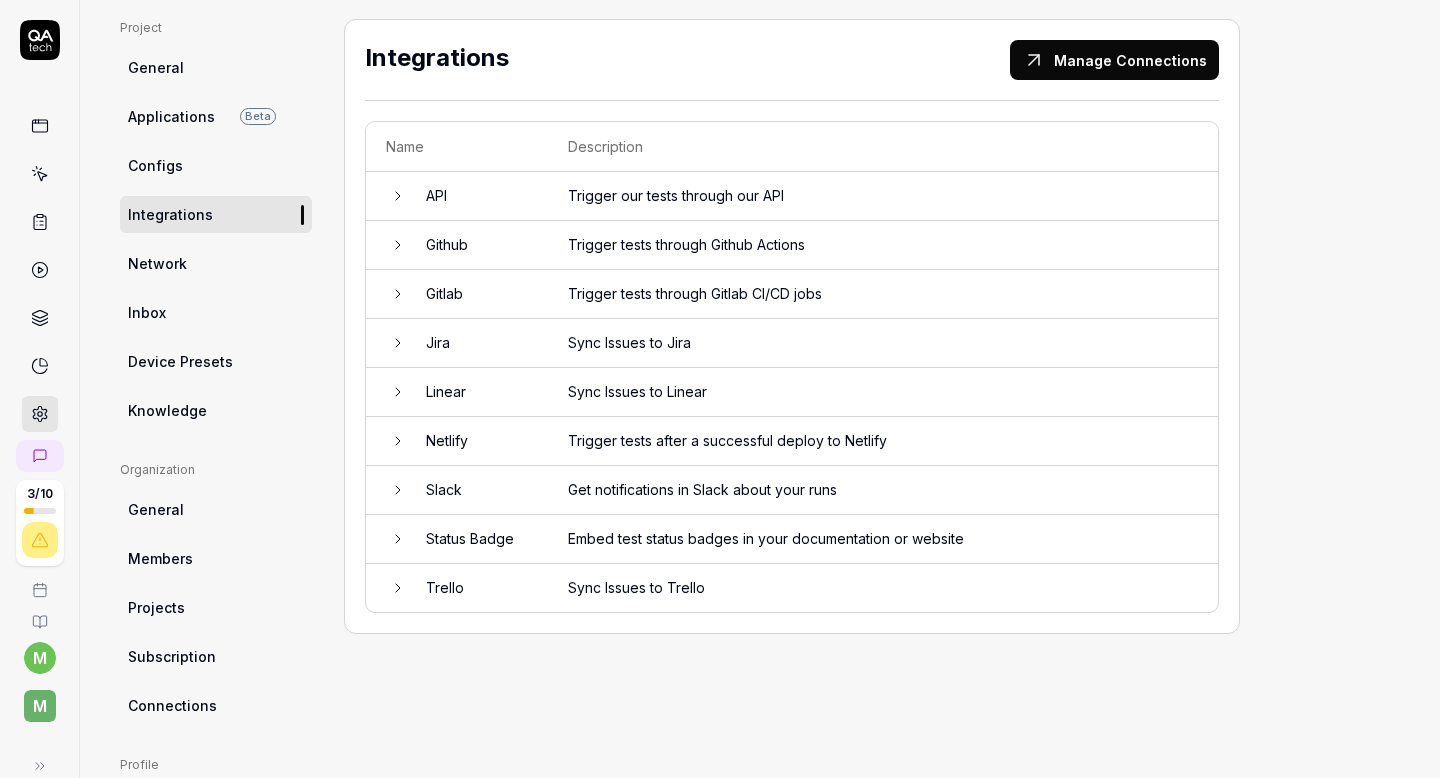 click on "Network" at bounding box center [216, 263] 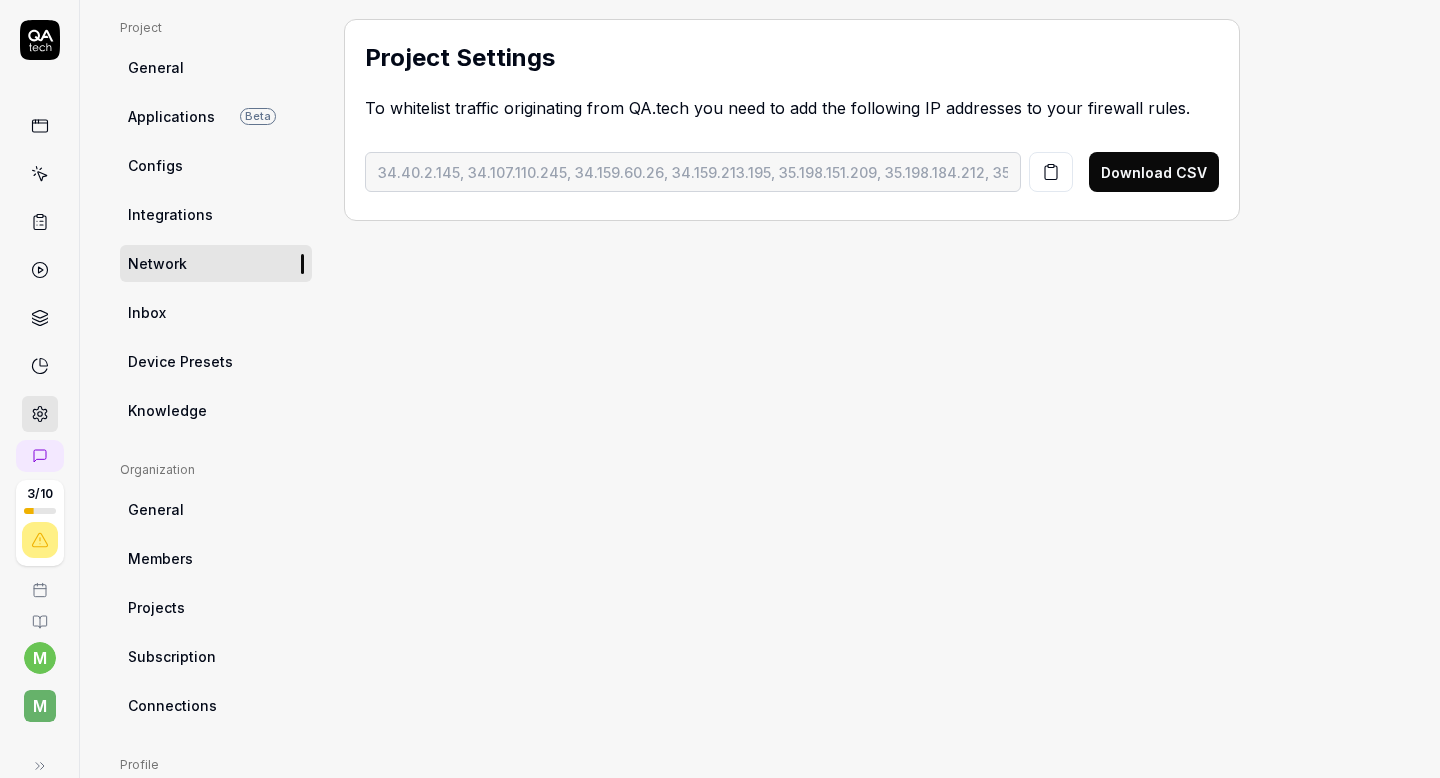 click on "Inbox" at bounding box center (216, 312) 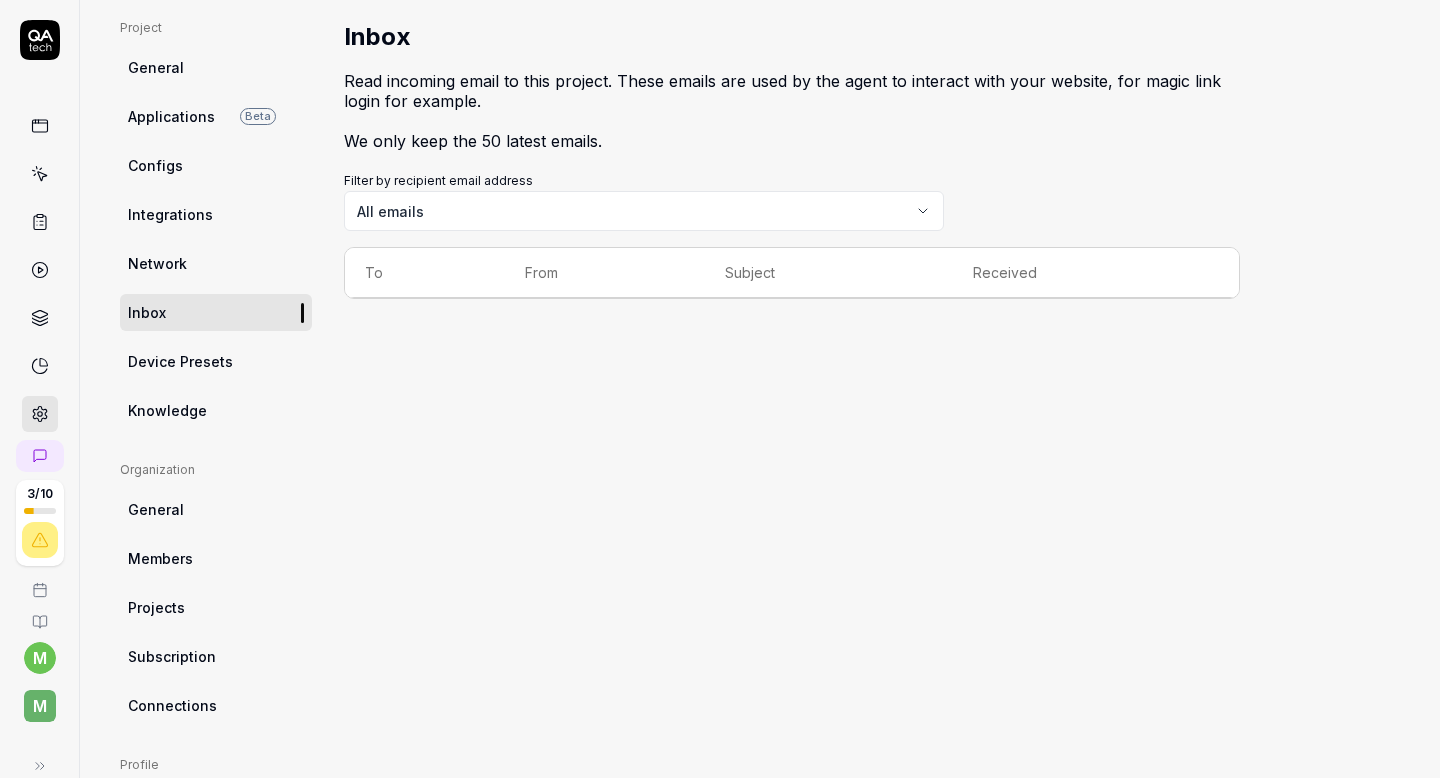click on "Device Presets" at bounding box center (180, 361) 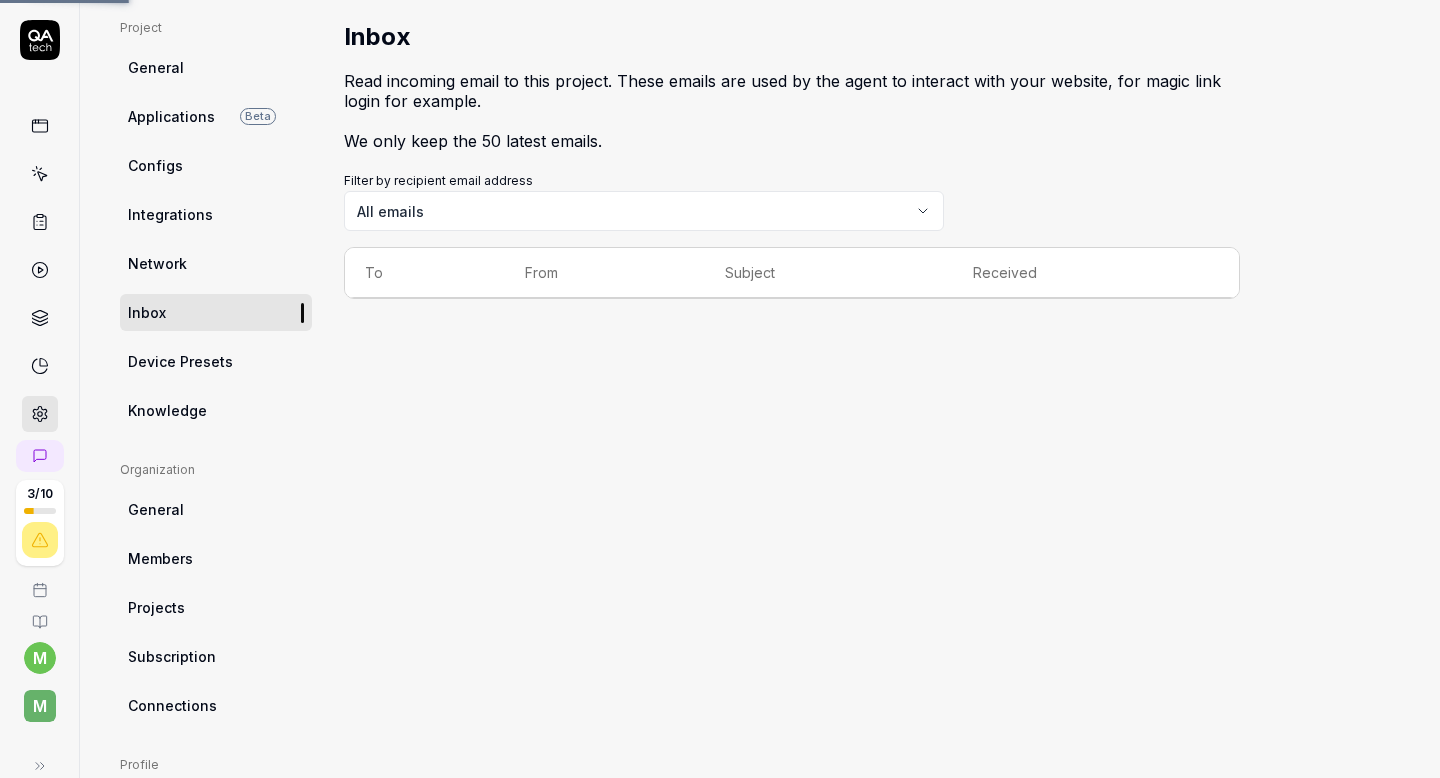 click on "Knowledge" at bounding box center (167, 410) 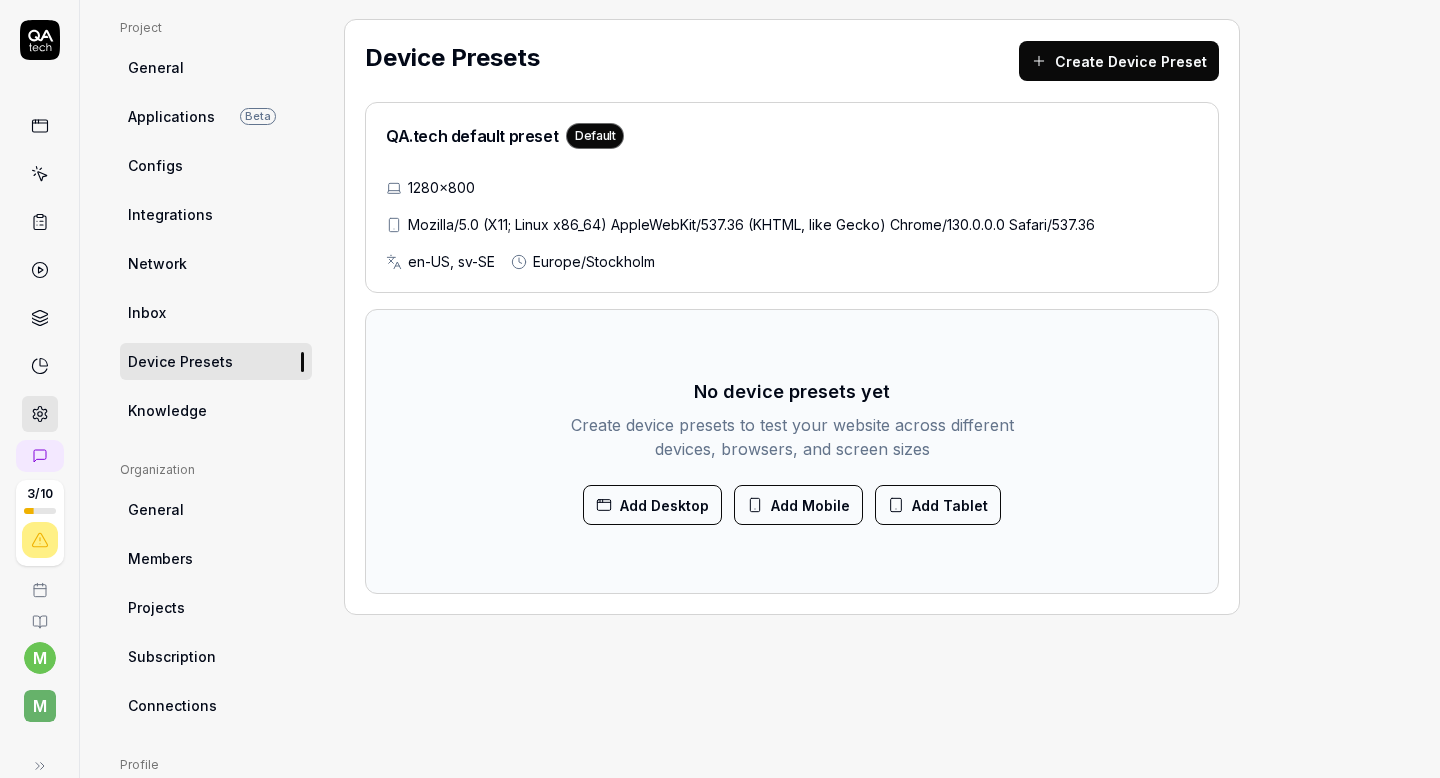 type on "*" 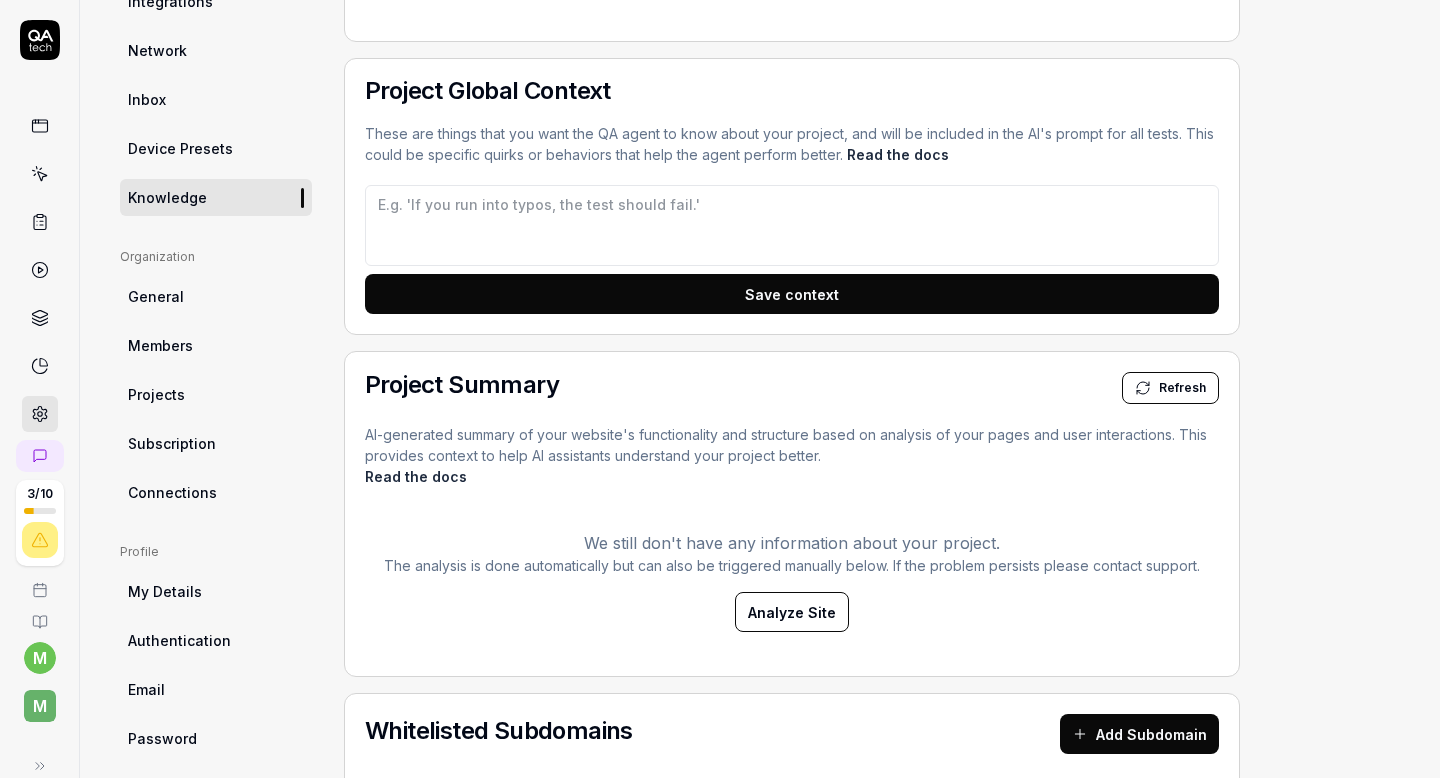 scroll, scrollTop: 359, scrollLeft: 0, axis: vertical 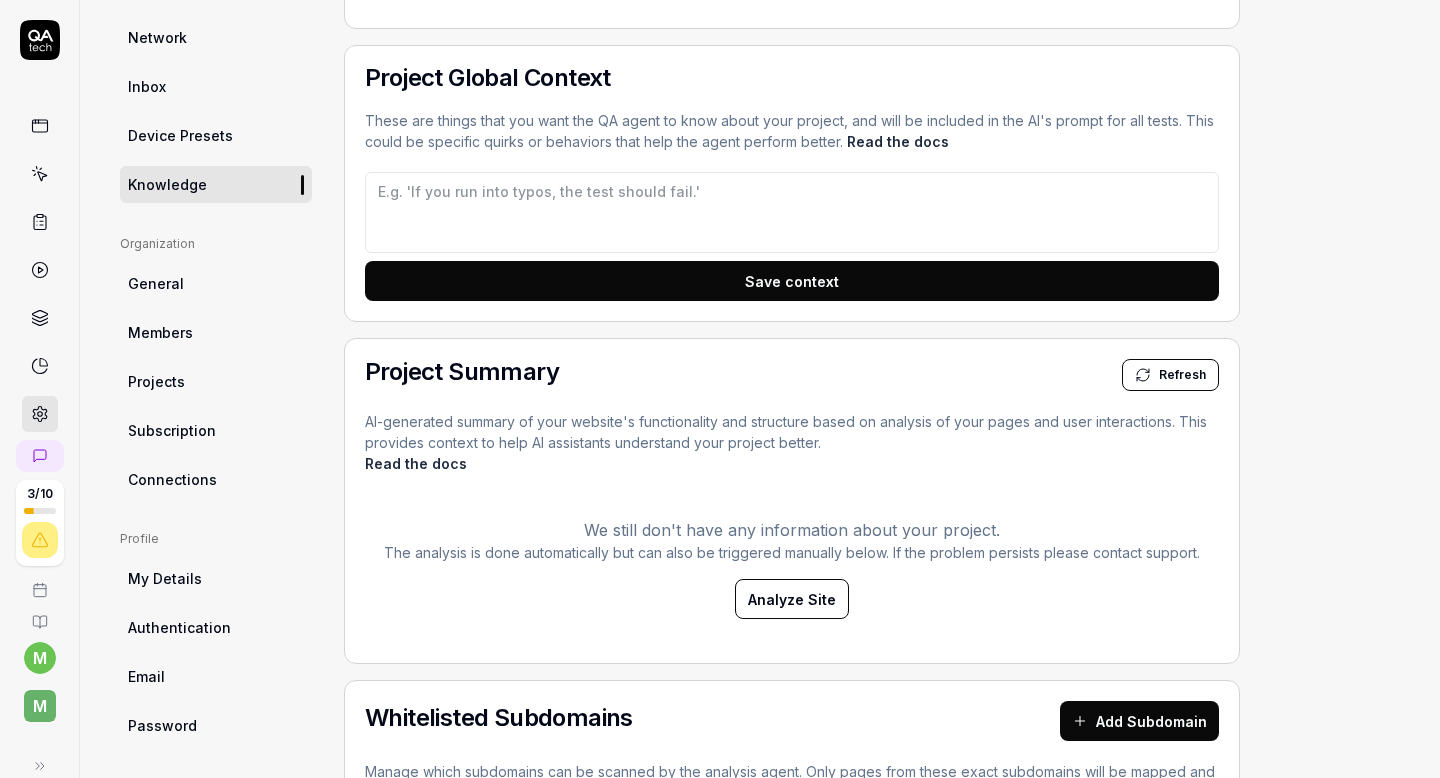 click on "Connections" at bounding box center [172, 479] 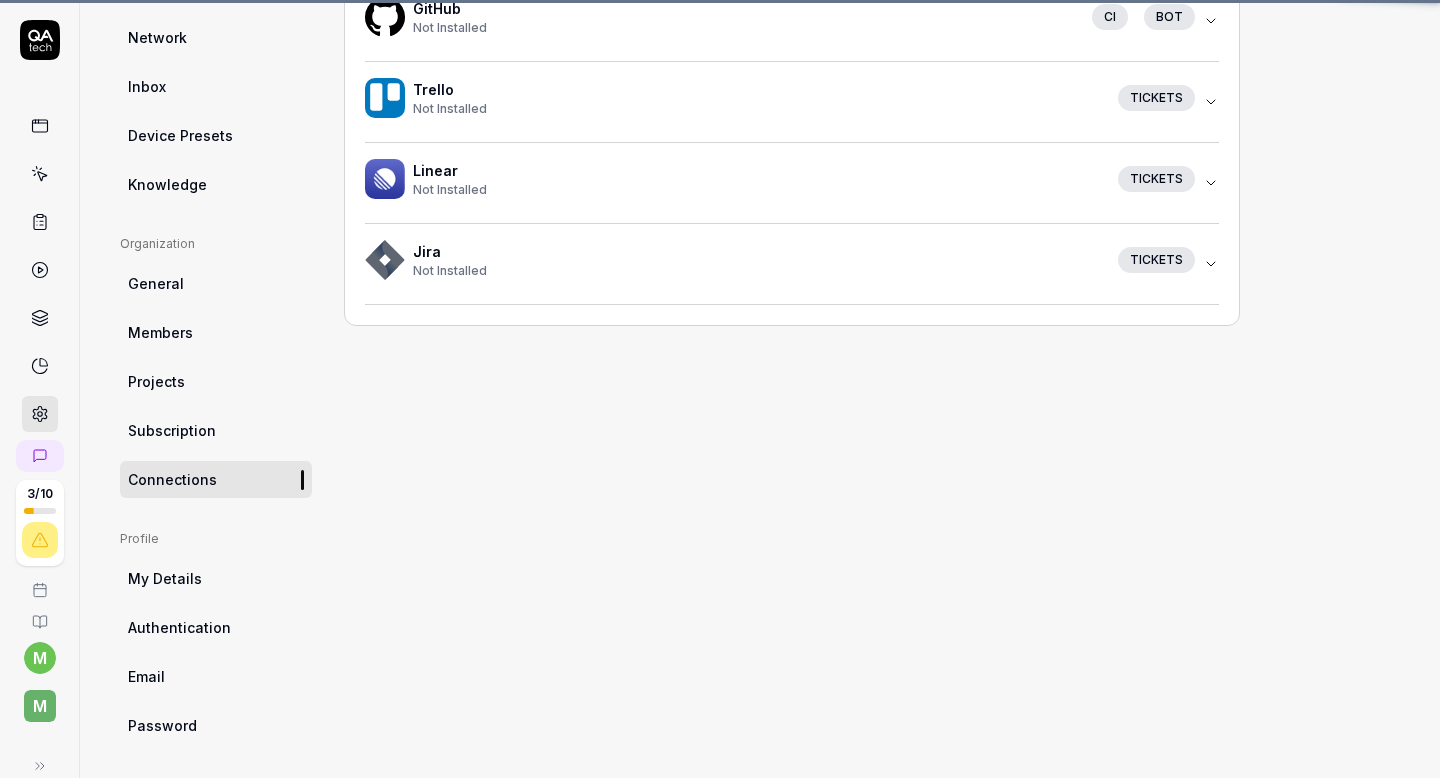 scroll, scrollTop: 151, scrollLeft: 0, axis: vertical 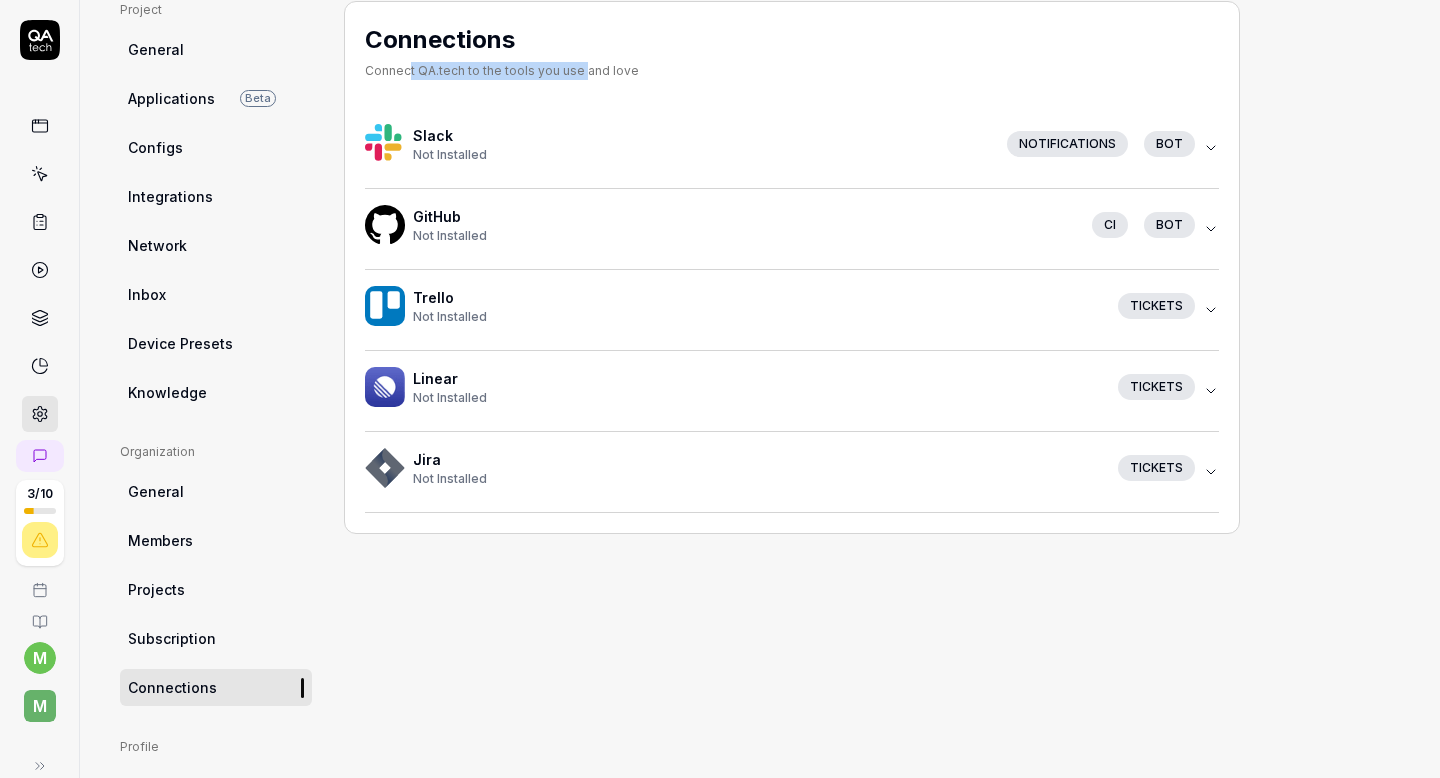 drag, startPoint x: 406, startPoint y: 77, endPoint x: 577, endPoint y: 70, distance: 171.14322 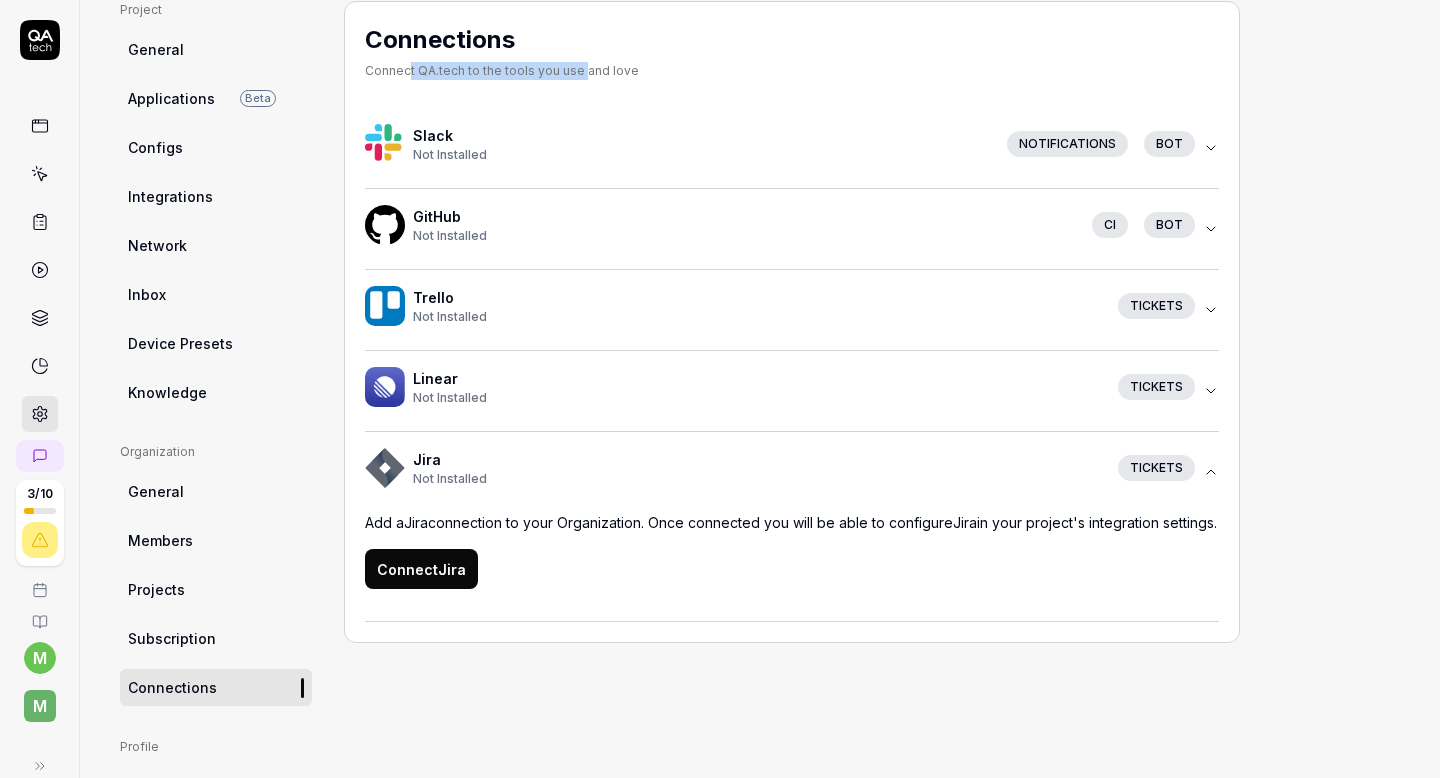 click on "Slack Not Installed Notifications bot" at bounding box center [792, 148] 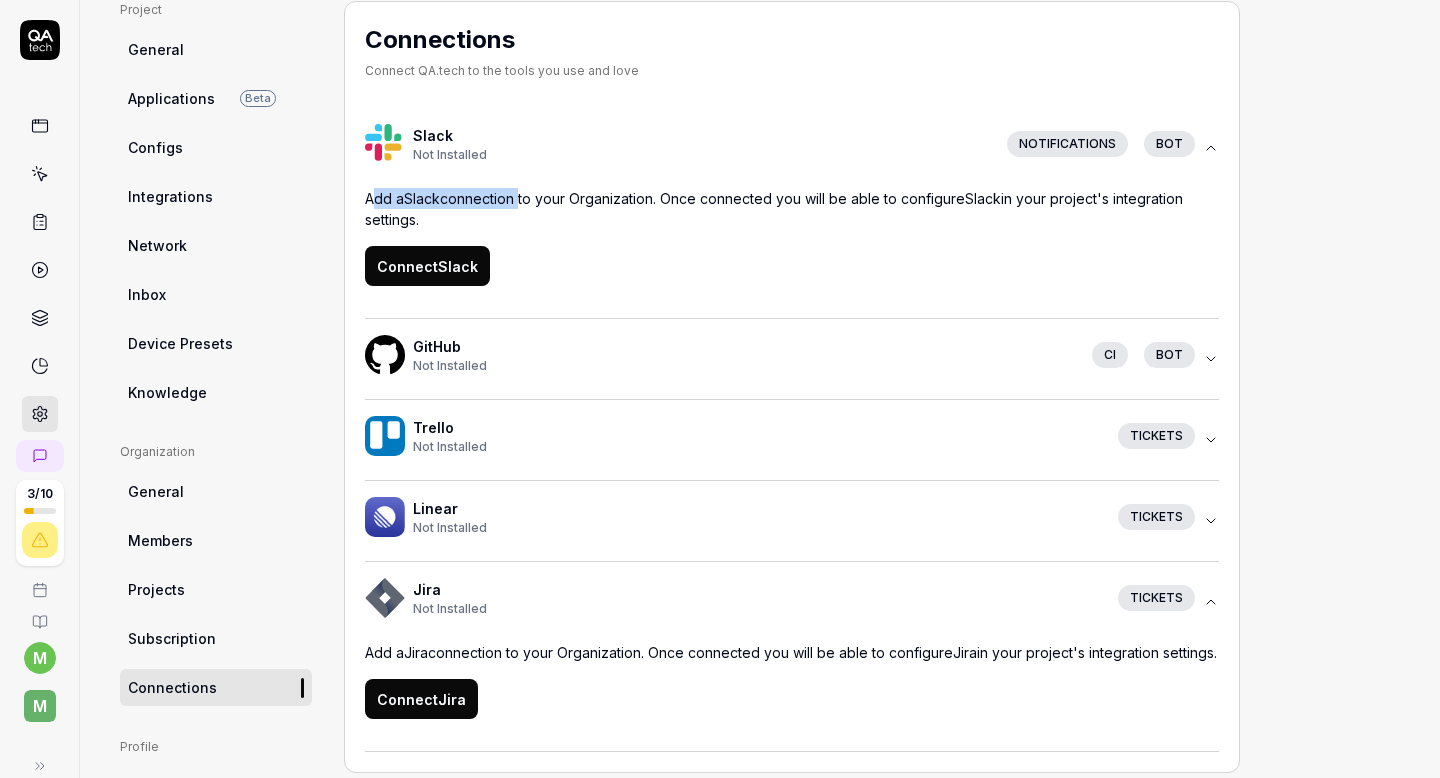 drag, startPoint x: 376, startPoint y: 195, endPoint x: 522, endPoint y: 201, distance: 146.12323 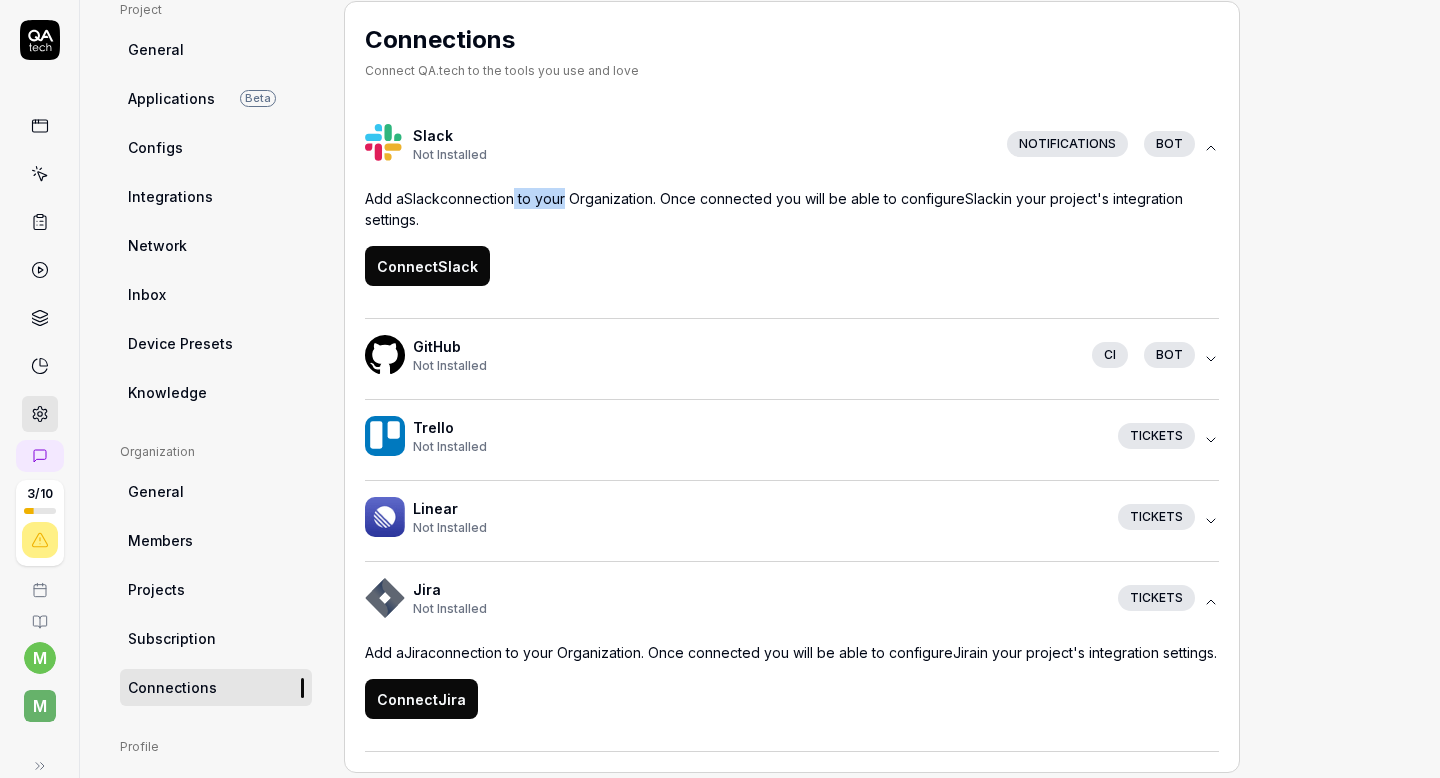 drag, startPoint x: 515, startPoint y: 202, endPoint x: 567, endPoint y: 205, distance: 52.086468 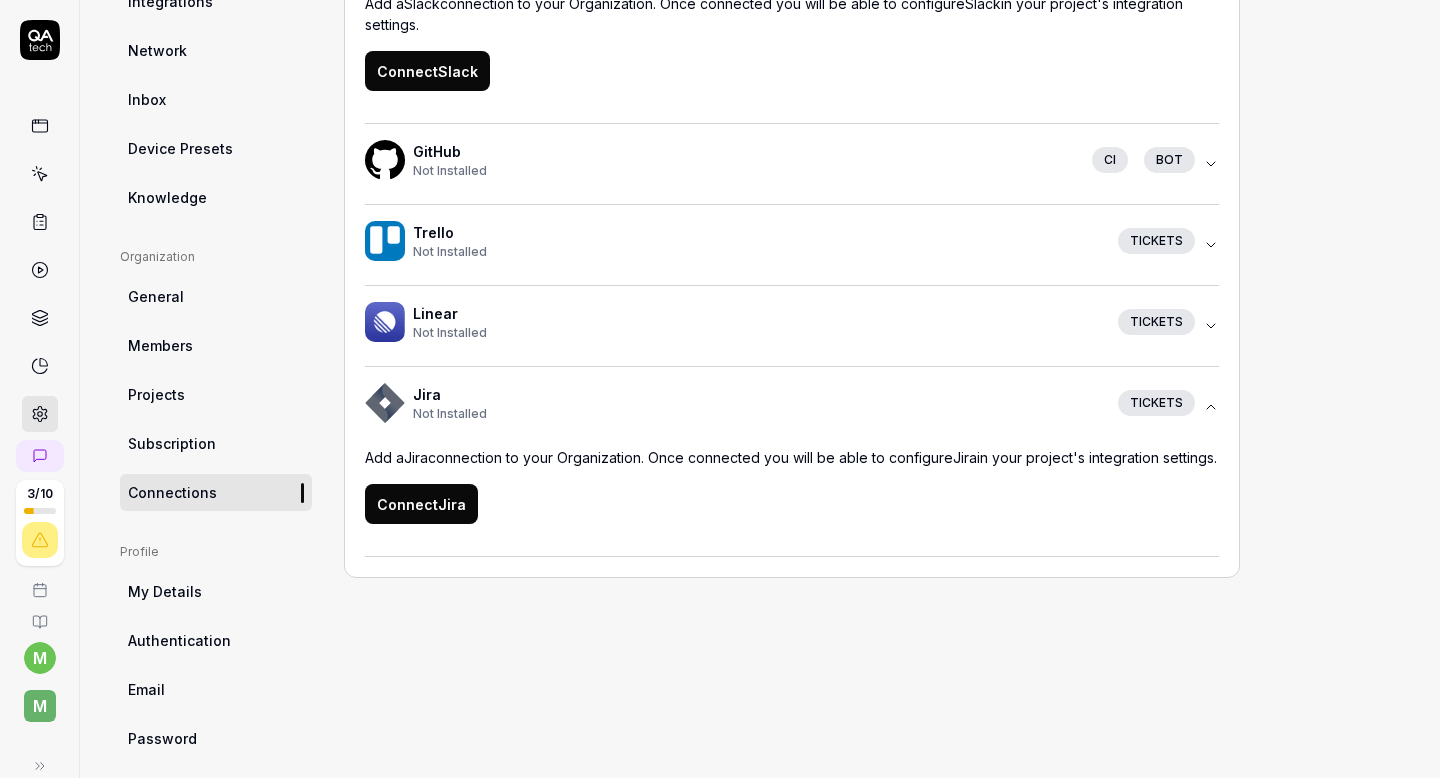 scroll, scrollTop: 364, scrollLeft: 0, axis: vertical 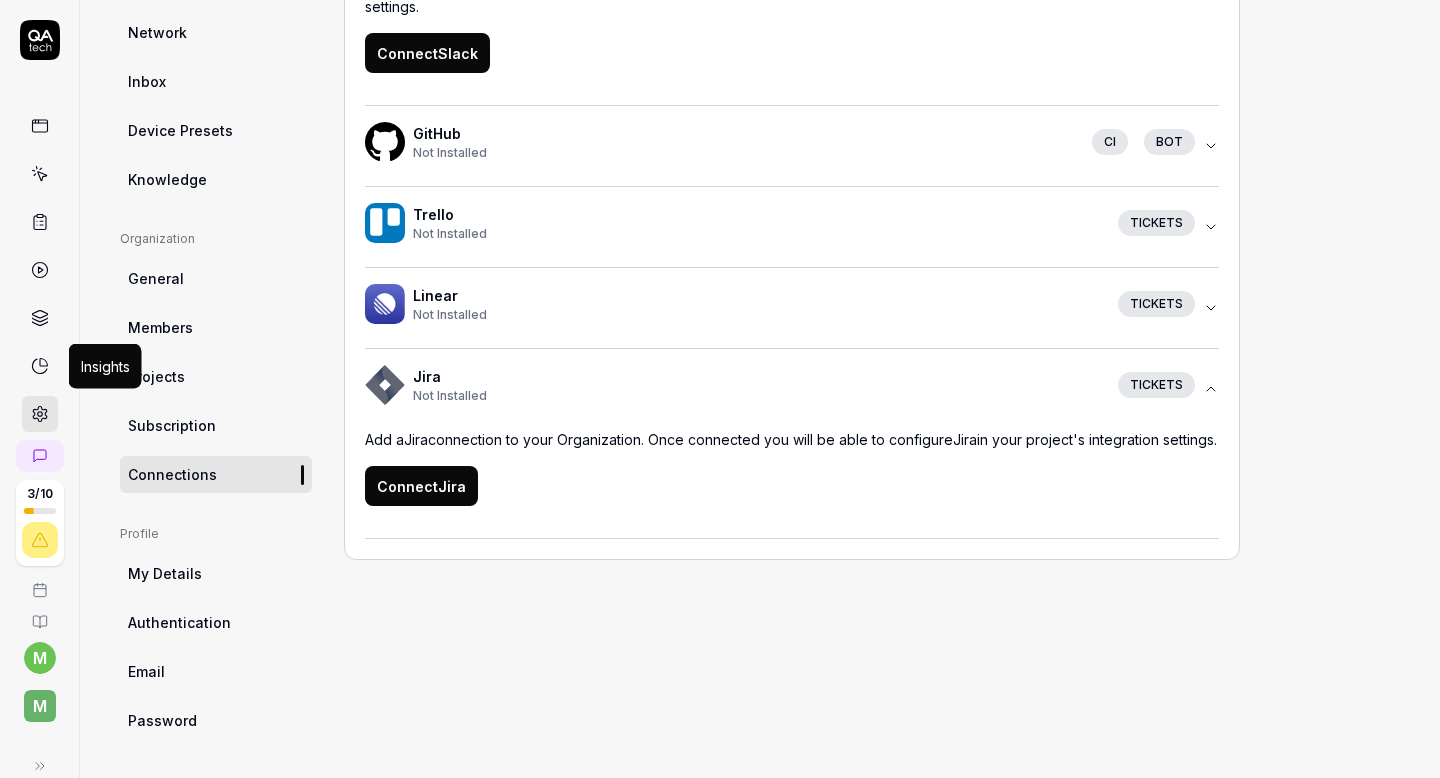 click 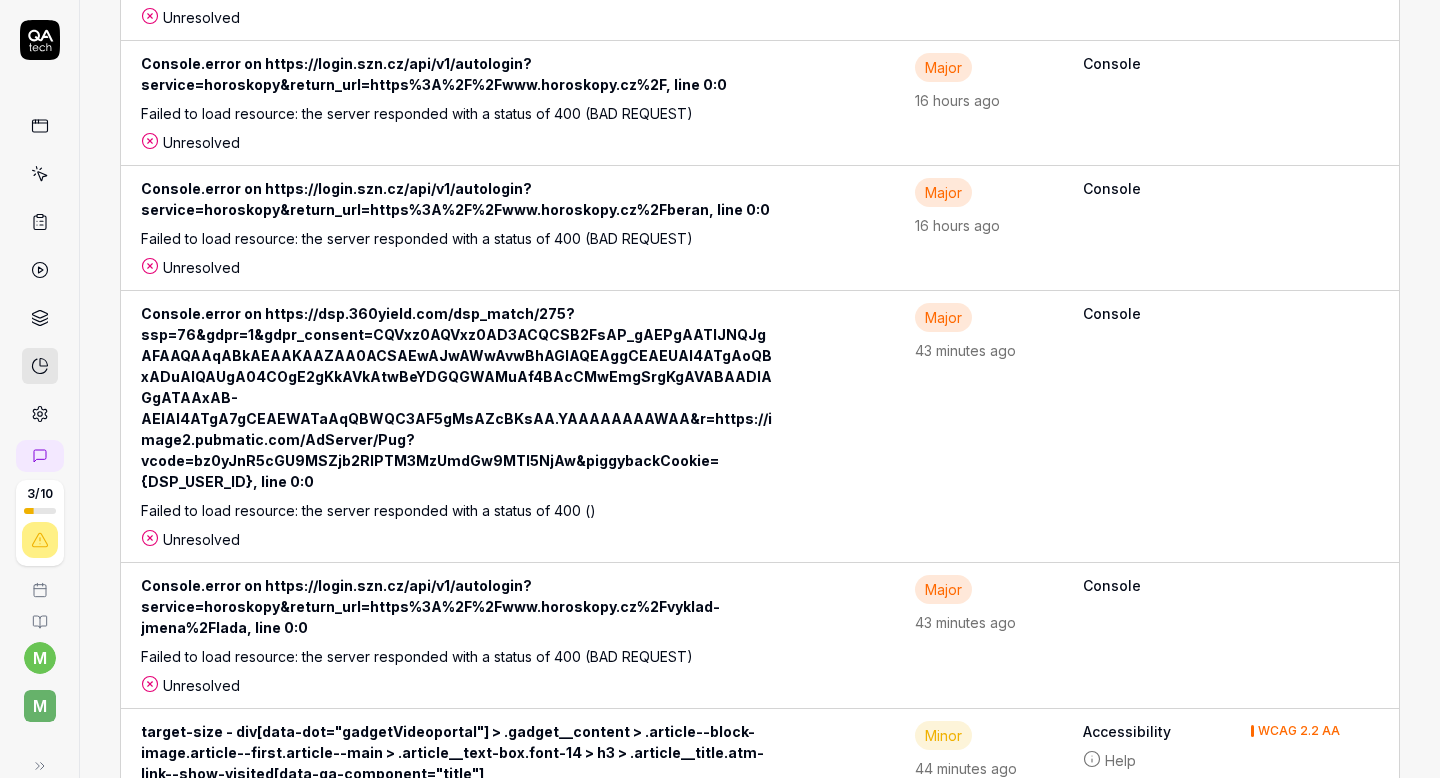 scroll, scrollTop: 1625, scrollLeft: 0, axis: vertical 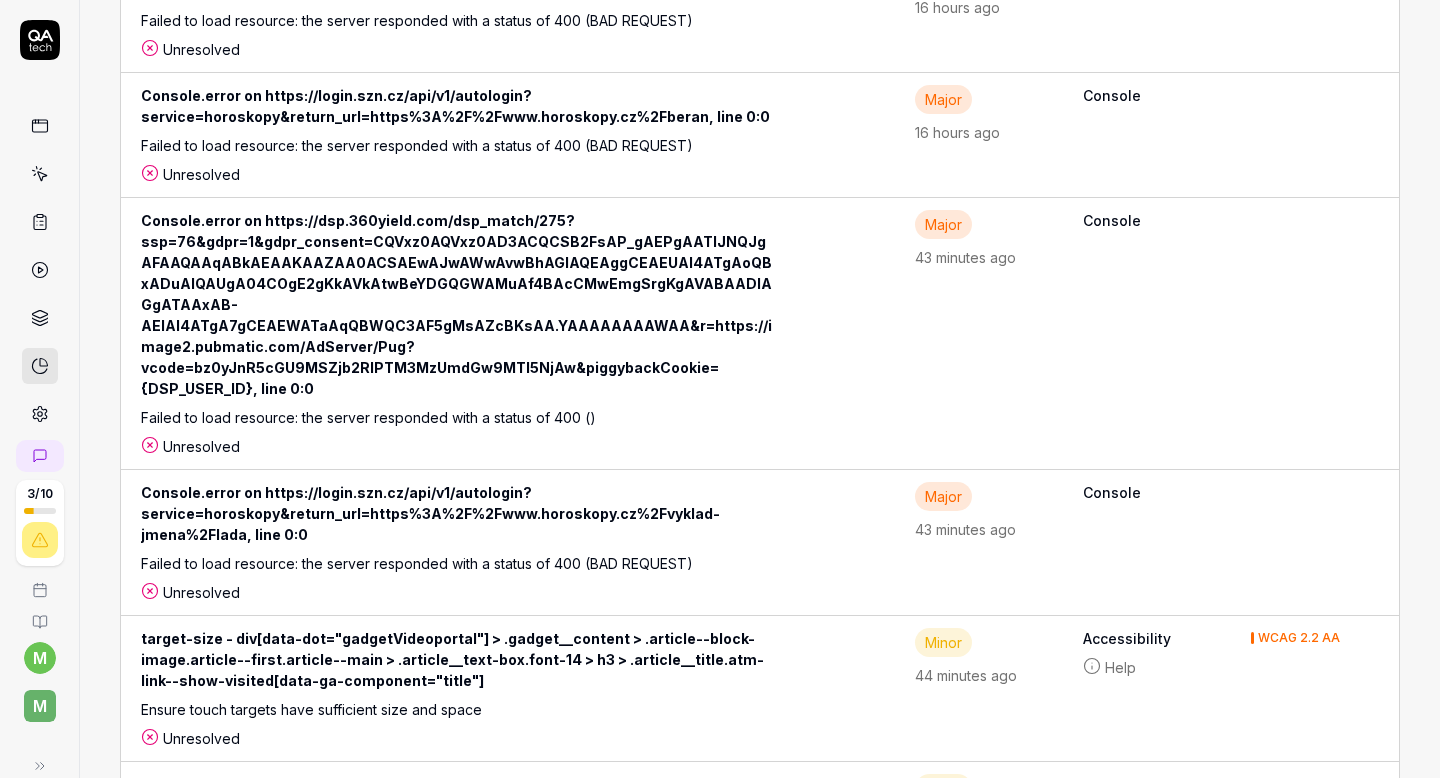 click at bounding box center (40, 318) 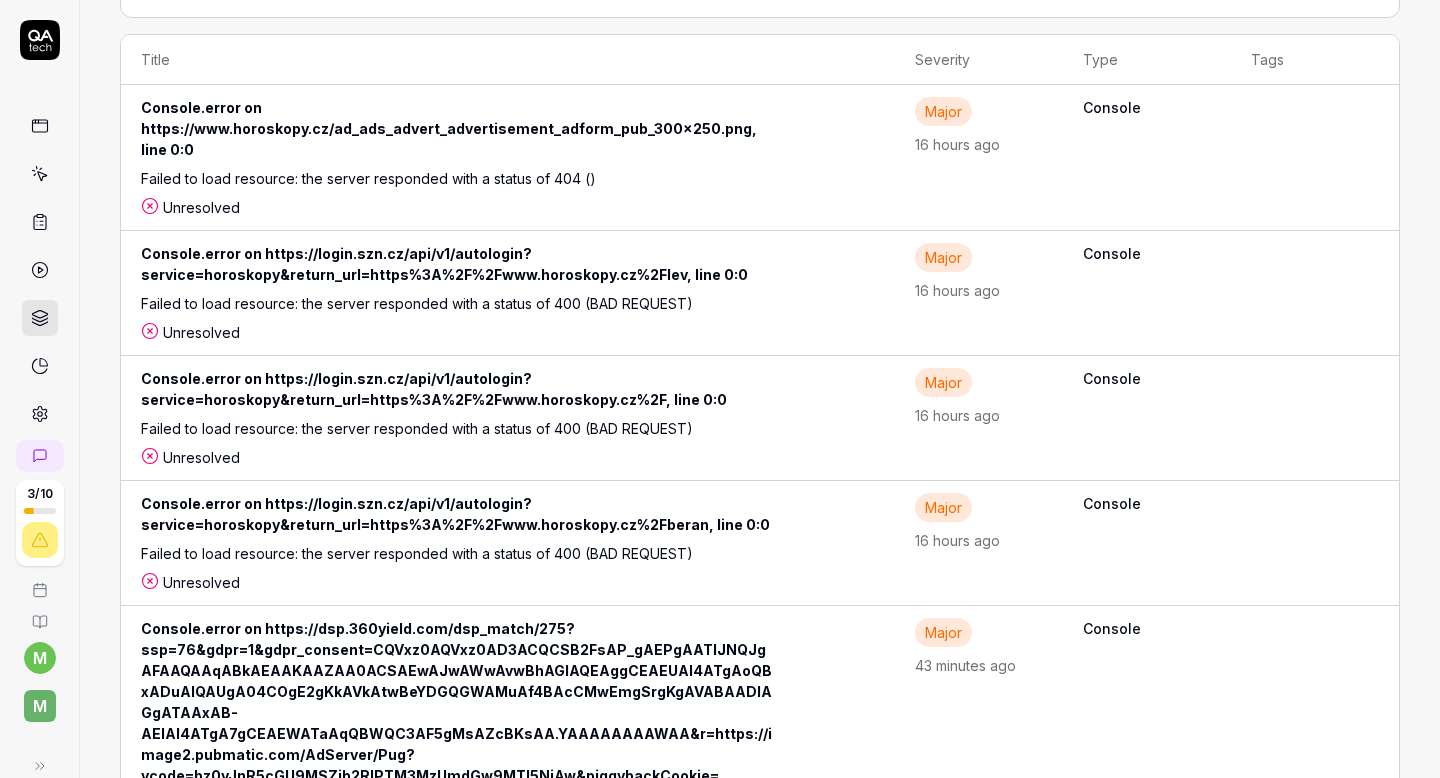 scroll, scrollTop: 400, scrollLeft: 0, axis: vertical 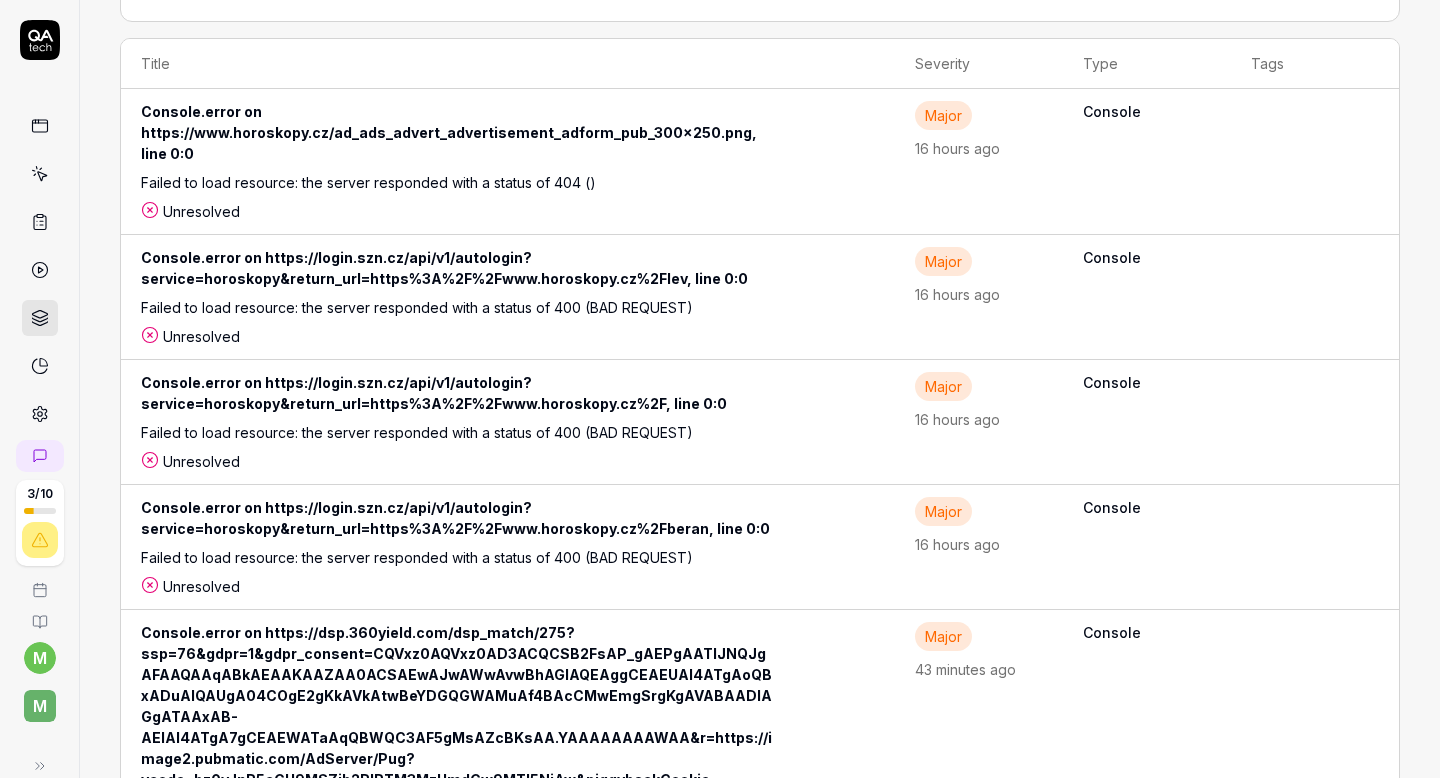 click on "Failed to load resource: the server responded with a status of 404 ()" at bounding box center [433, 186] 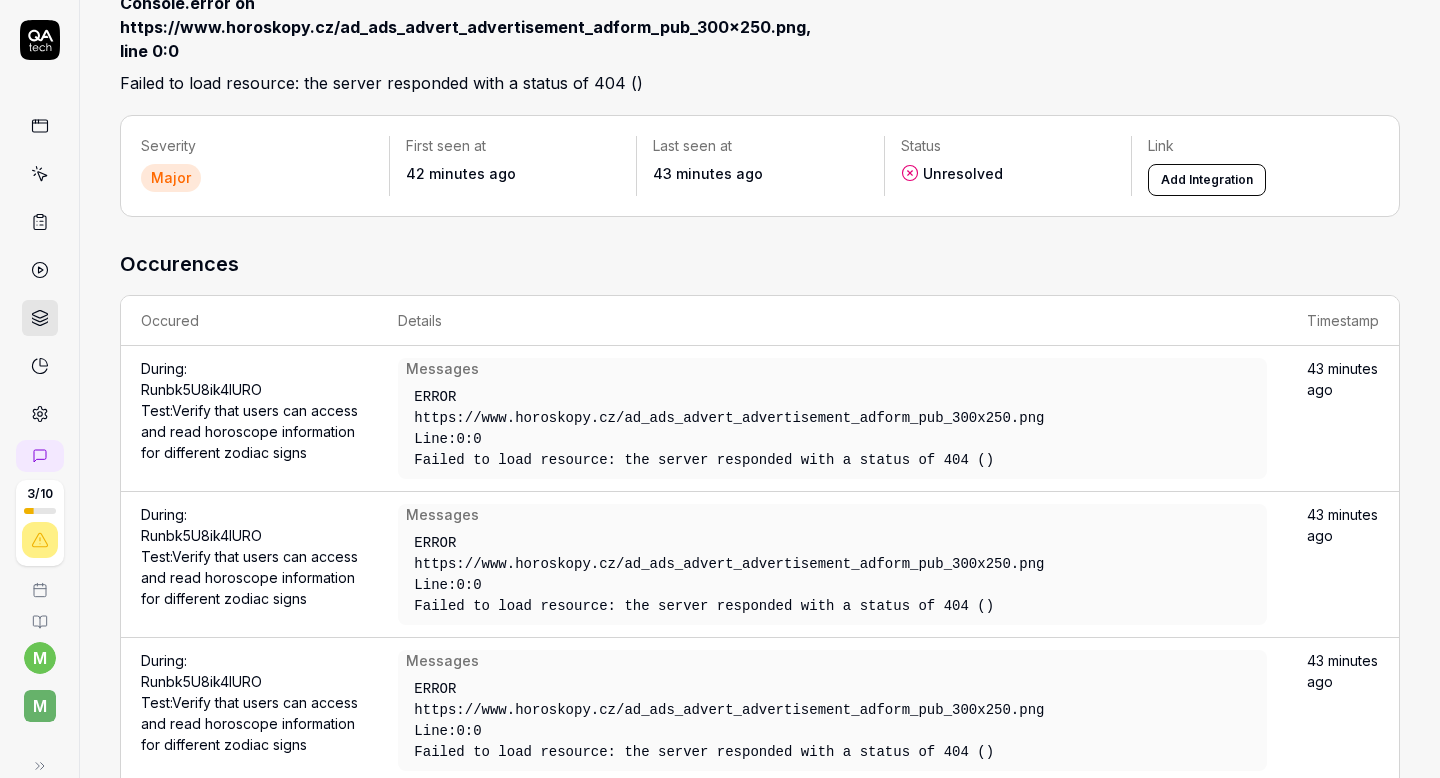 scroll, scrollTop: 0, scrollLeft: 0, axis: both 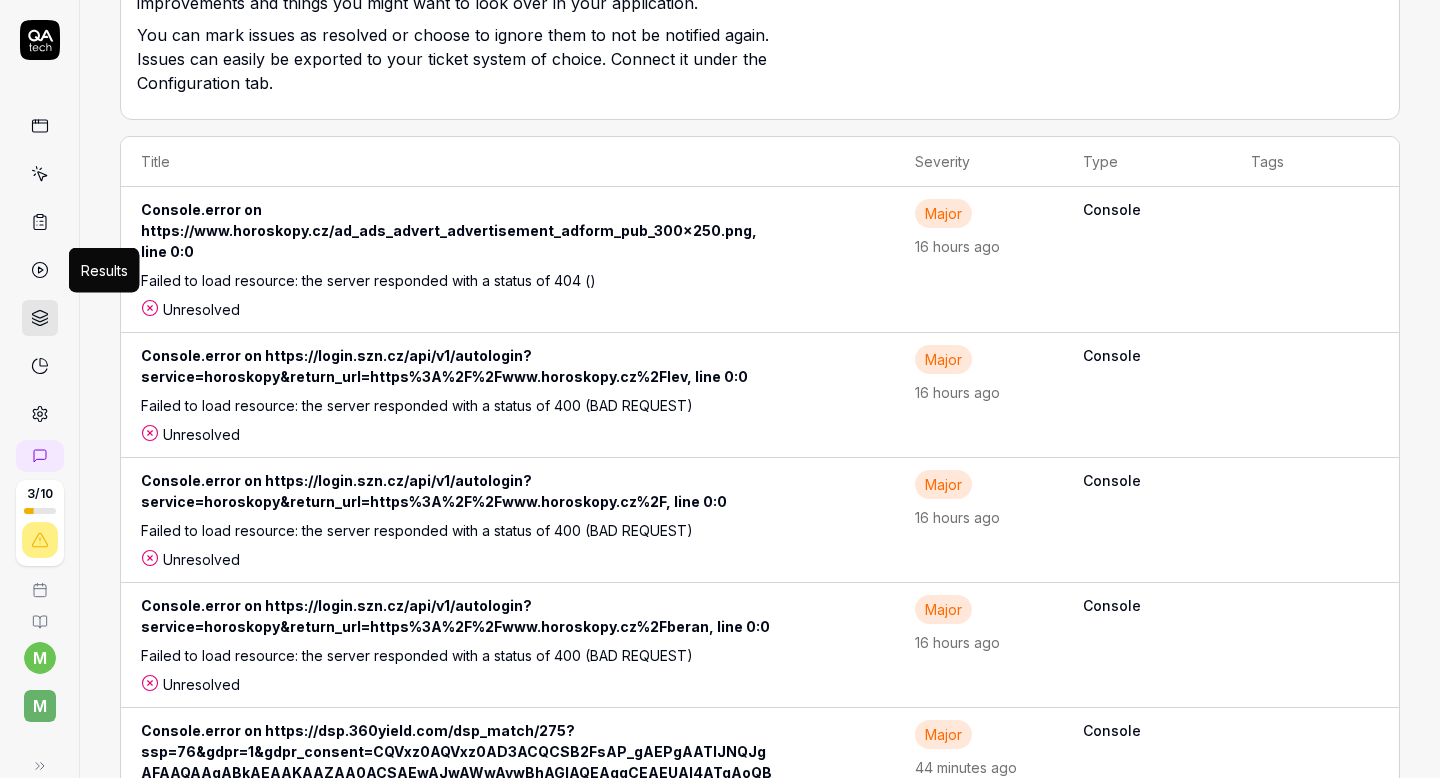 click 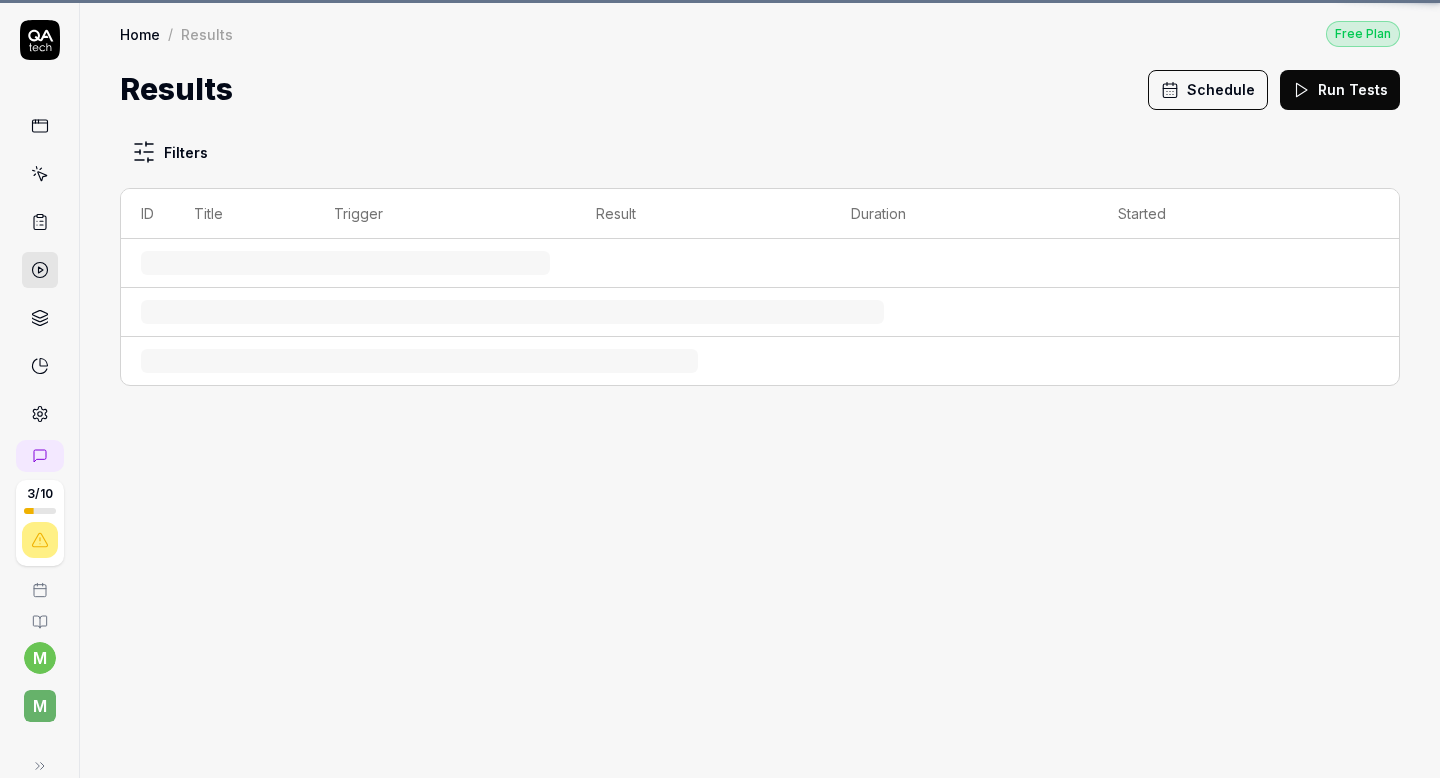 scroll, scrollTop: 0, scrollLeft: 0, axis: both 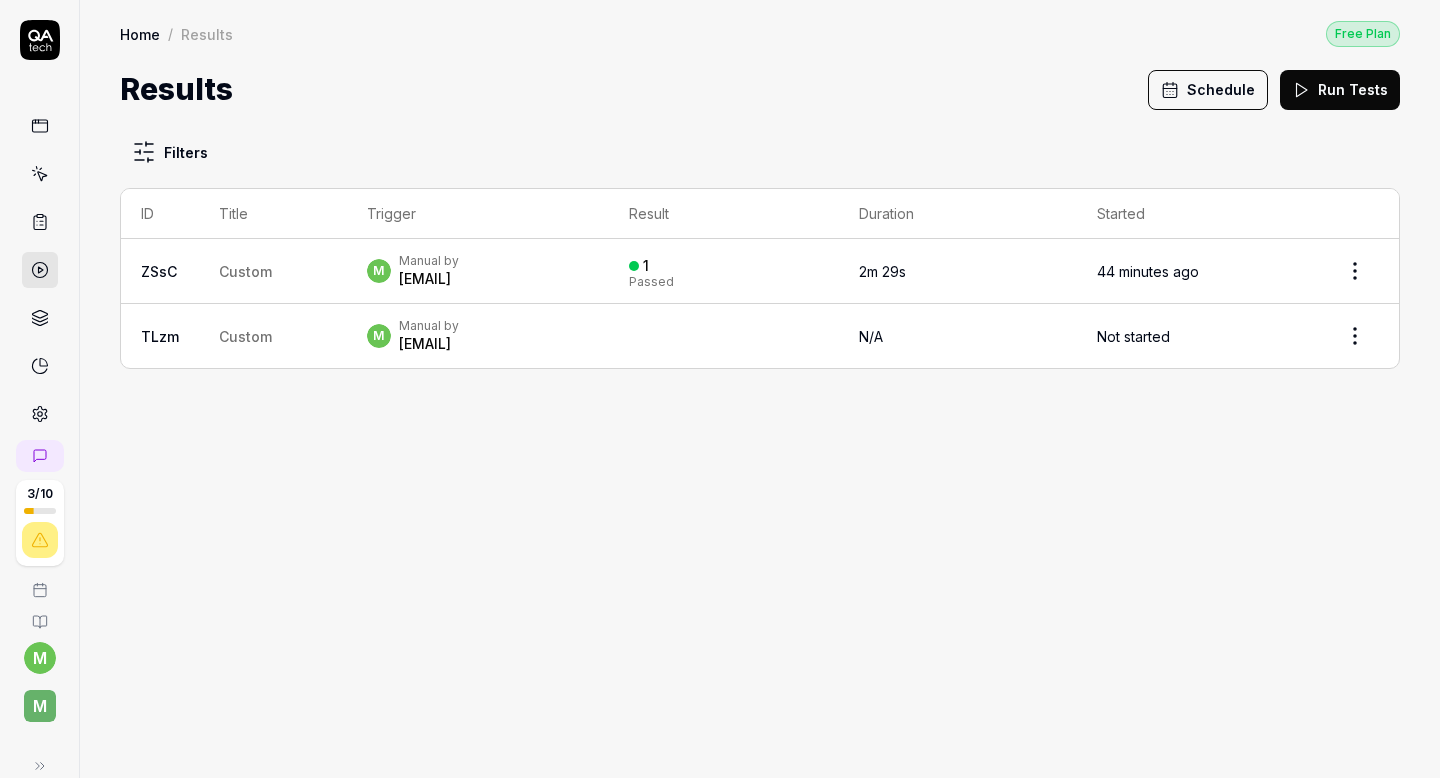click 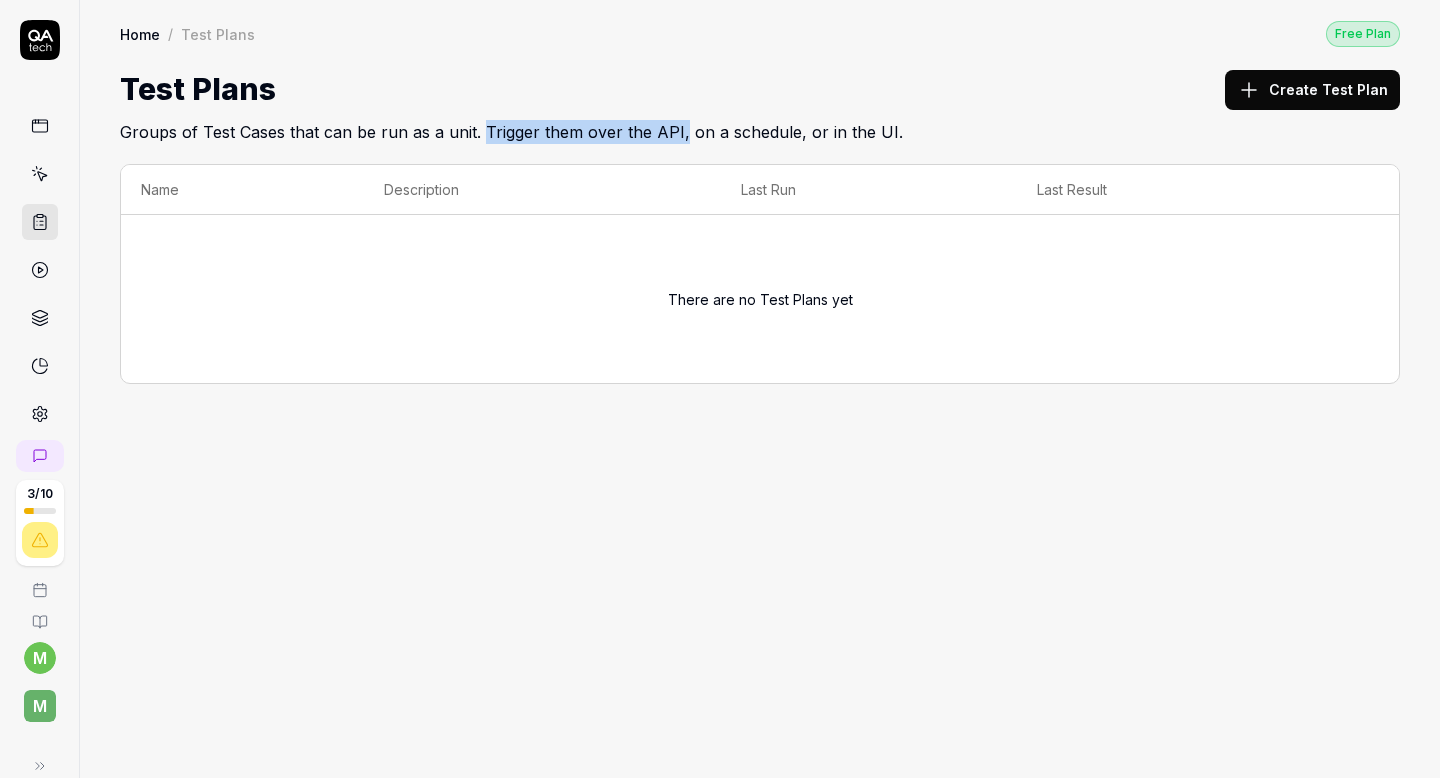 drag, startPoint x: 479, startPoint y: 130, endPoint x: 675, endPoint y: 134, distance: 196.04082 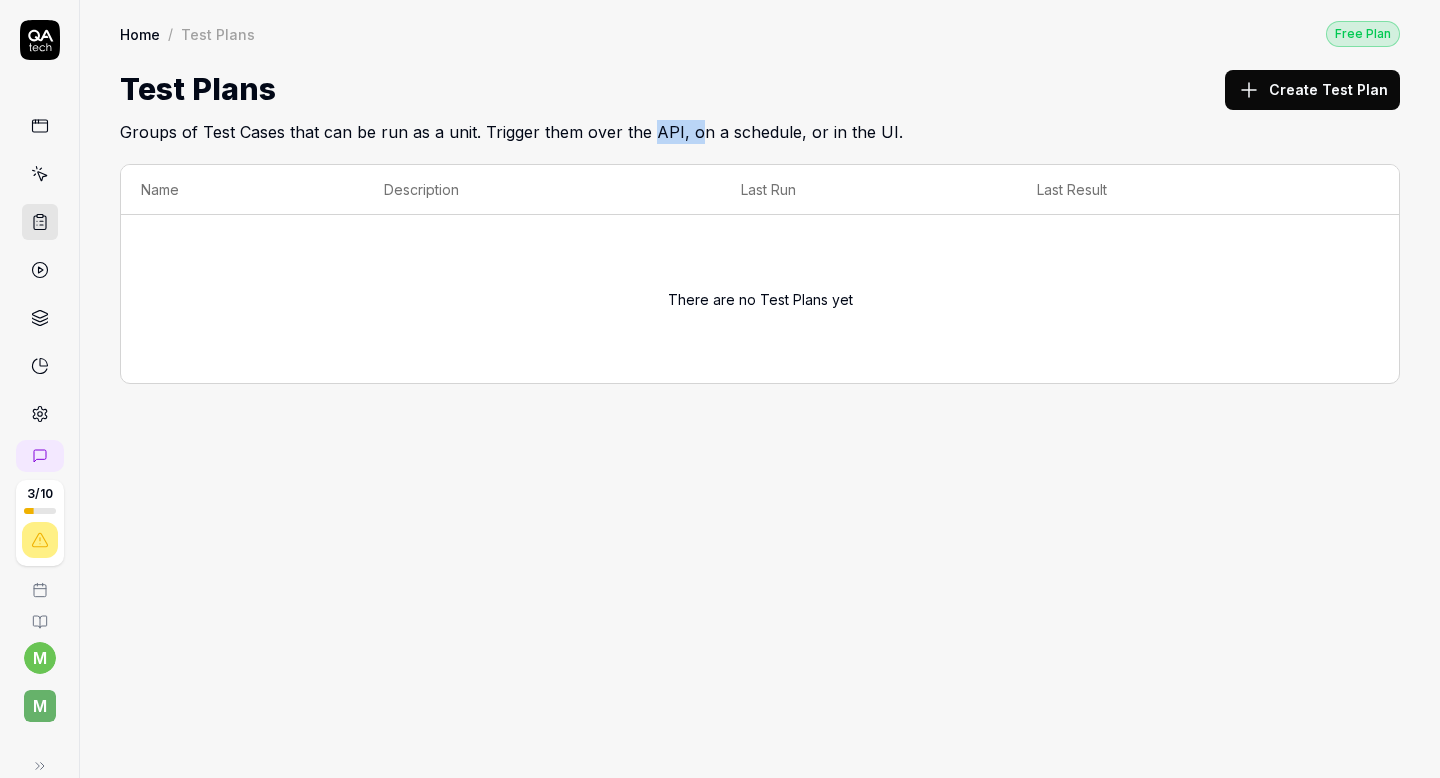 drag, startPoint x: 651, startPoint y: 130, endPoint x: 691, endPoint y: 130, distance: 40 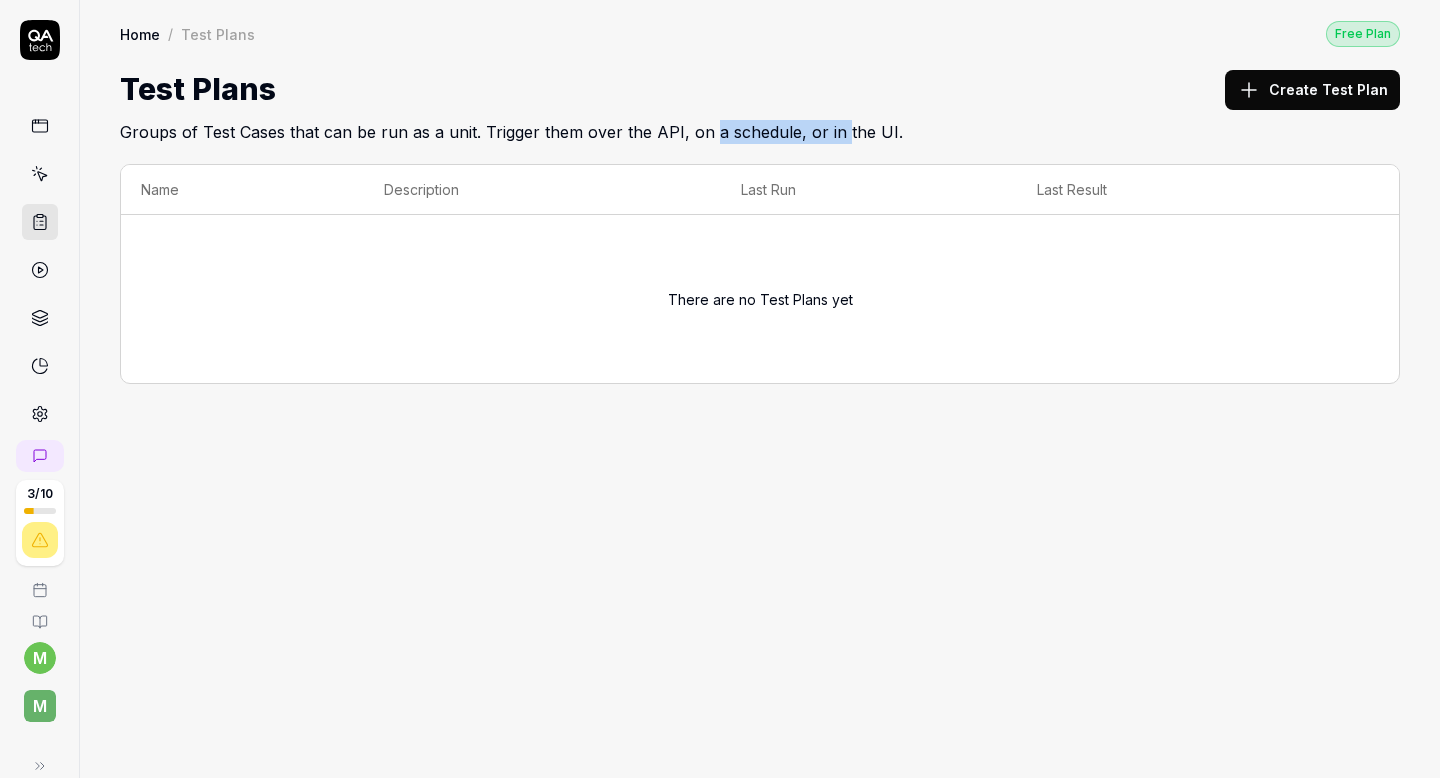 drag, startPoint x: 707, startPoint y: 131, endPoint x: 836, endPoint y: 132, distance: 129.00388 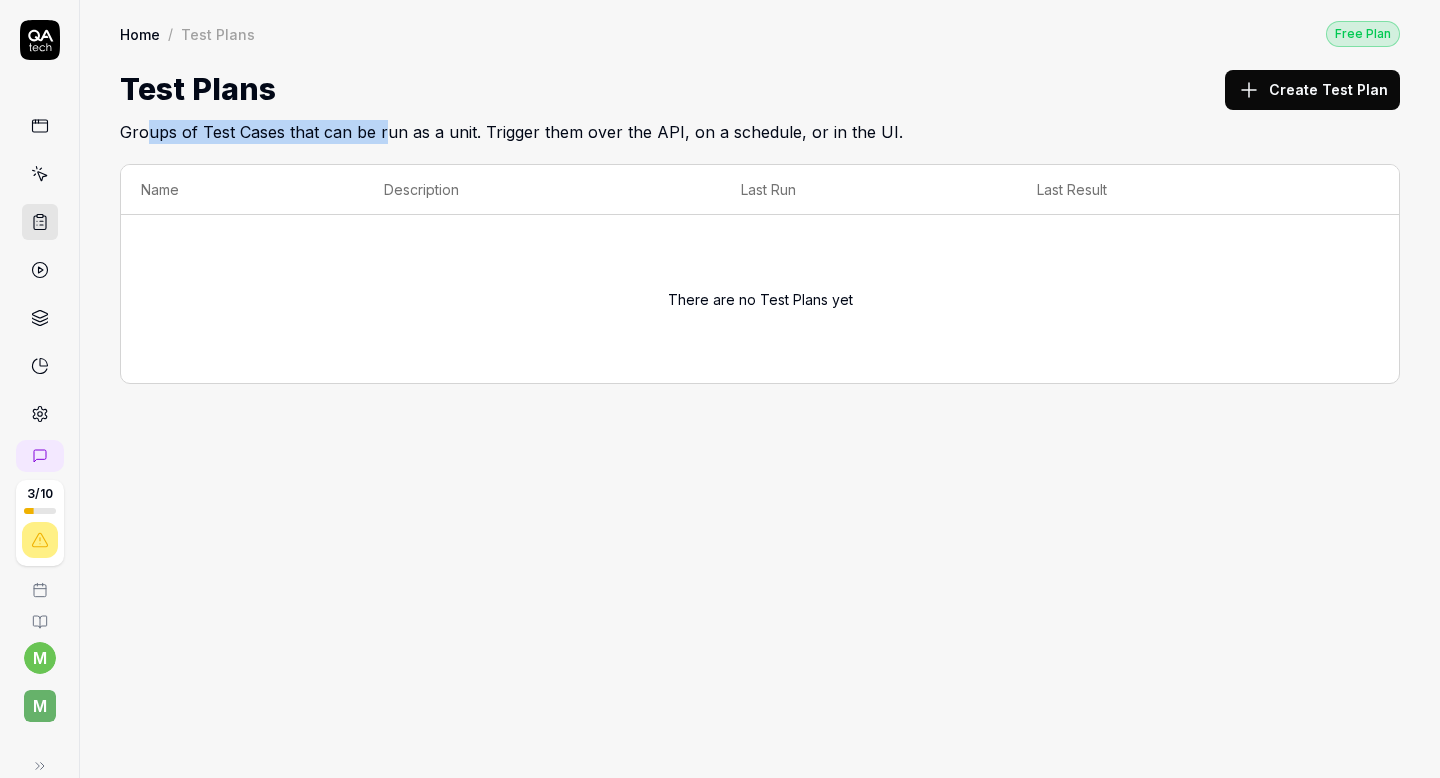 drag, startPoint x: 151, startPoint y: 128, endPoint x: 383, endPoint y: 133, distance: 232.05388 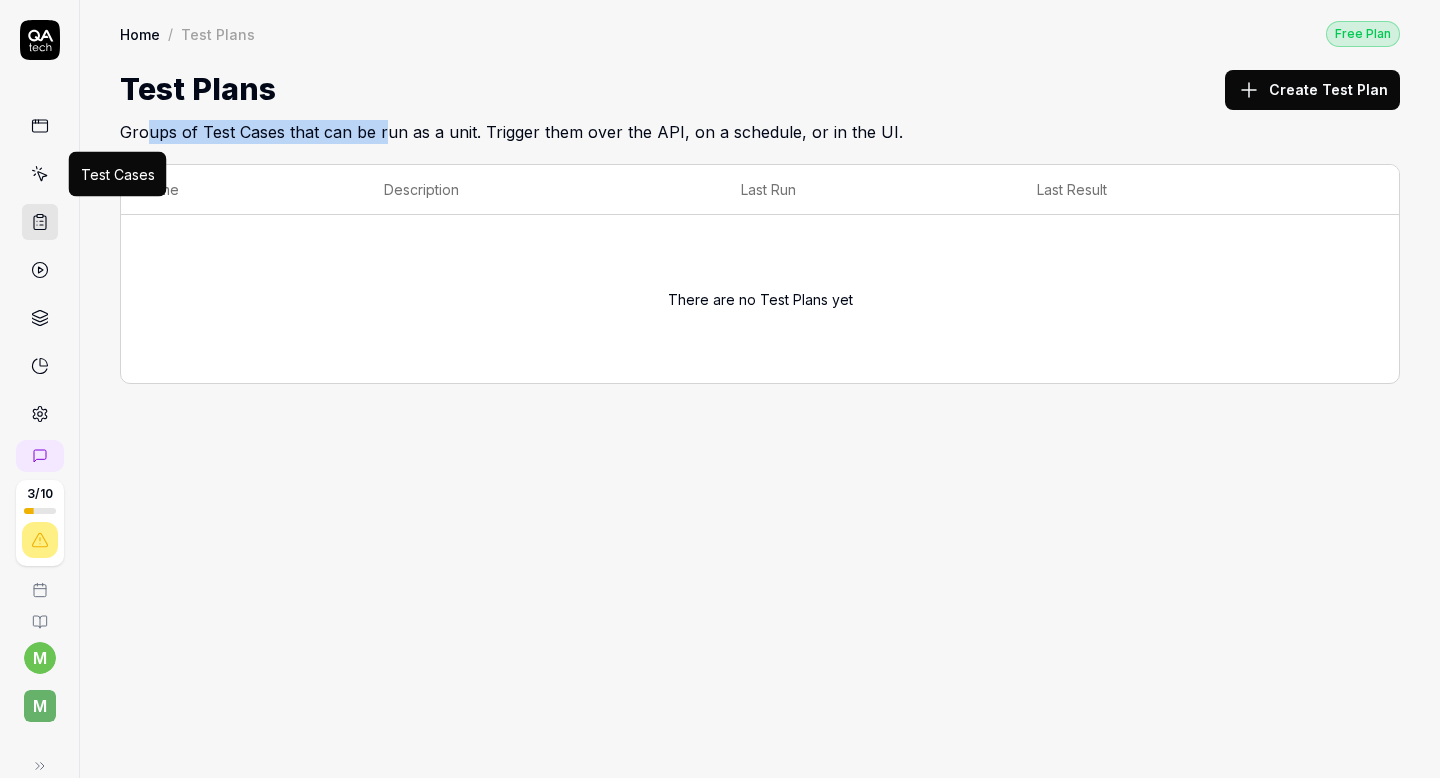 click 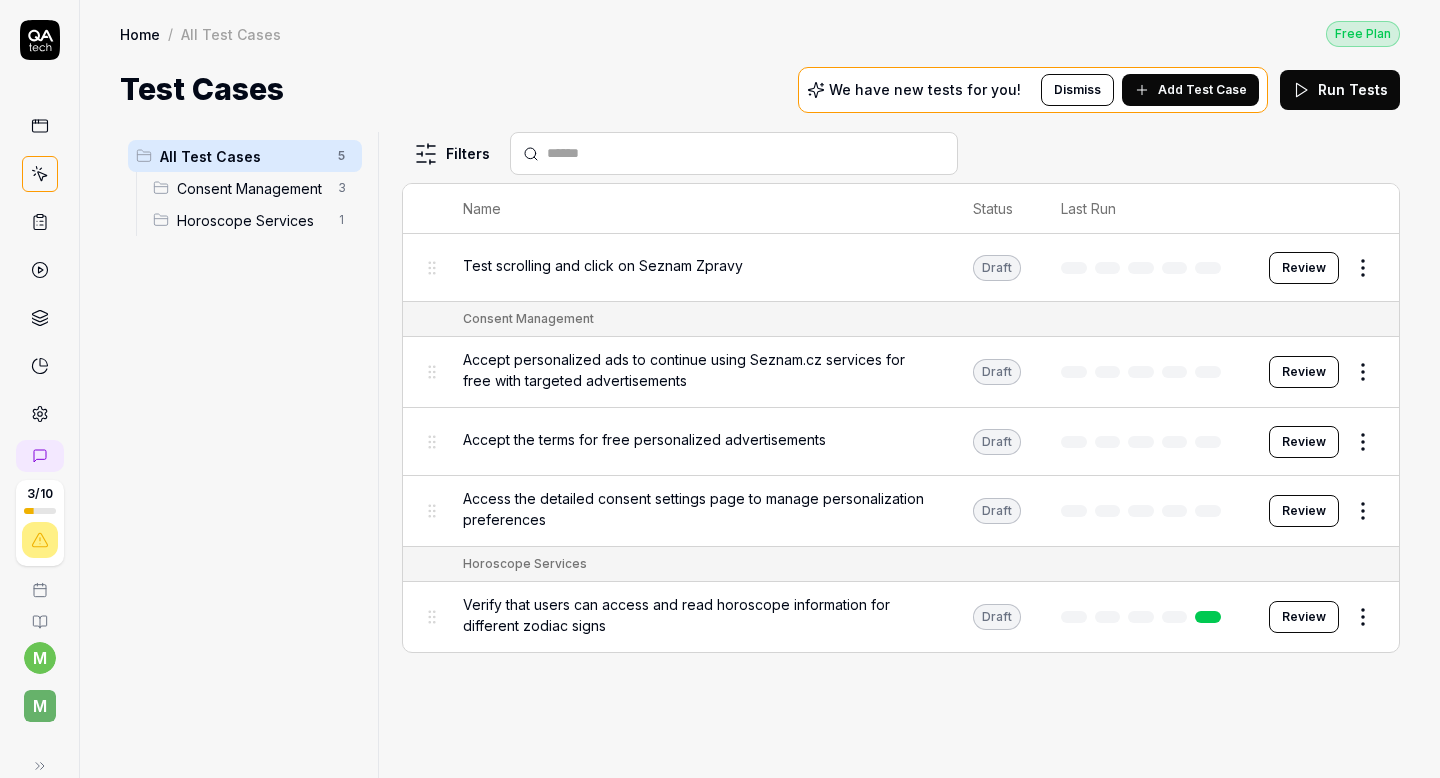 click 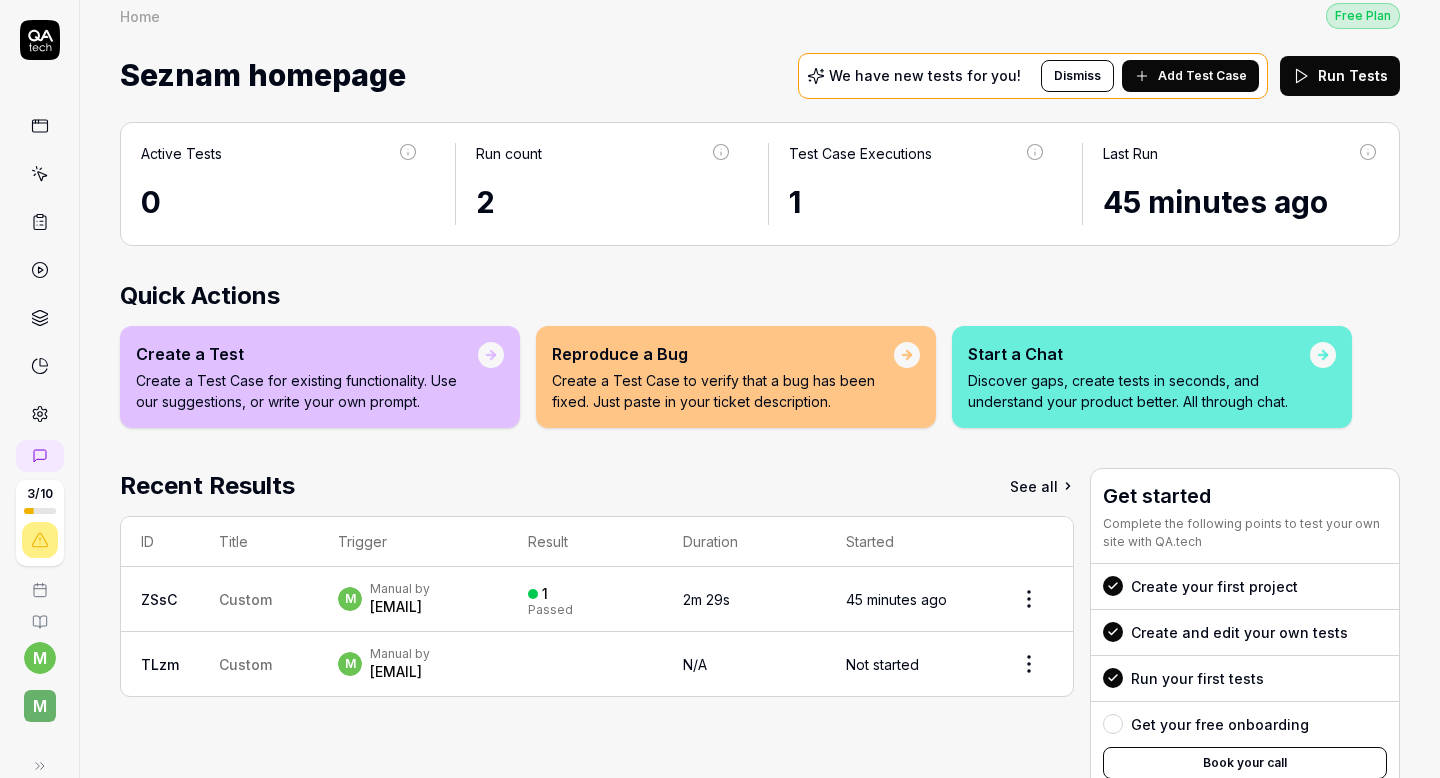 scroll, scrollTop: 16, scrollLeft: 0, axis: vertical 